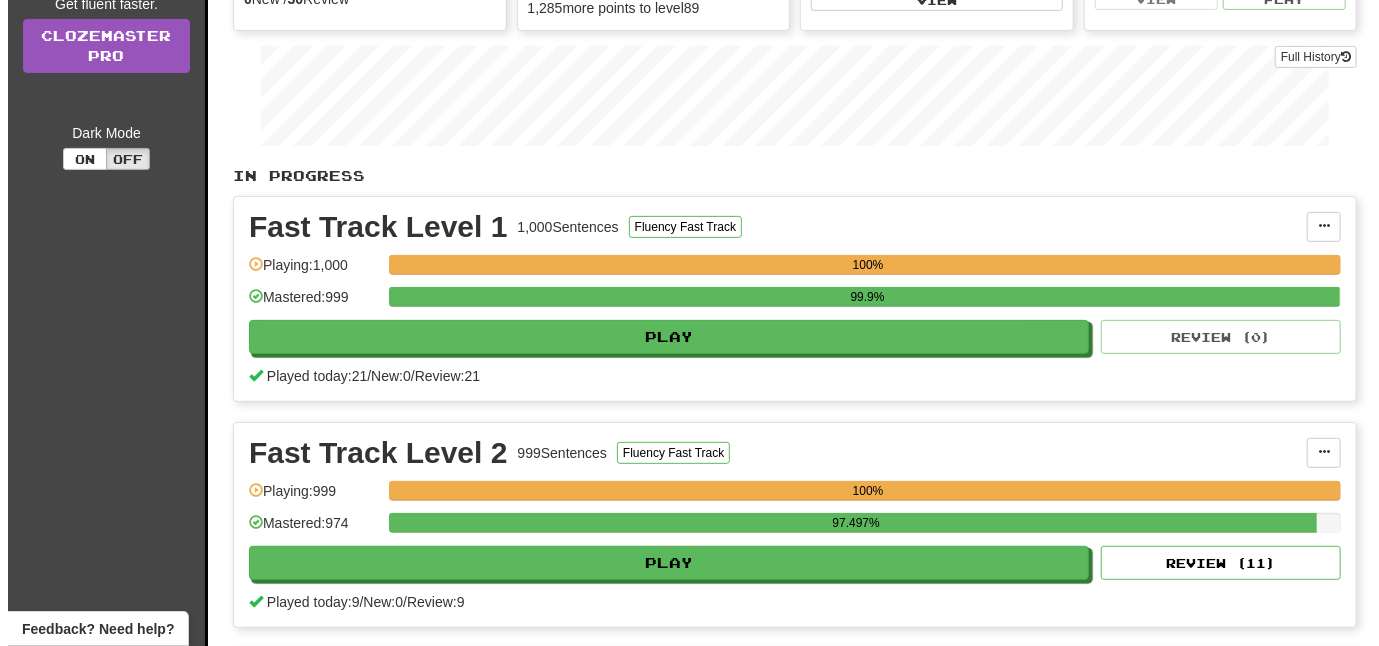 scroll, scrollTop: 300, scrollLeft: 0, axis: vertical 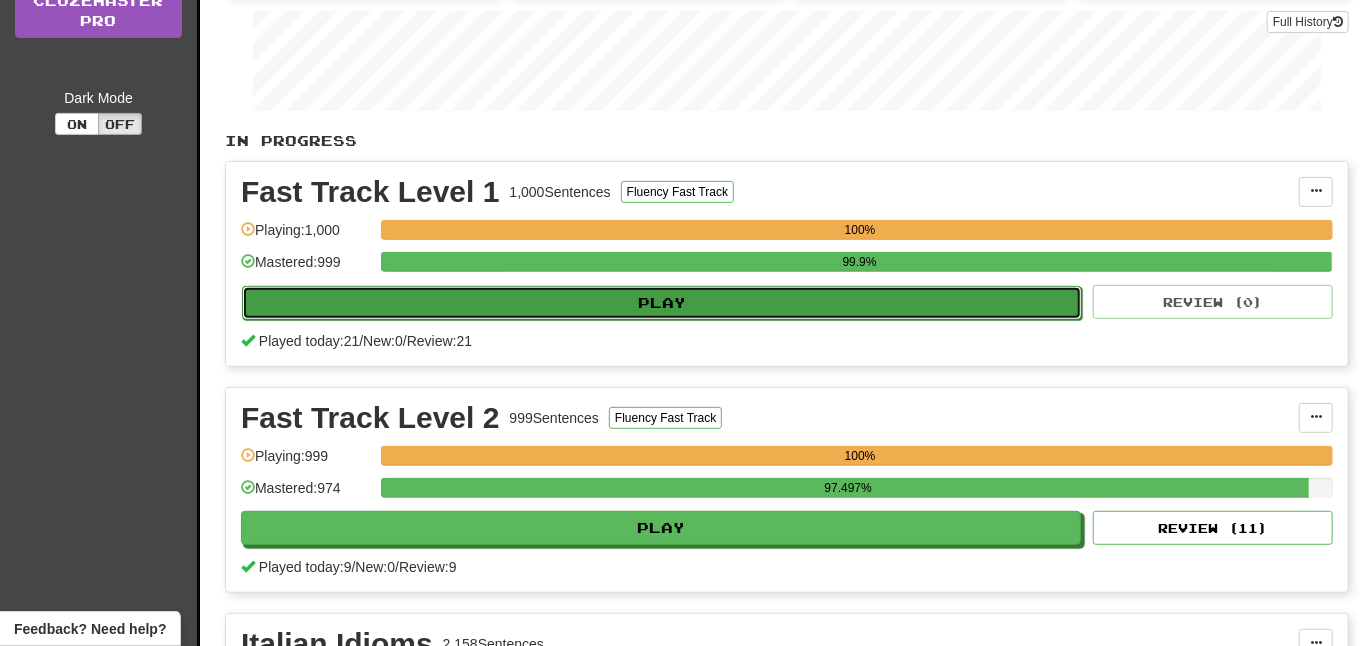 click on "Play" at bounding box center (662, 303) 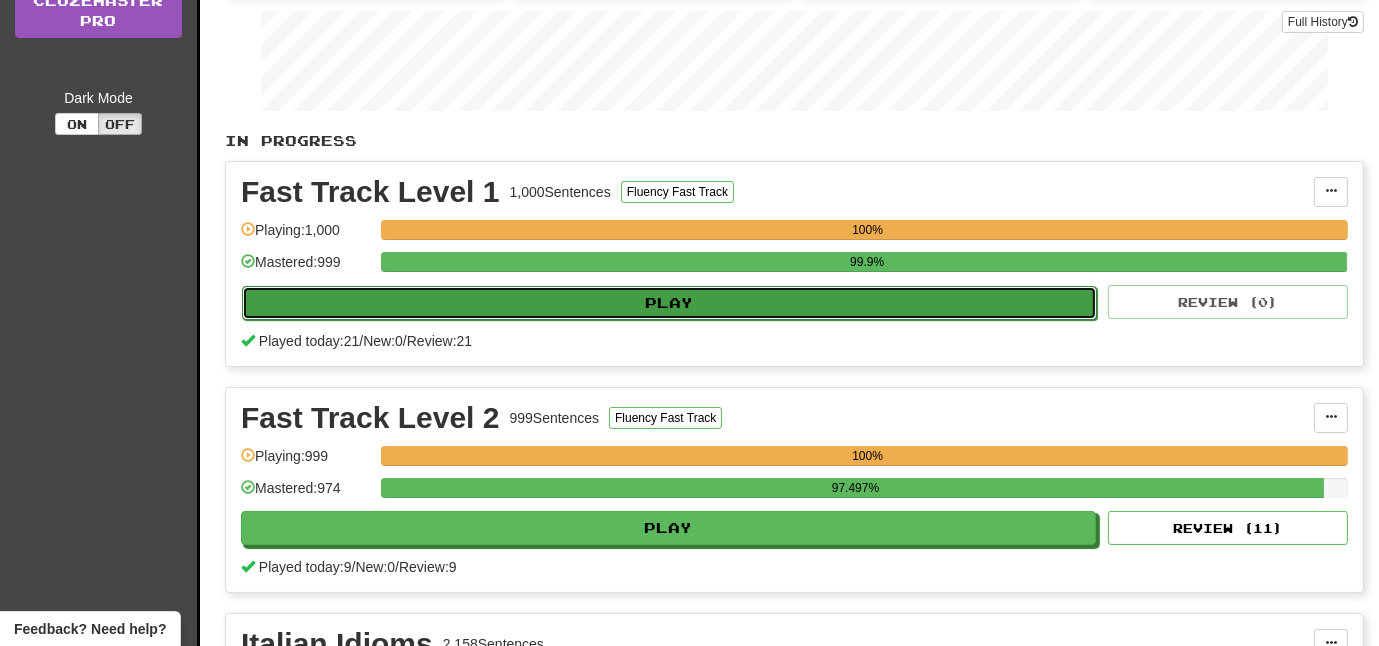 select on "**" 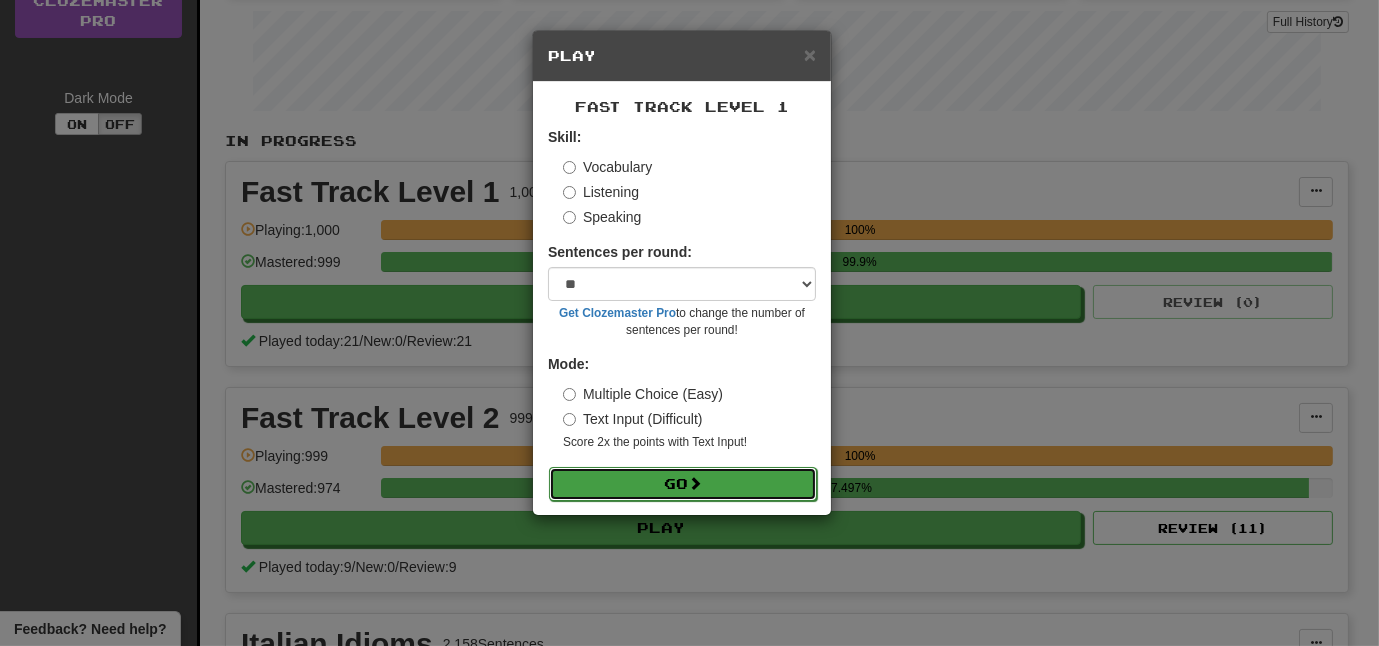 click on "Go" at bounding box center (683, 484) 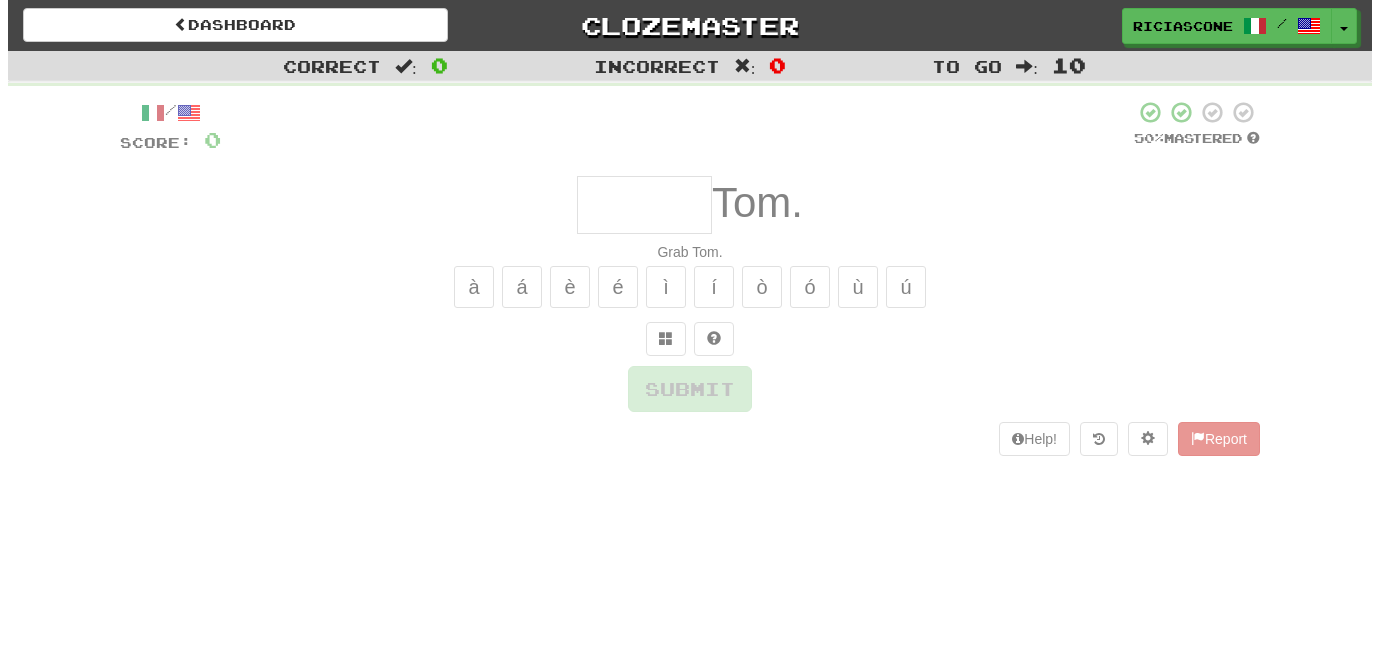scroll, scrollTop: 0, scrollLeft: 0, axis: both 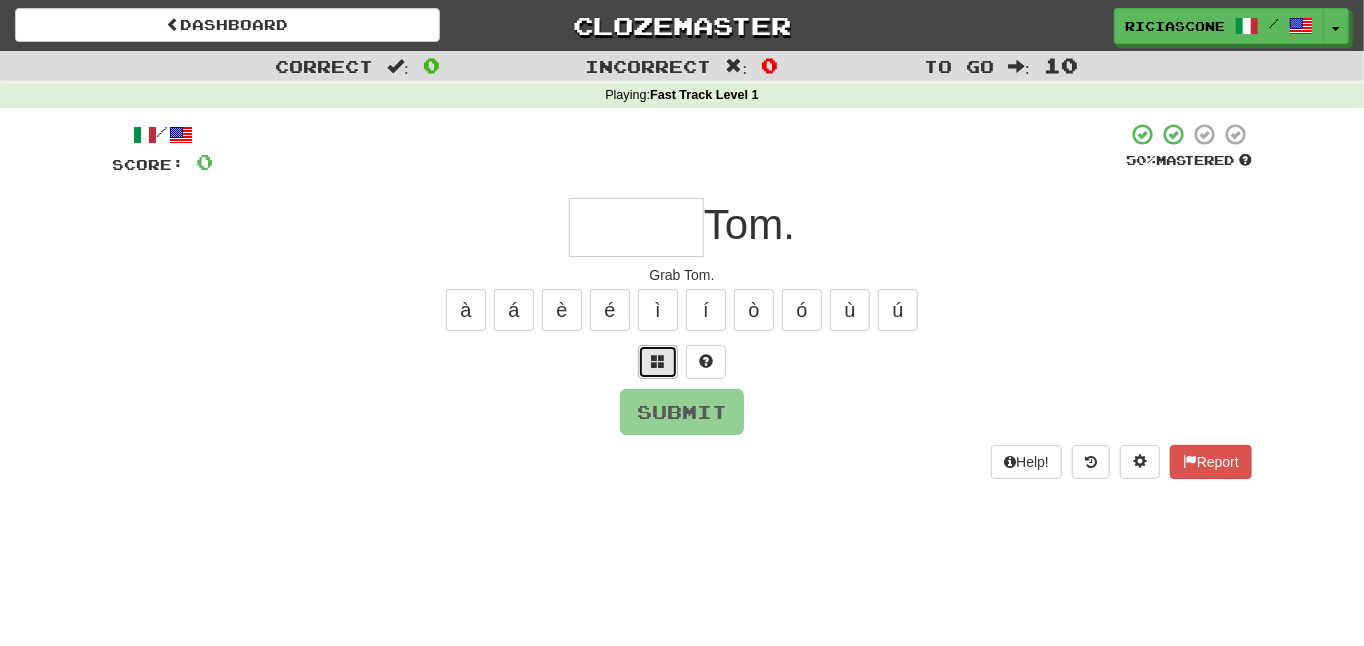 click at bounding box center [658, 361] 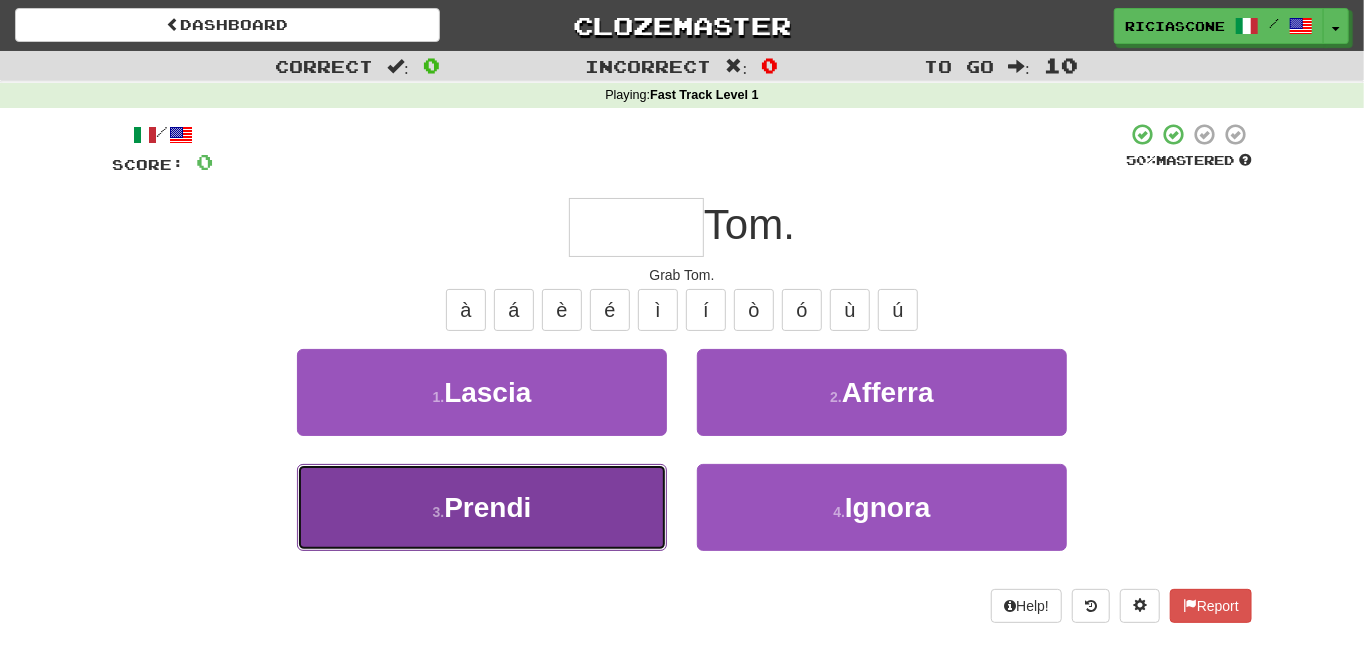 click on "3 .  Prendi" at bounding box center (482, 507) 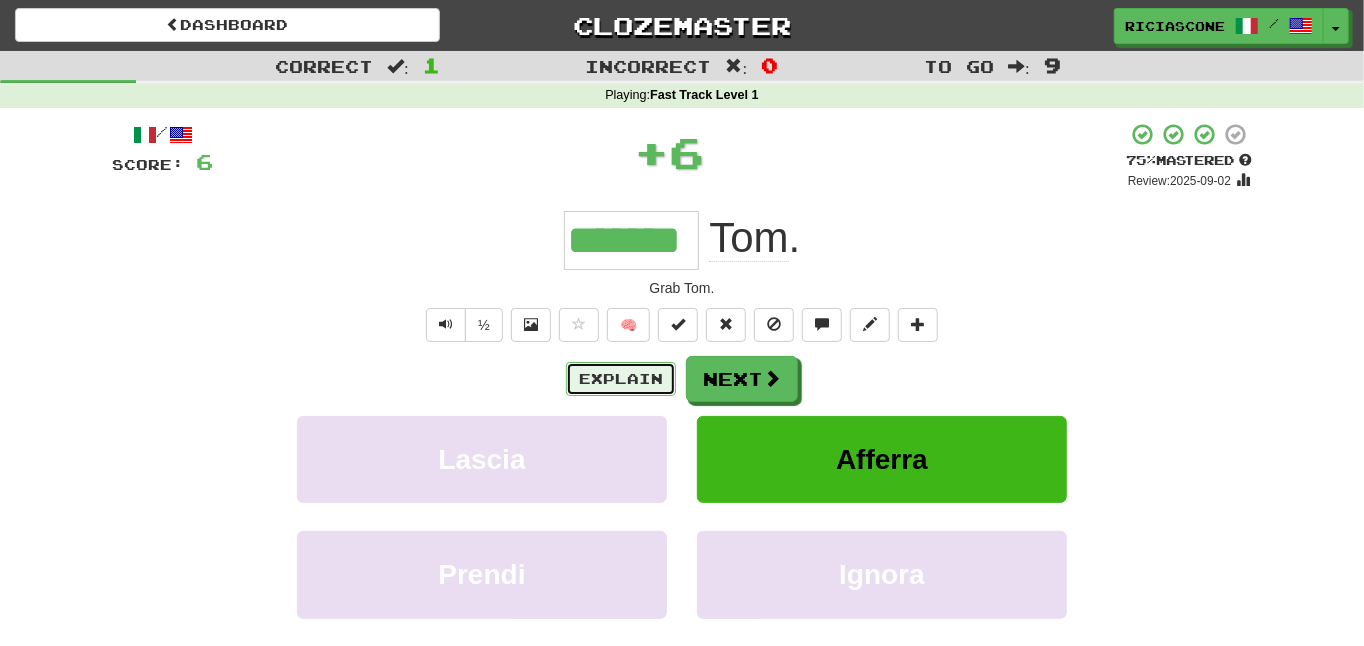 click on "Explain" at bounding box center (621, 379) 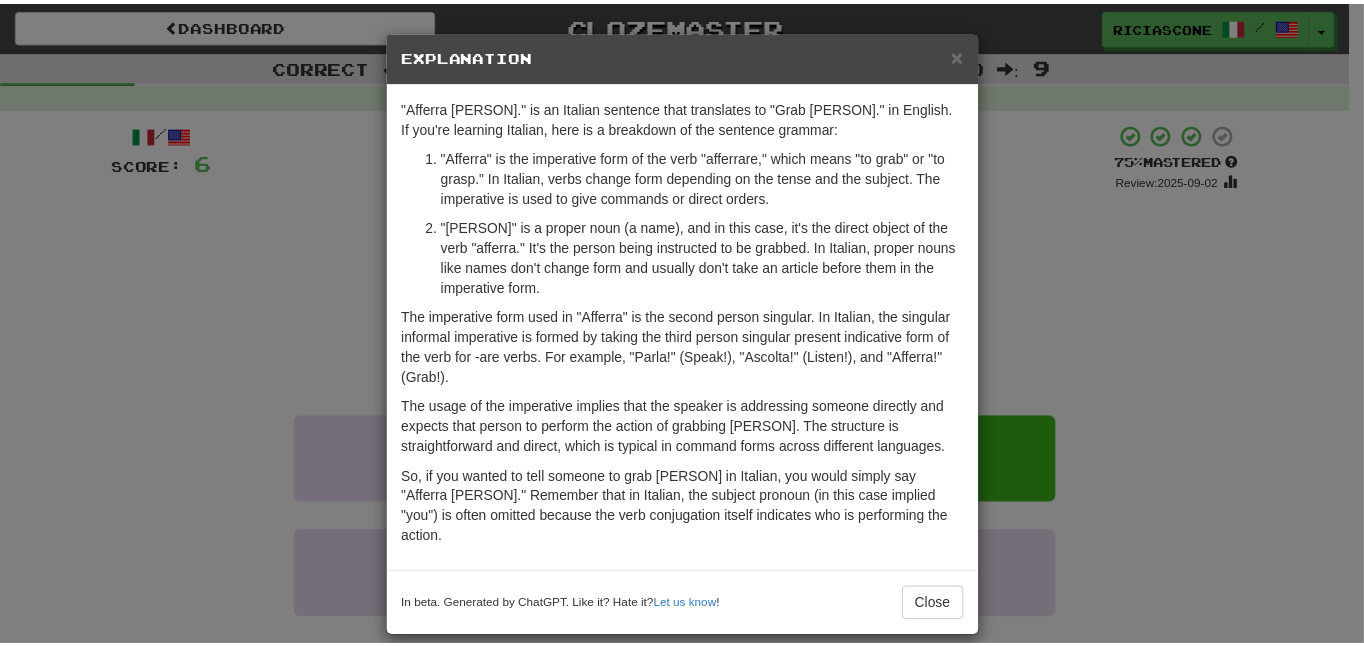 scroll, scrollTop: 0, scrollLeft: 0, axis: both 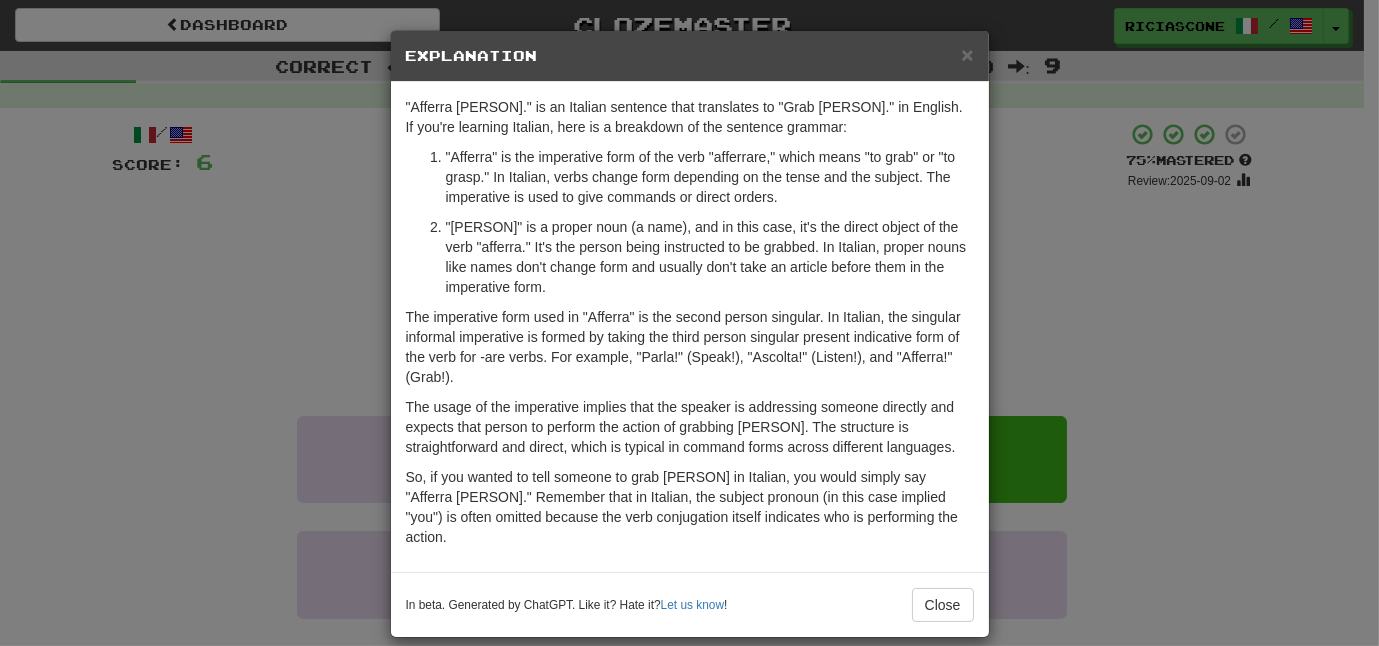 click on "× Explanation "Afferra Tom." is an Italian sentence that translates to "Grab Tom." in English. If you're learning Italian, here is a breakdown of the sentence grammar:
"Afferra" is the imperative form of the verb "afferrare," which means "to grab" or "to grasp." In Italian, verbs change form depending on the tense and the subject. The imperative is used to give commands or direct orders.
"Tom" is a proper noun (a name), and in this case, it's the direct object of the verb "afferra." It's the person being instructed to be grabbed. In Italian, proper nouns like names don't change form and usually don't take an article before them in the imperative form.
The imperative form used in "Afferra" is the second person singular. In Italian, the singular informal imperative is formed by taking the third person singular present indicative form of the verb for -are verbs. For example, "Parla!" (Speak!), "Ascolta!" (Listen!), and "Afferra!" (Grab!).
In beta. Generated by ChatGPT. Like it? Hate it?  !" at bounding box center (689, 323) 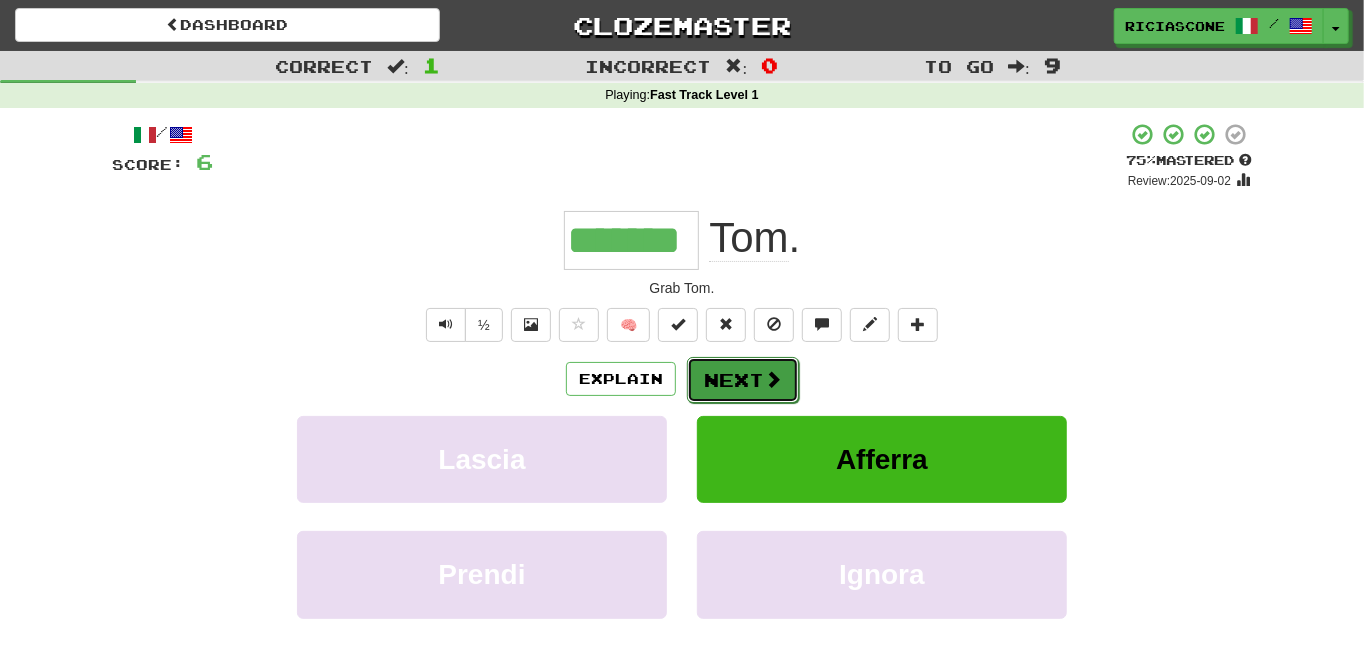 click on "Next" at bounding box center (743, 380) 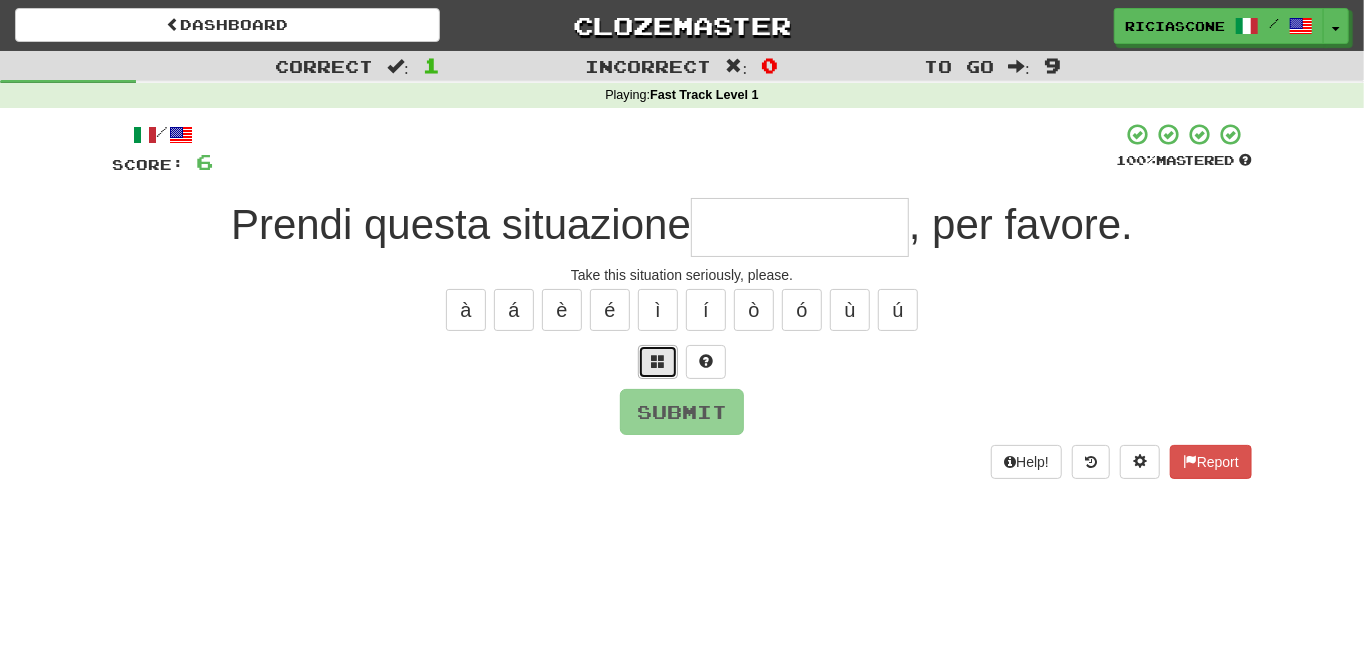click at bounding box center [658, 362] 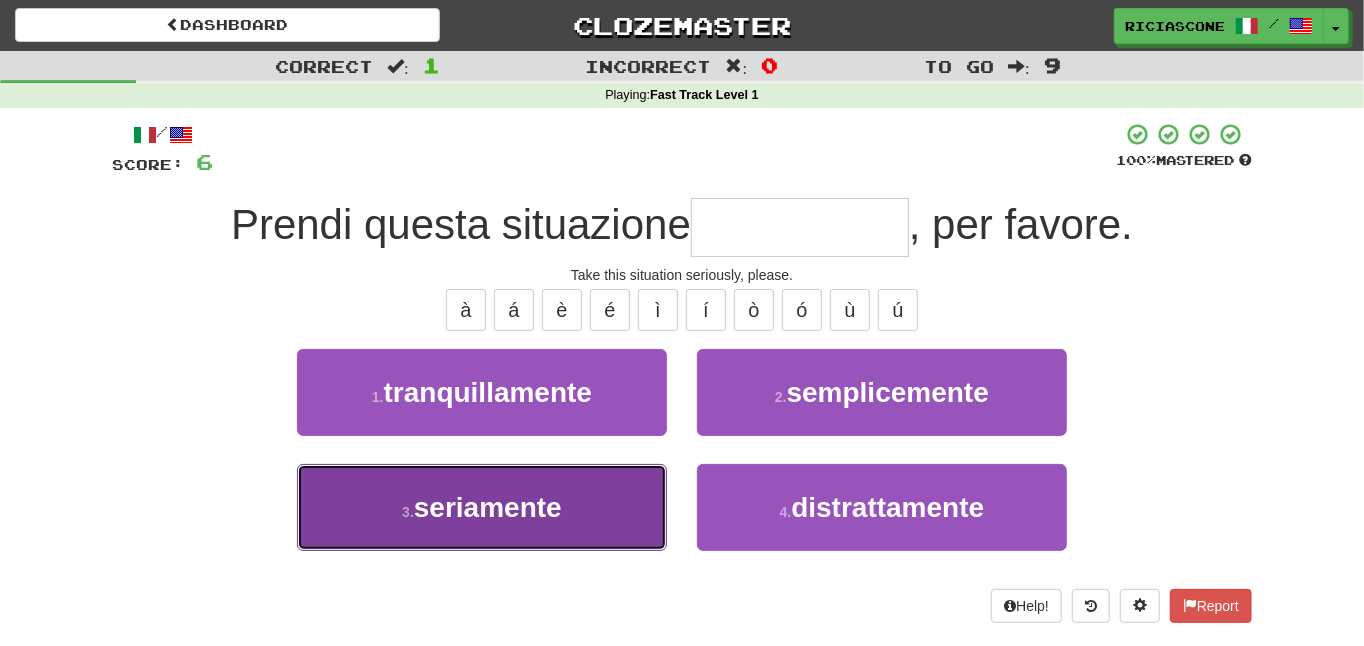 click on "3 .  seriamente" at bounding box center (482, 507) 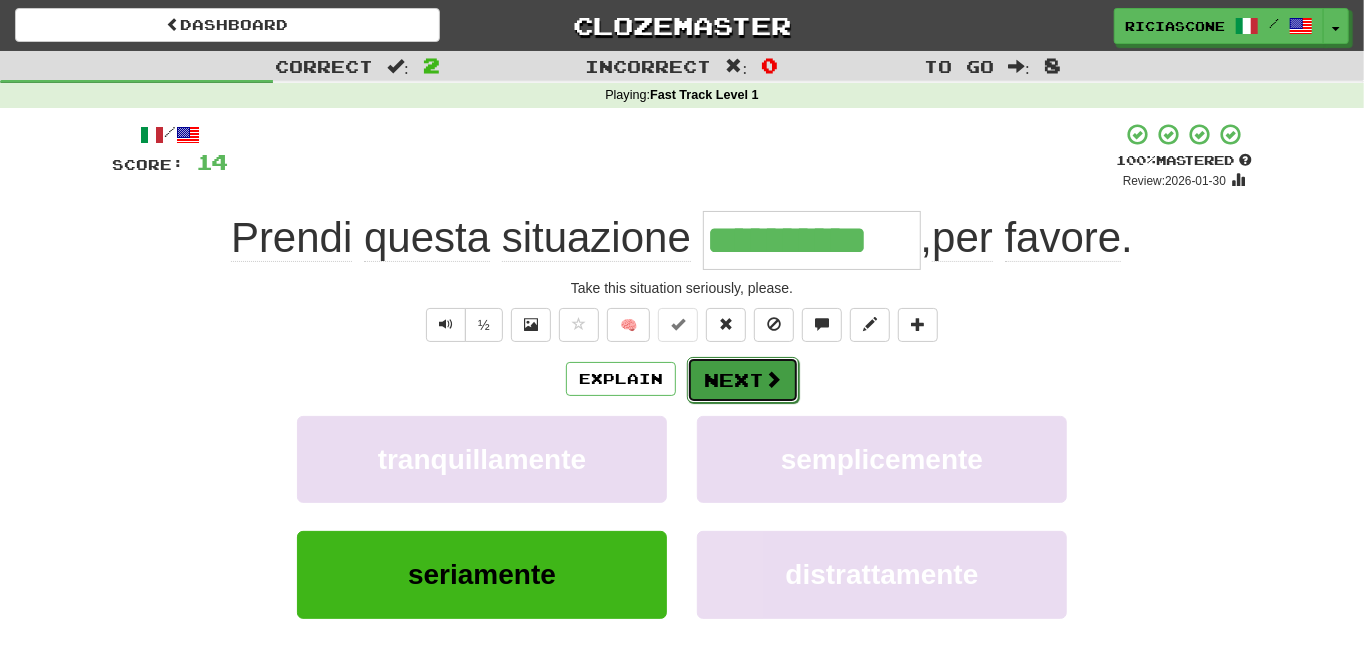 click on "Next" at bounding box center [743, 380] 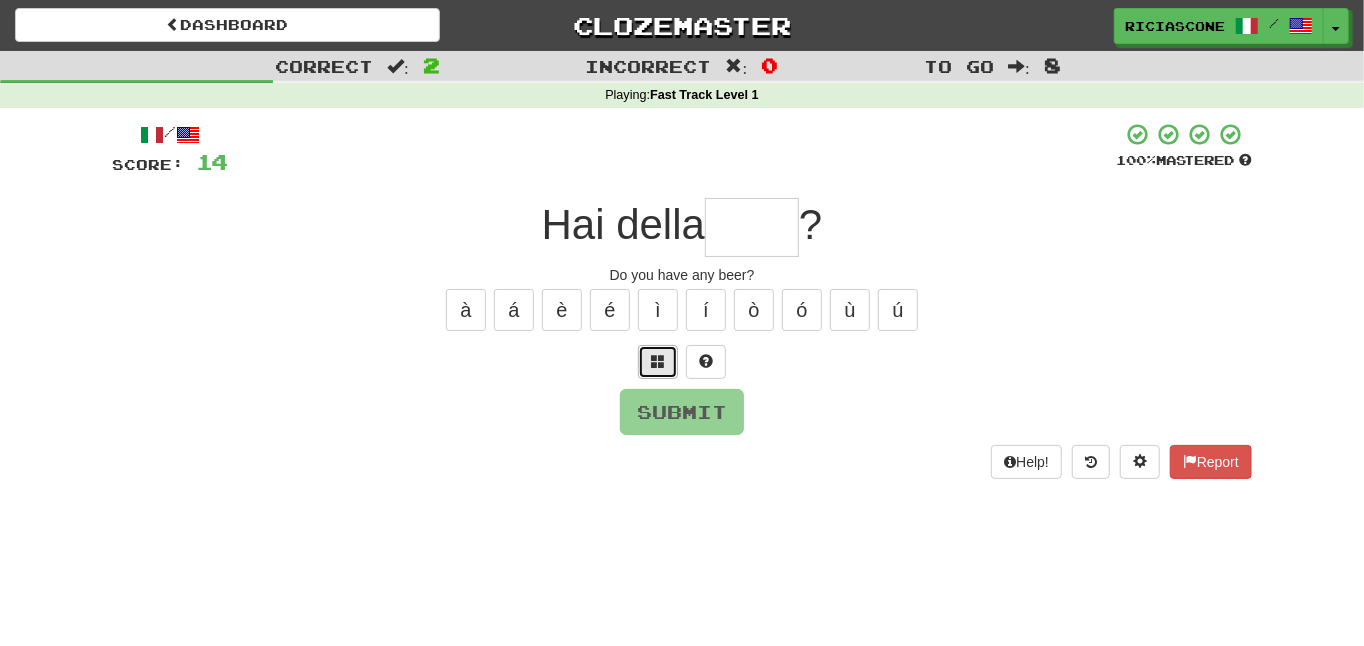 click at bounding box center [658, 361] 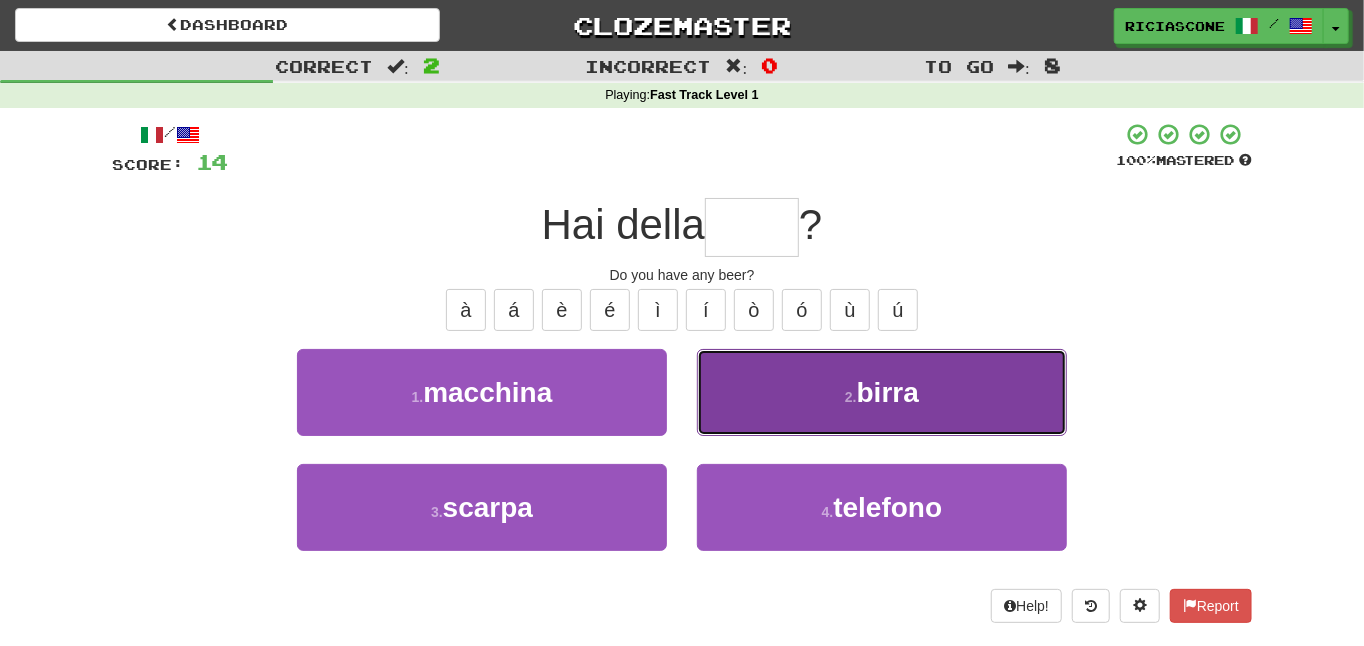click on "2 .  birra" at bounding box center (882, 392) 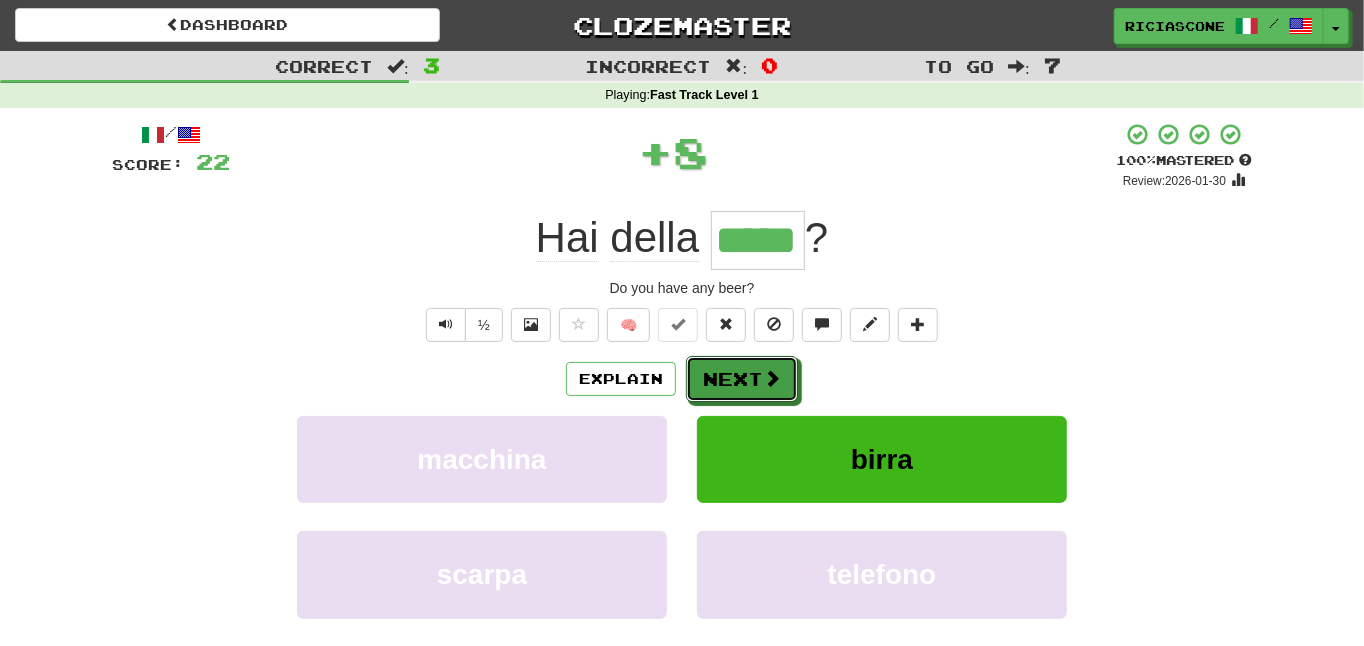 click on "Next" at bounding box center [742, 379] 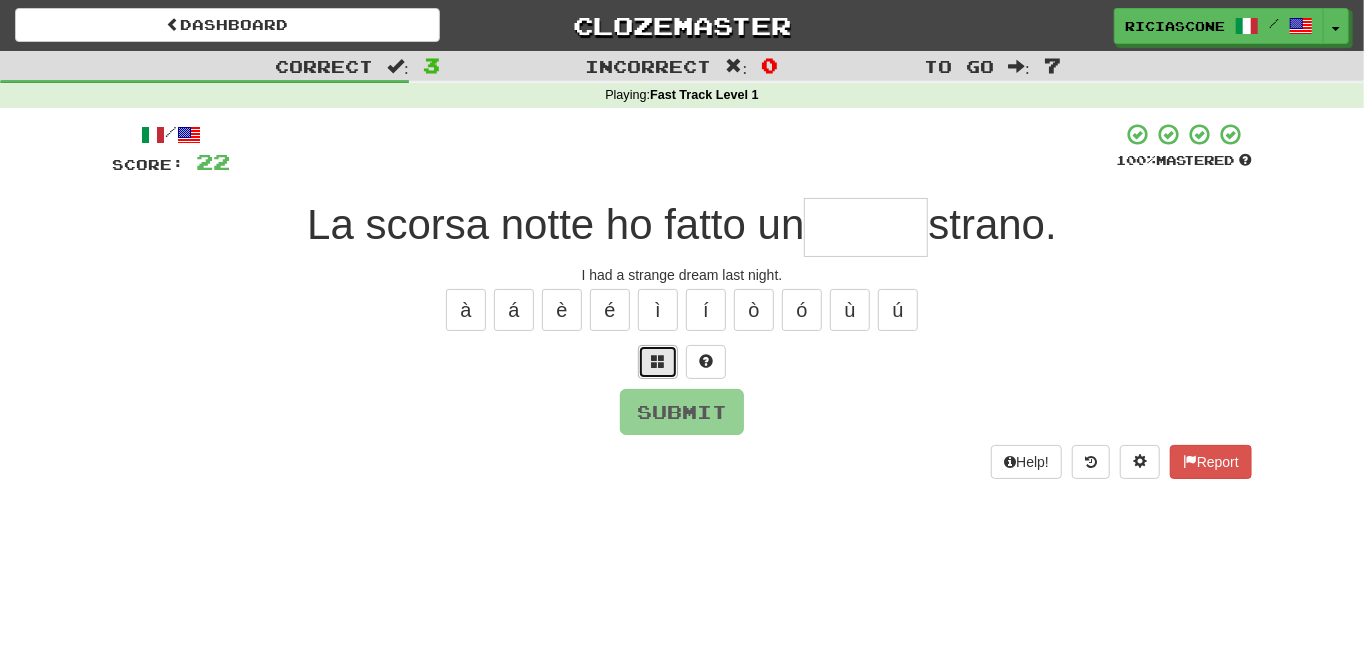 click at bounding box center (658, 361) 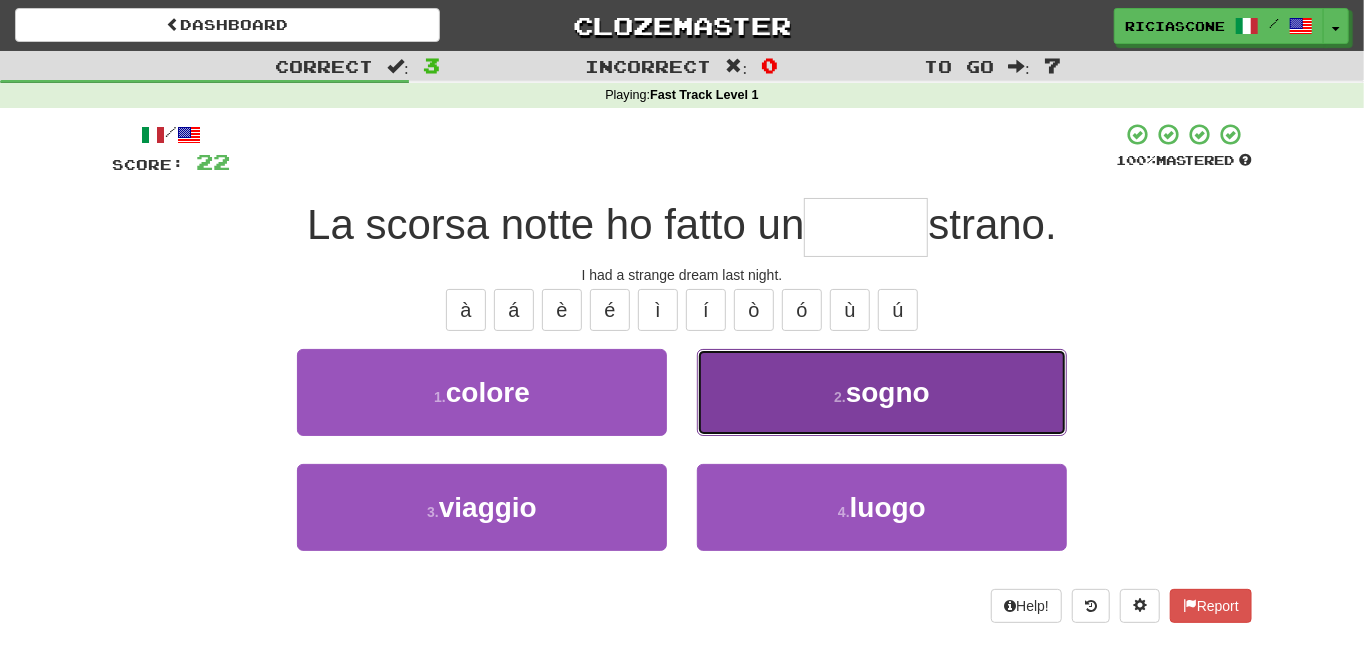click on "2 .  sogno" at bounding box center [882, 392] 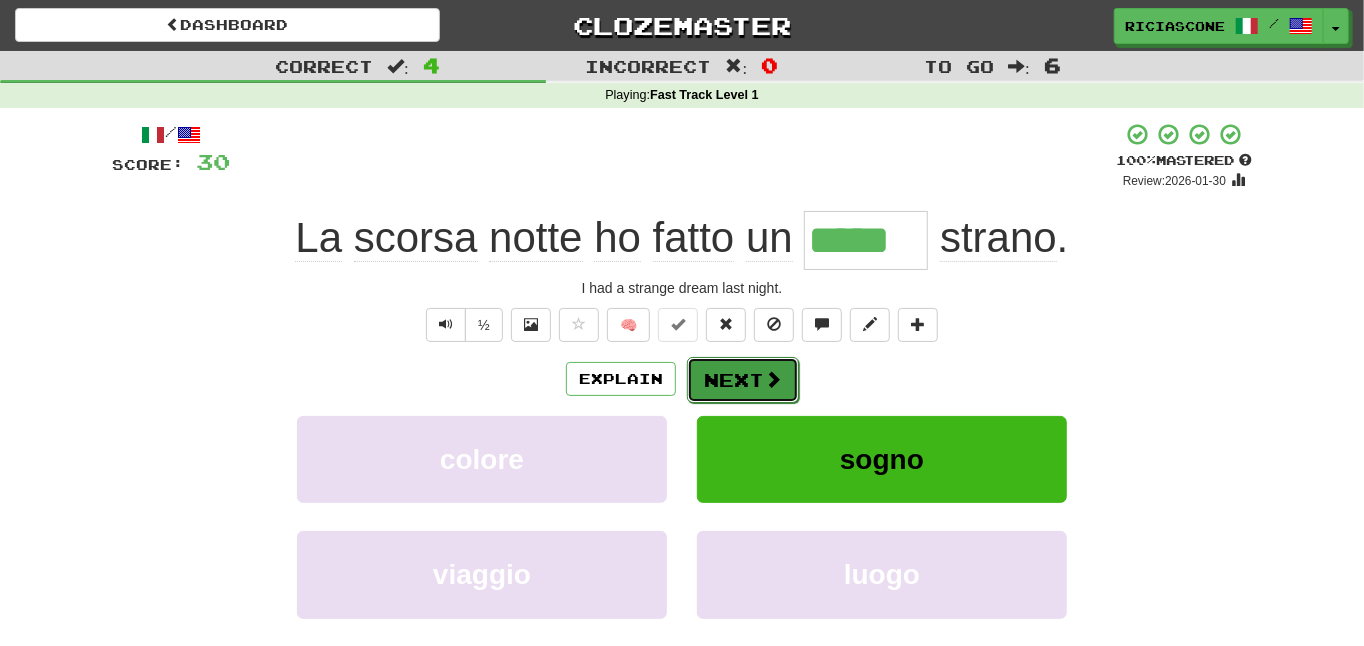 click at bounding box center [773, 379] 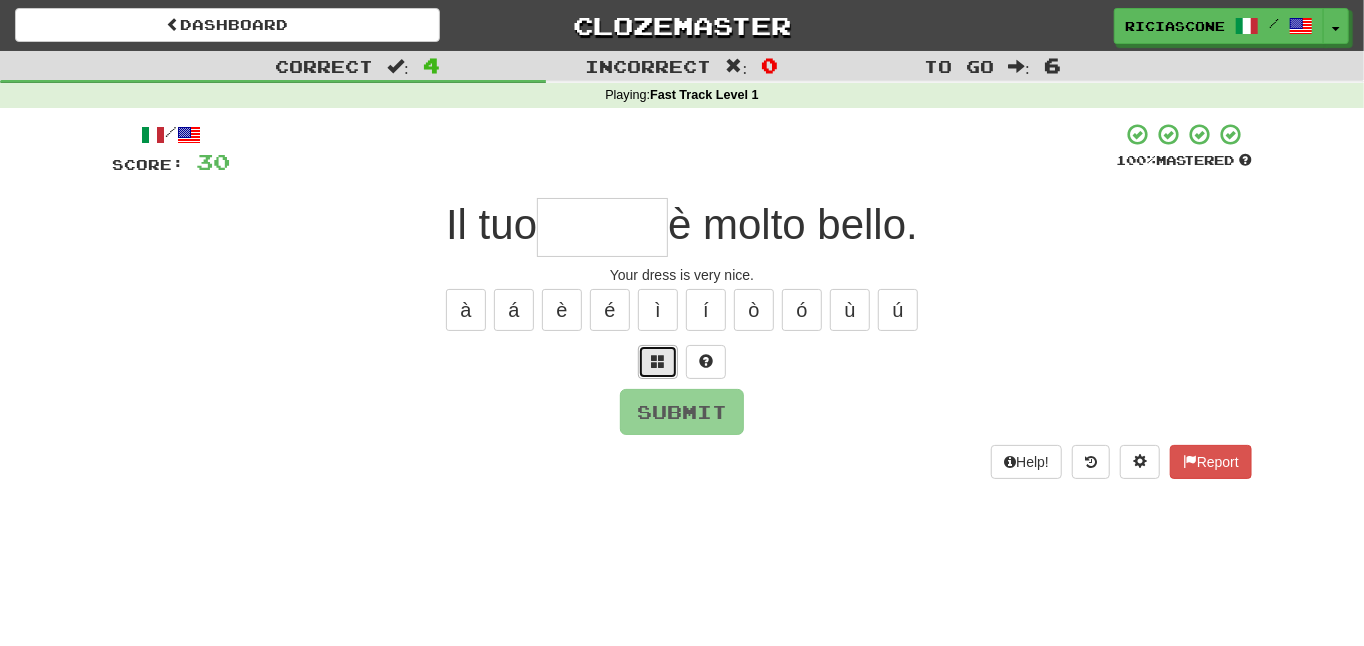click at bounding box center (658, 362) 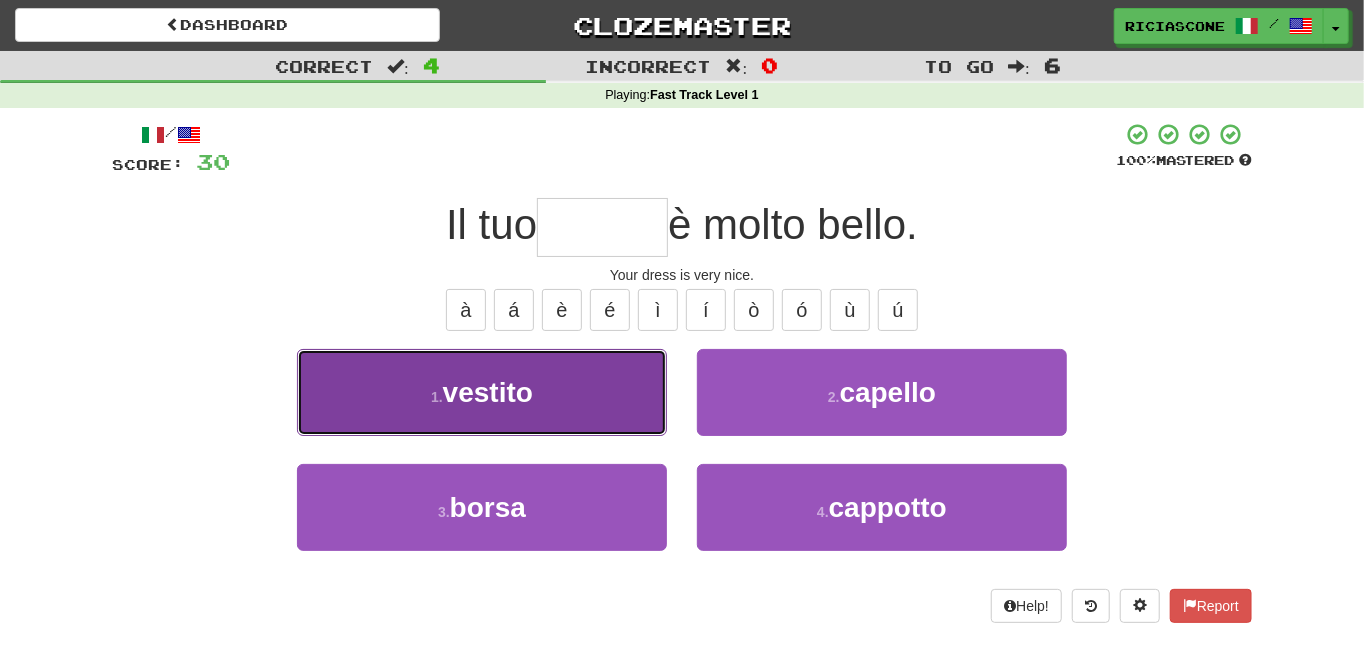 click on "1 .  vestito" at bounding box center [482, 392] 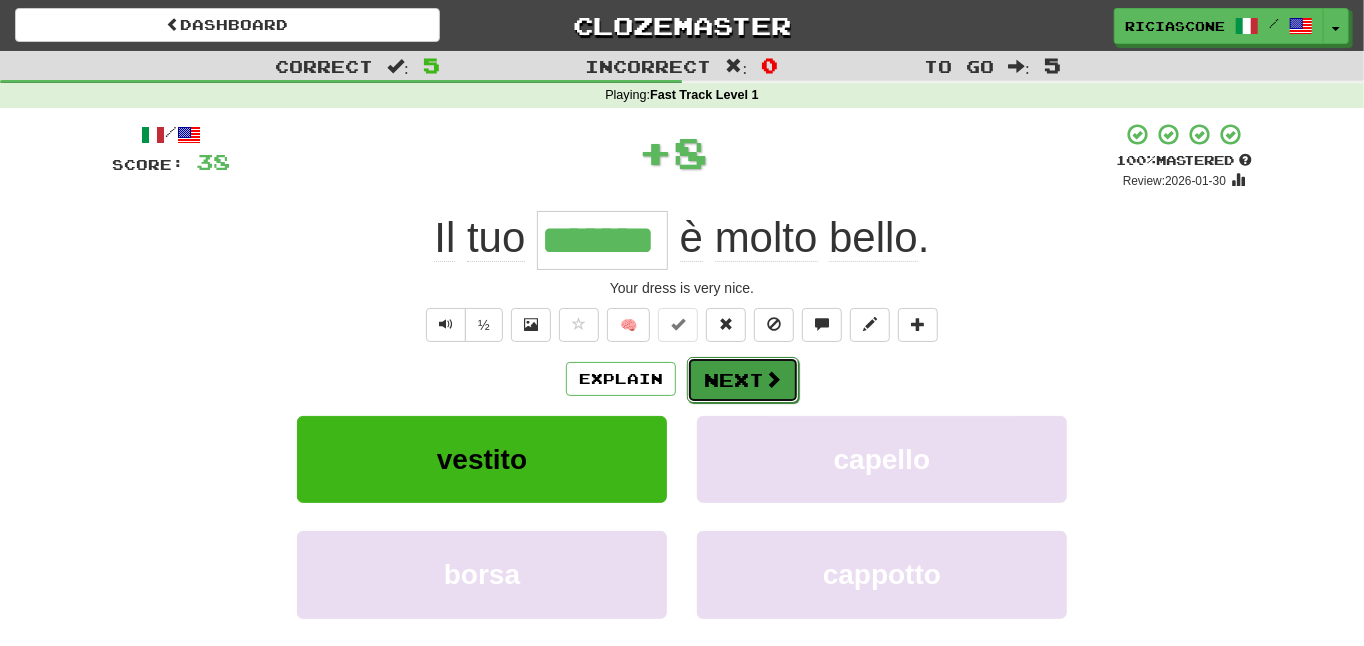 click on "Next" at bounding box center (743, 380) 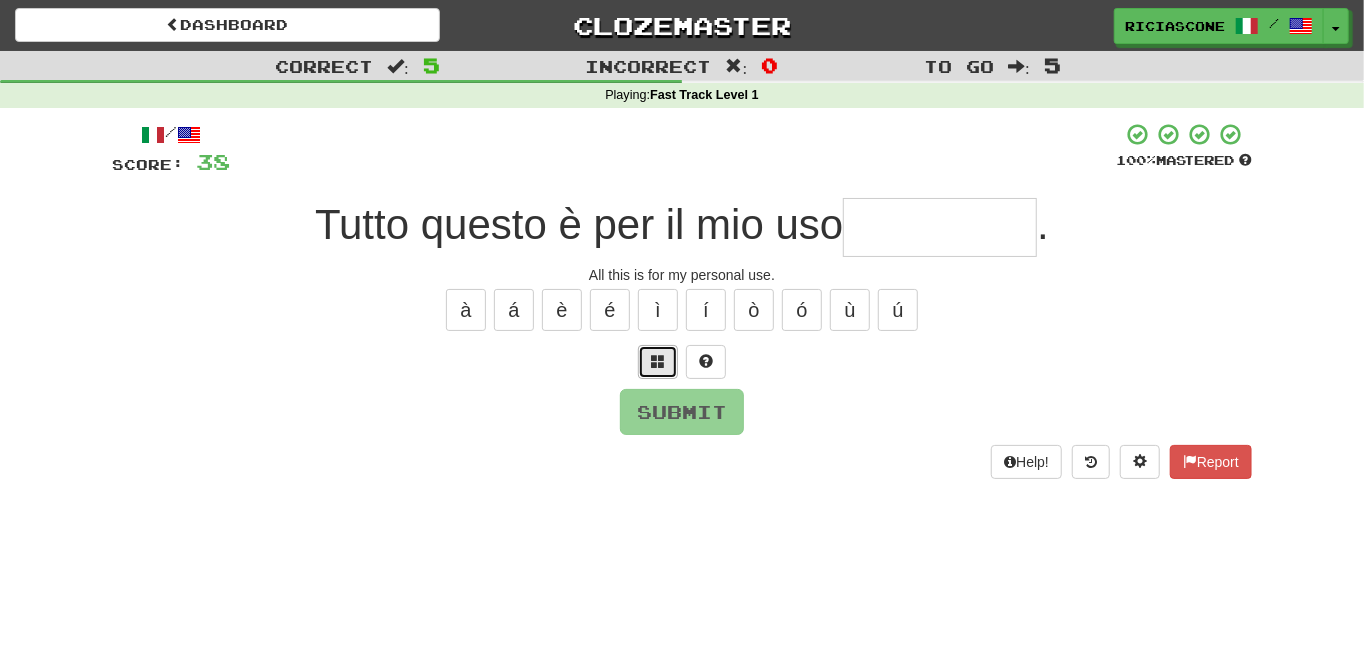 click at bounding box center [658, 362] 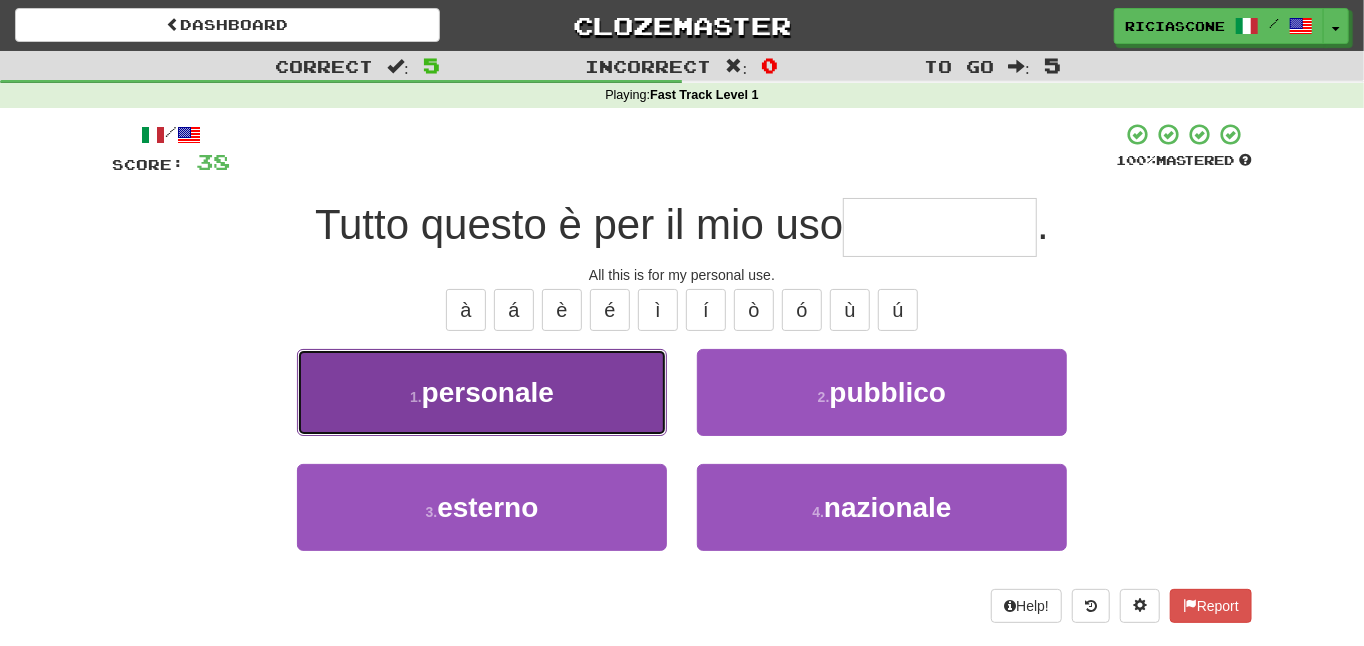 click on "1 .  personale" at bounding box center (482, 392) 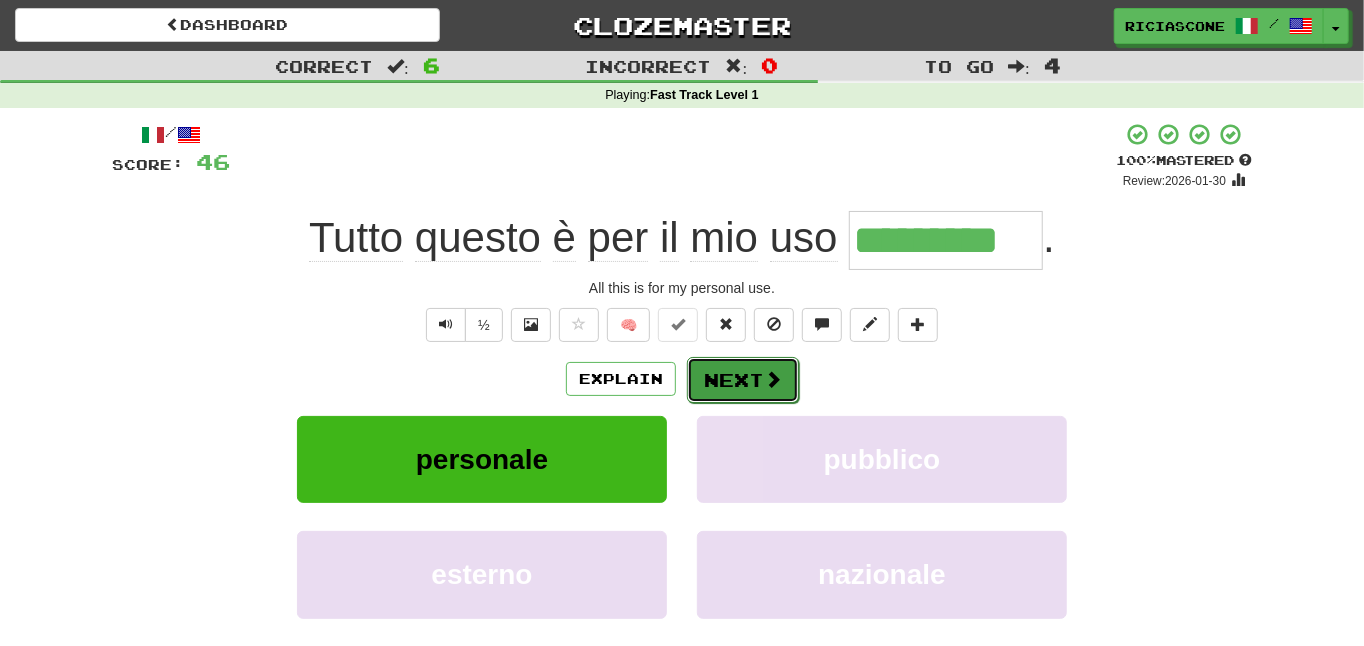 click on "Next" at bounding box center (743, 380) 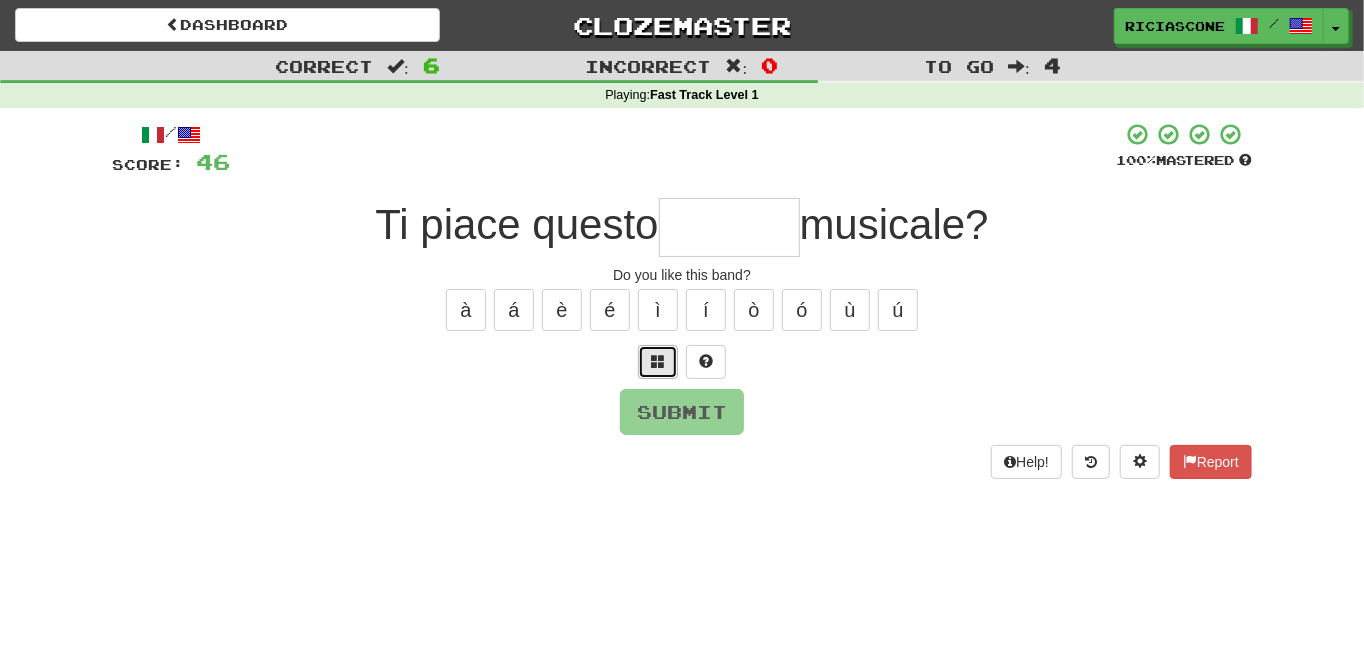 click at bounding box center [658, 361] 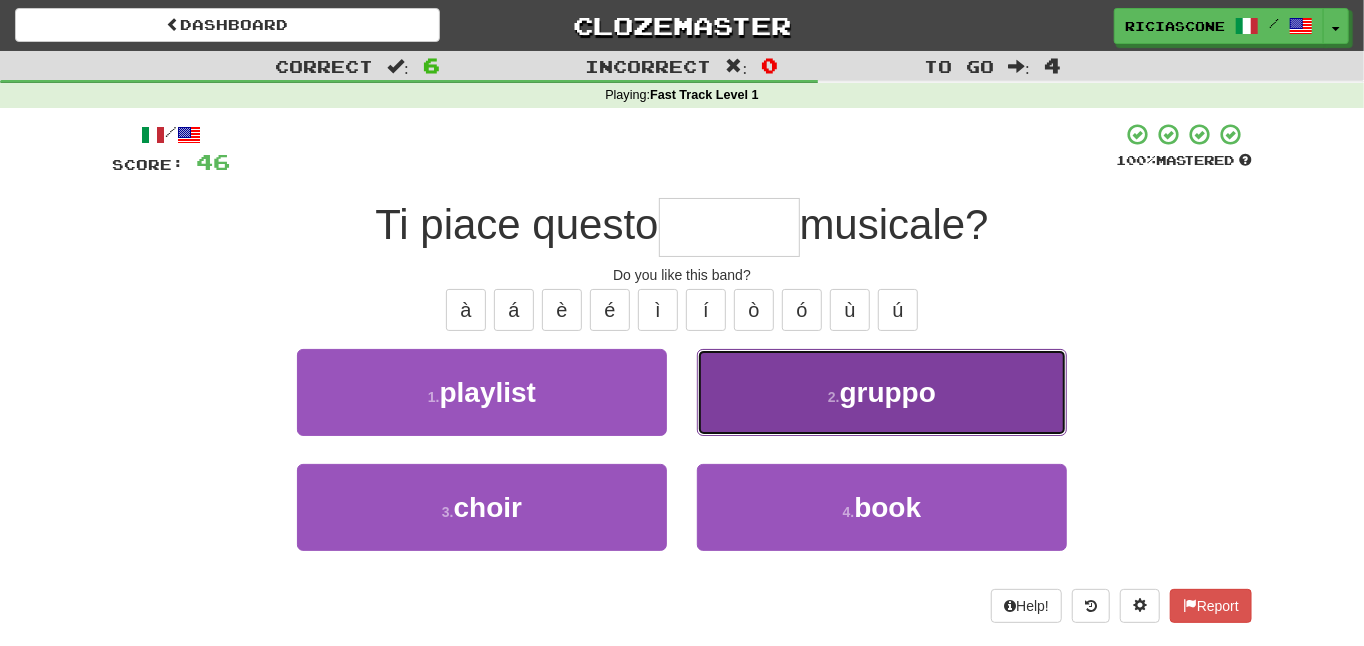 click on "2 .  gruppo" at bounding box center [882, 392] 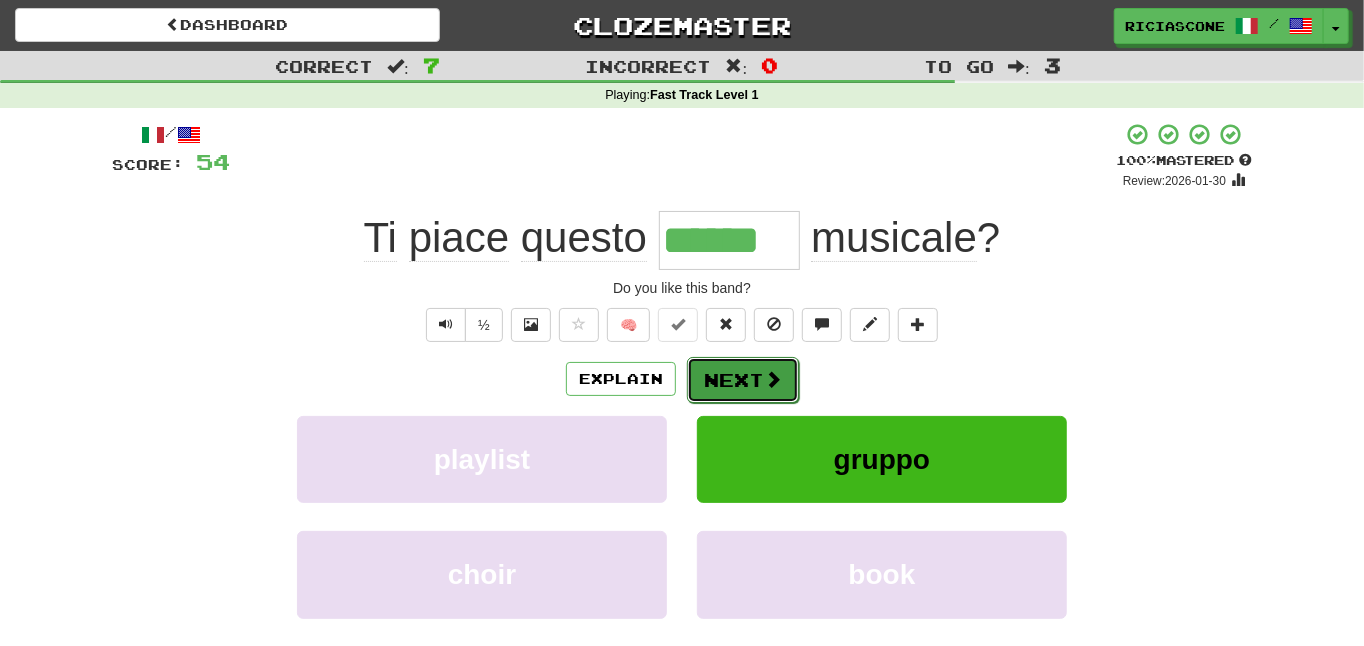click on "Next" at bounding box center [743, 380] 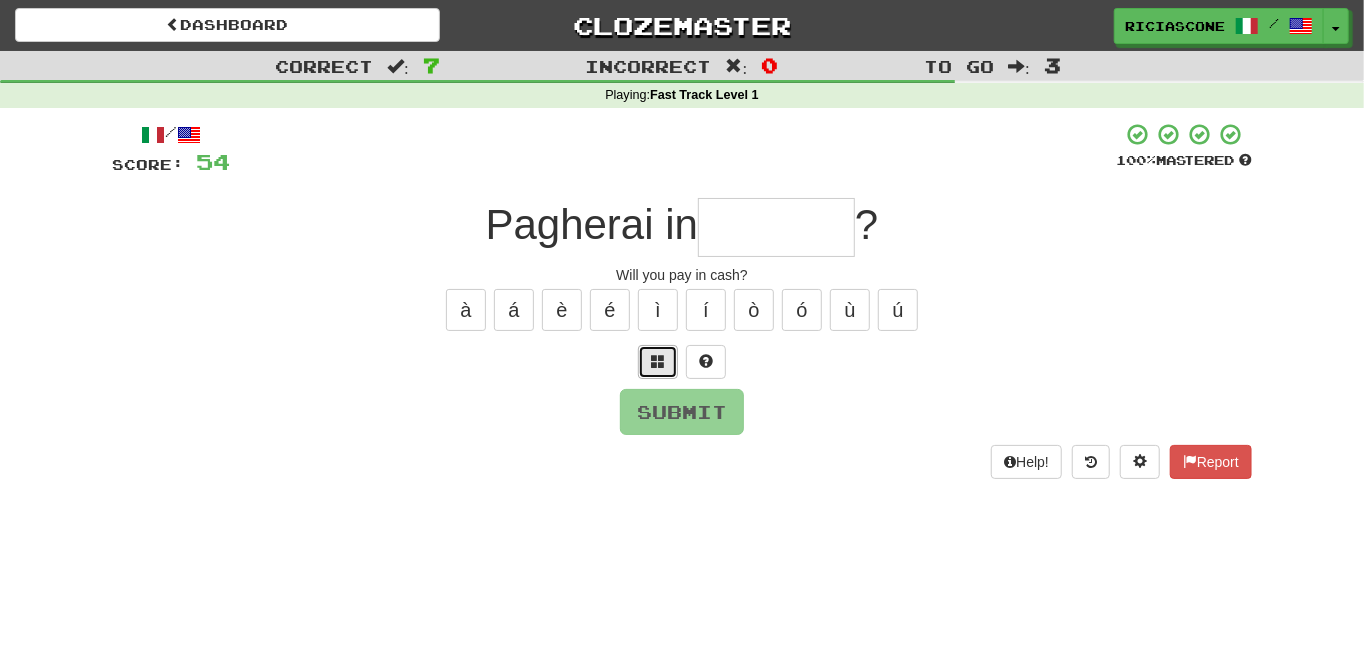 click at bounding box center (658, 362) 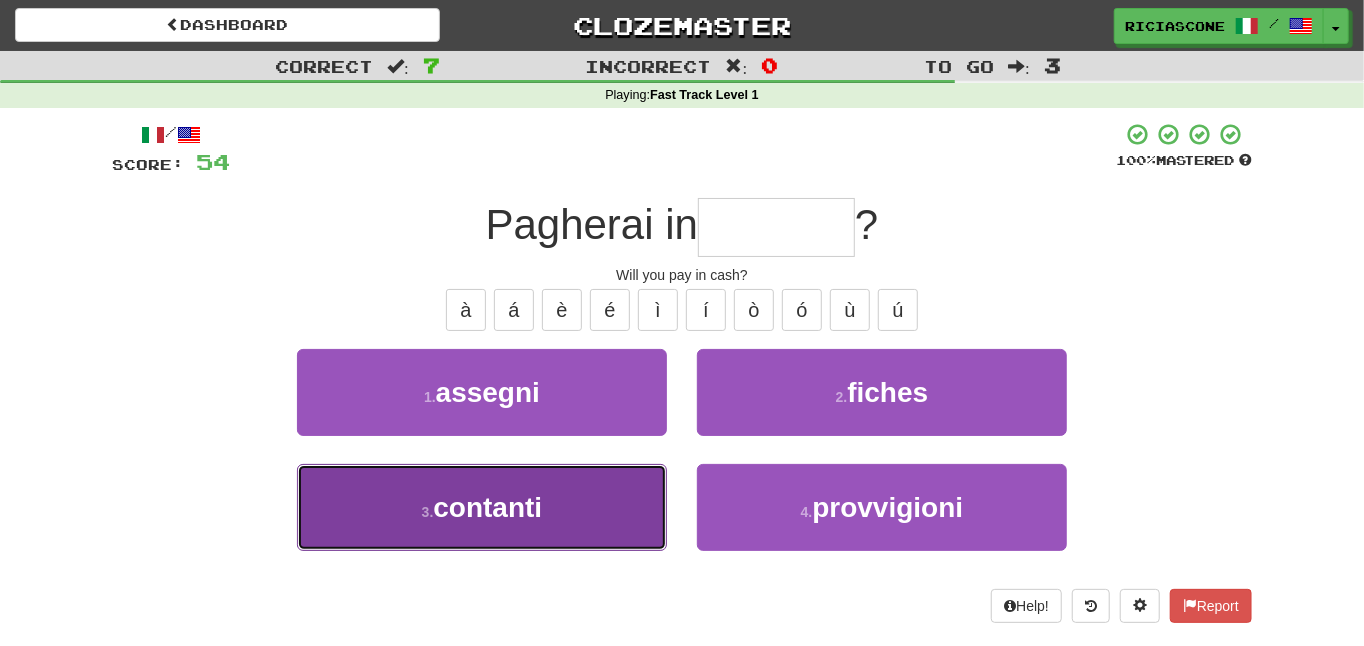 click on "3 .  contanti" at bounding box center [482, 507] 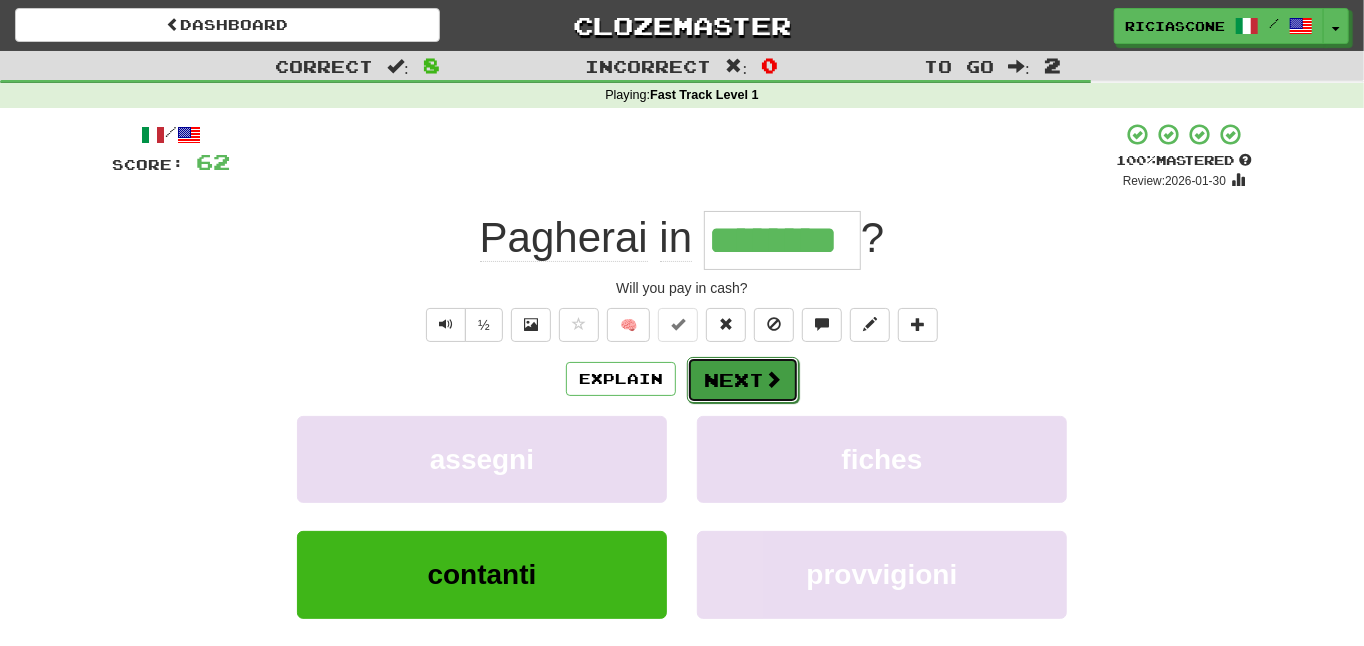click on "Next" at bounding box center [743, 380] 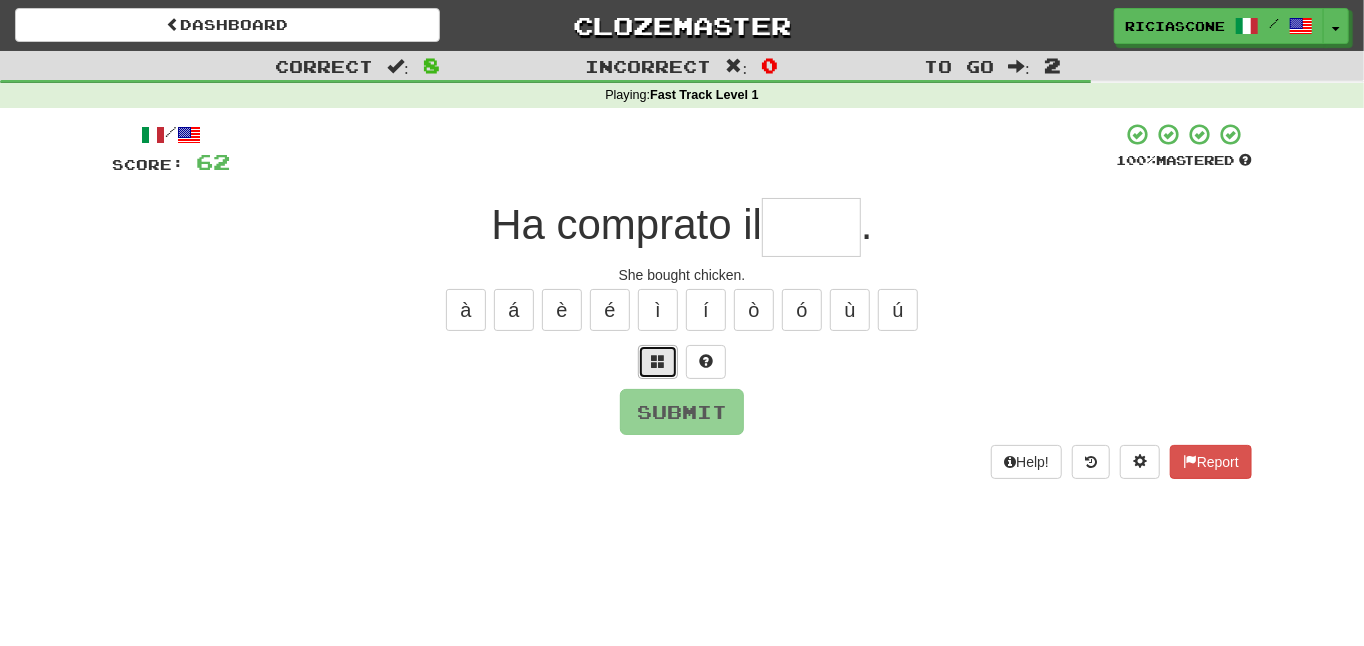 click at bounding box center (658, 361) 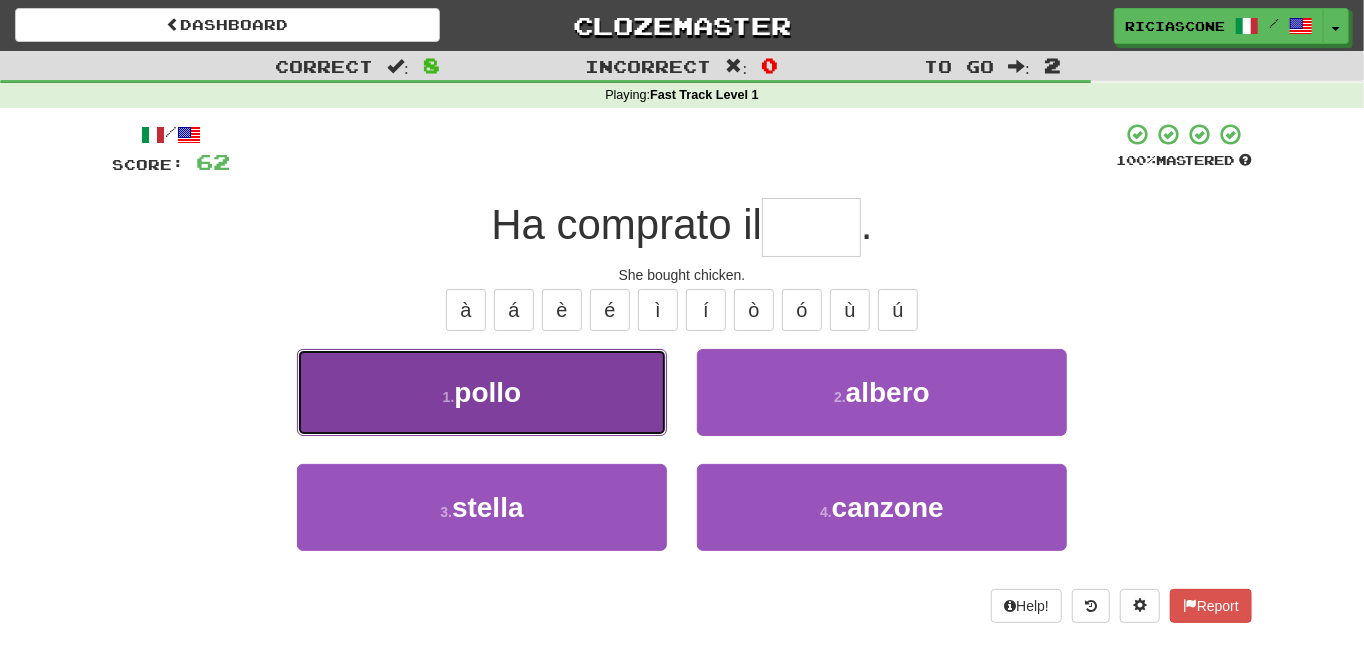 click on "1 .  pollo" at bounding box center [482, 392] 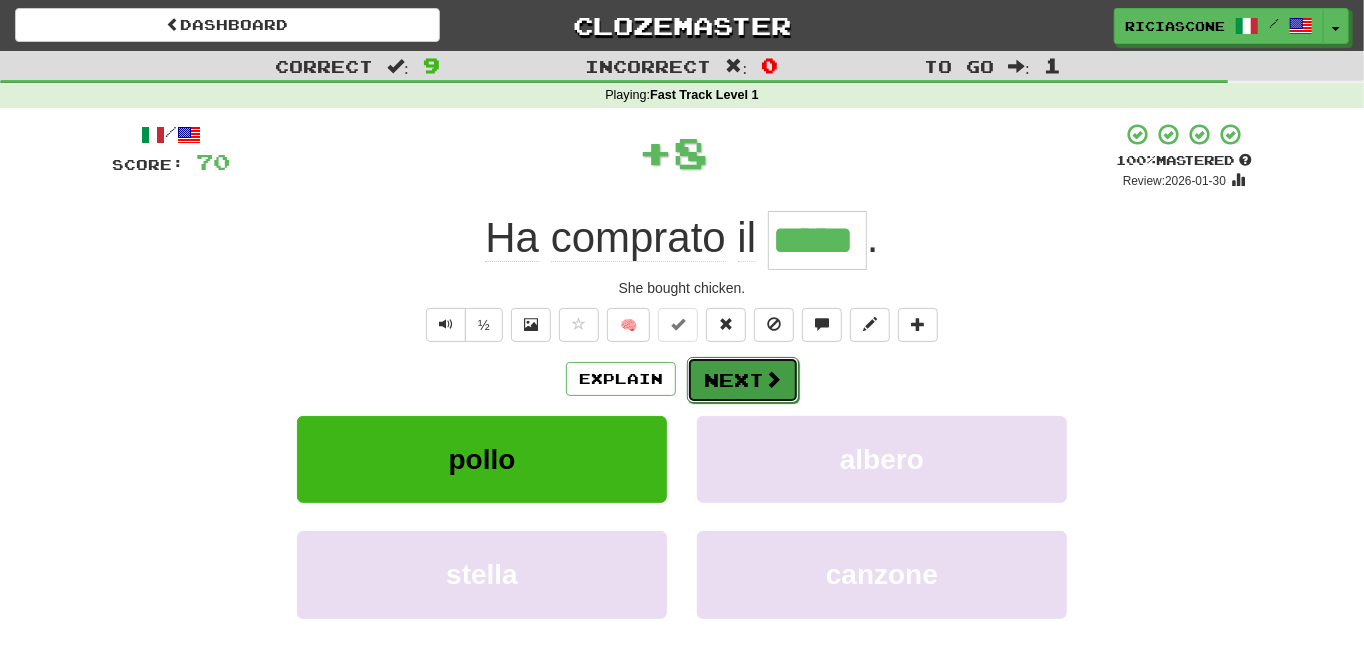 click on "Next" at bounding box center [743, 380] 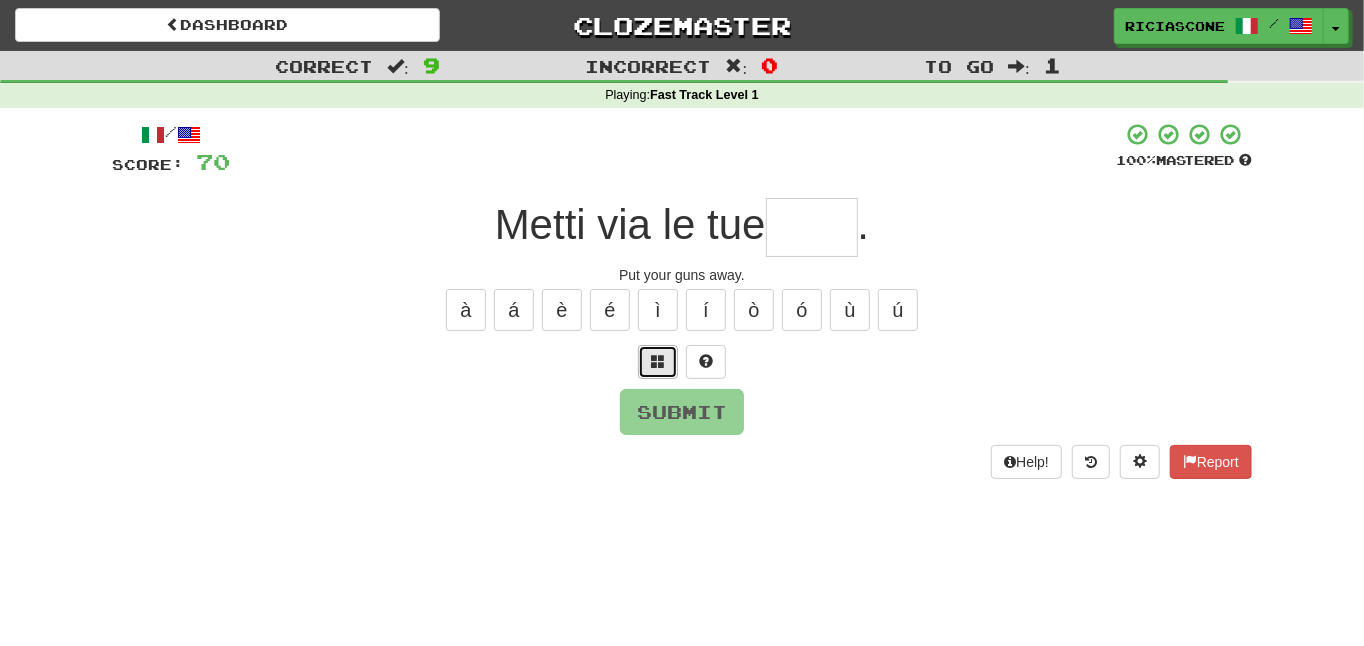 click at bounding box center (658, 361) 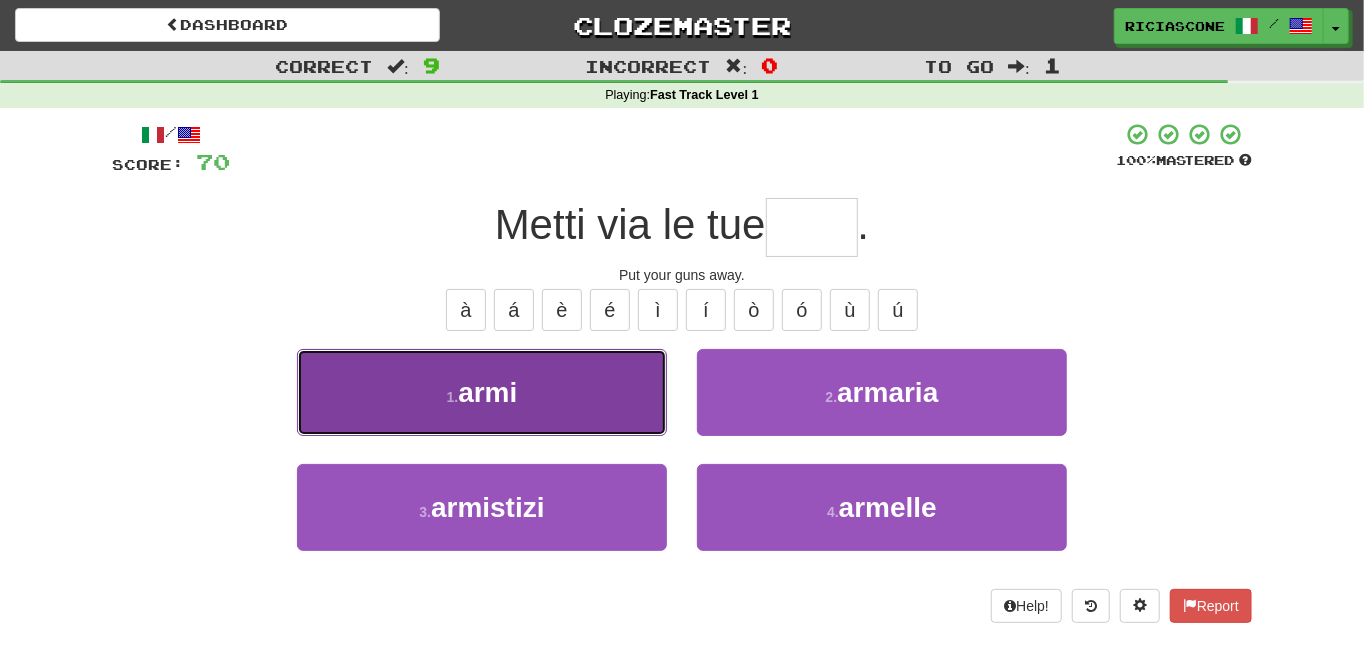 click on "1 .  armi" at bounding box center [482, 392] 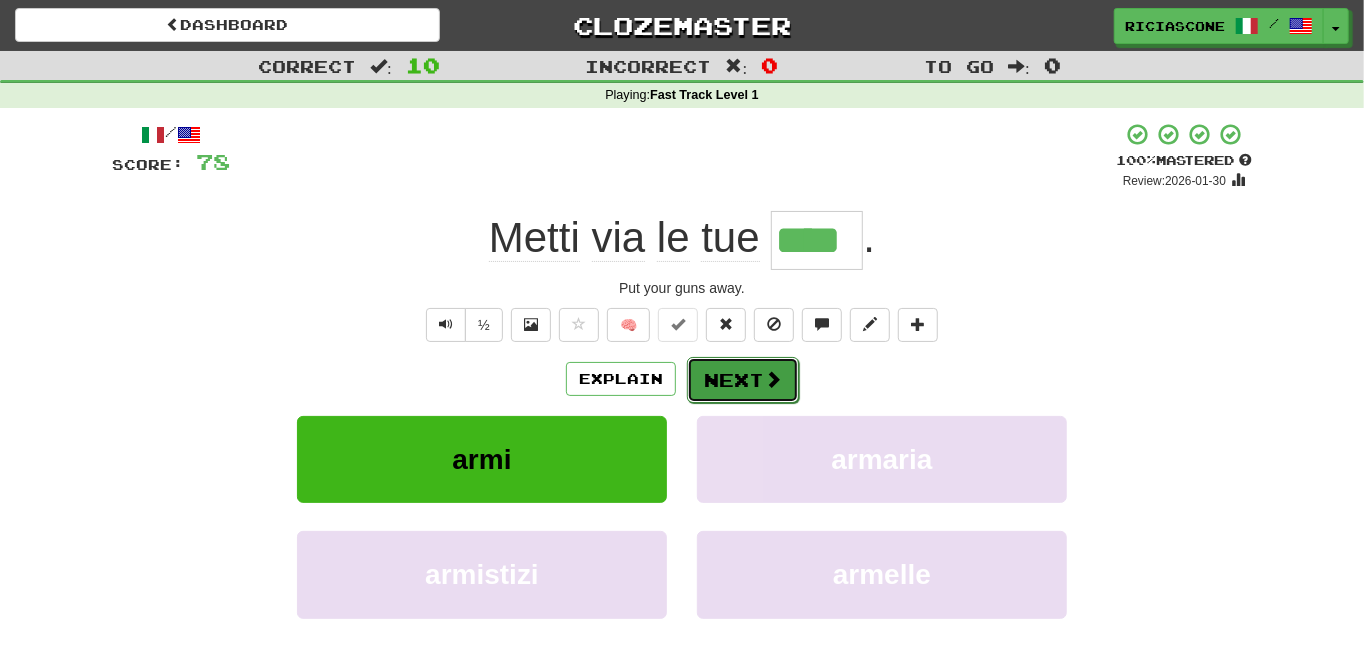 click on "Next" at bounding box center [743, 380] 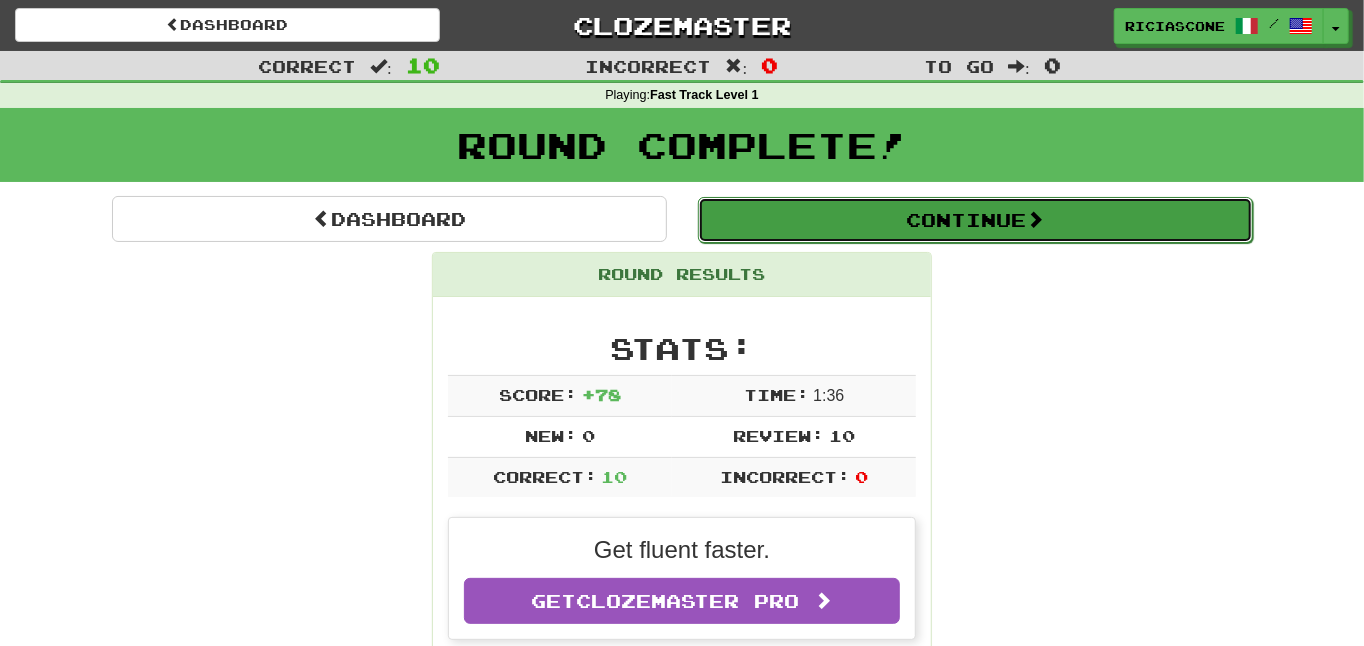 click on "Continue" at bounding box center (975, 220) 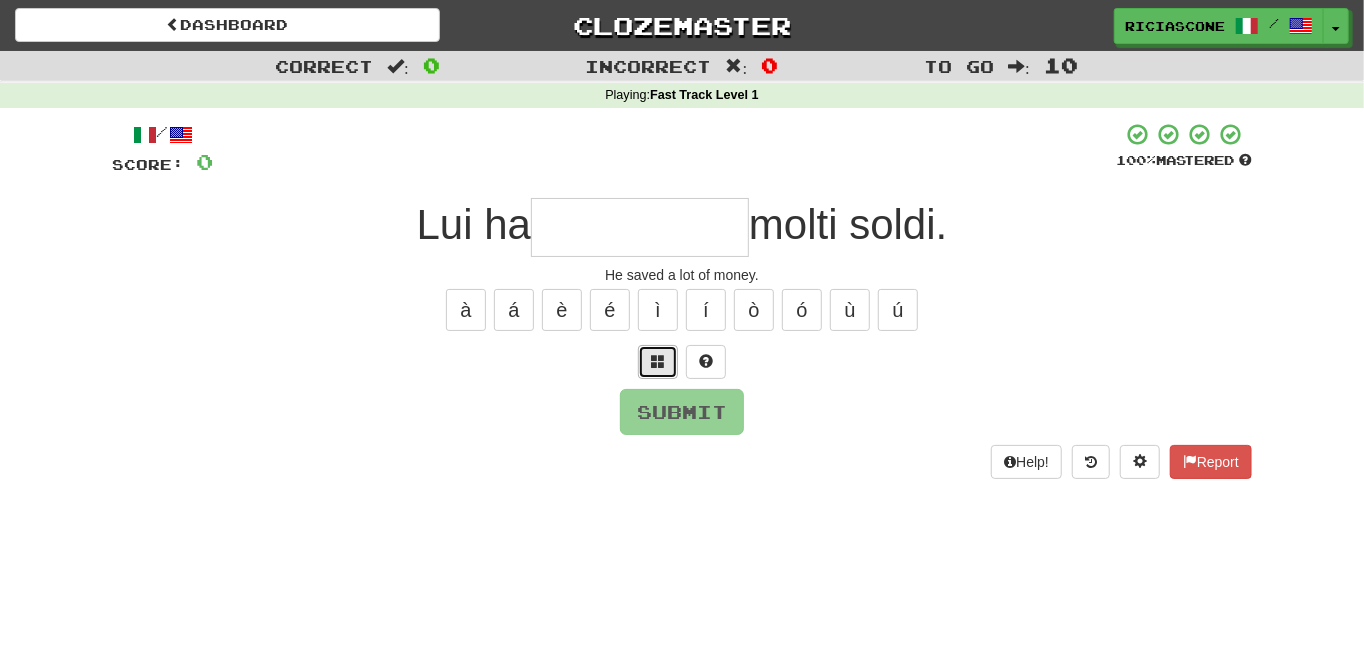 click at bounding box center (658, 362) 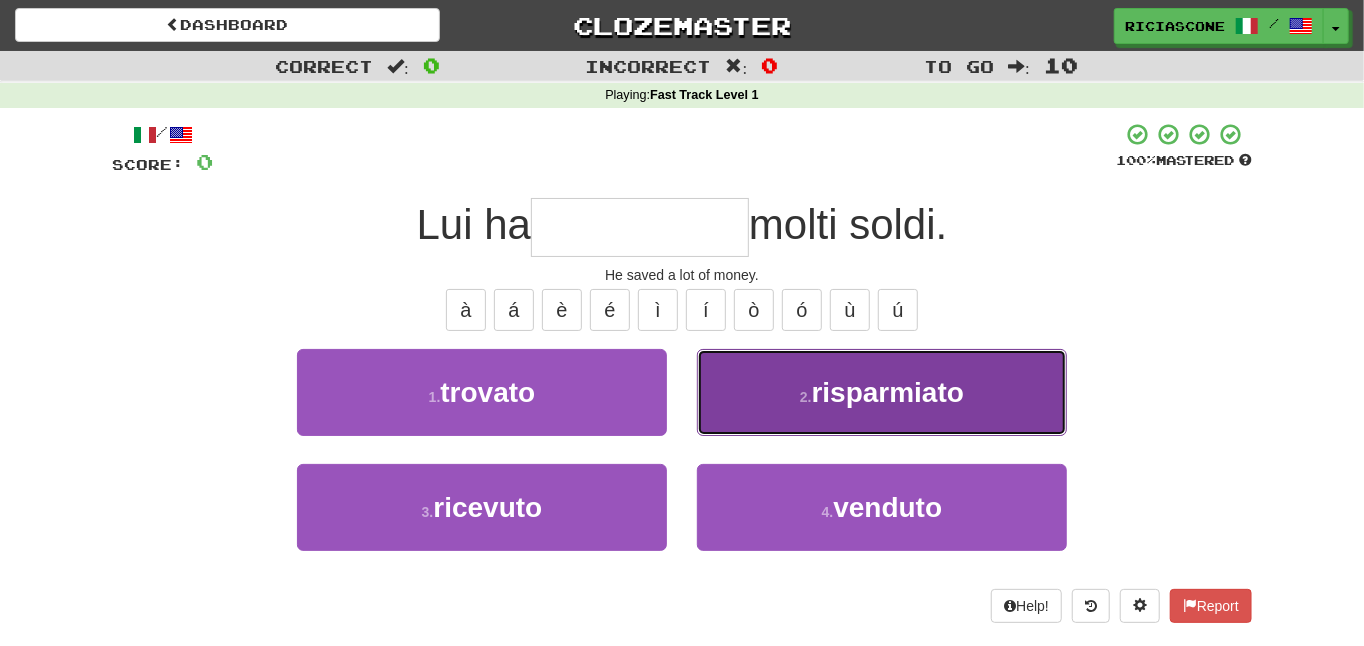 click on "2 .  risparmiato" at bounding box center (882, 392) 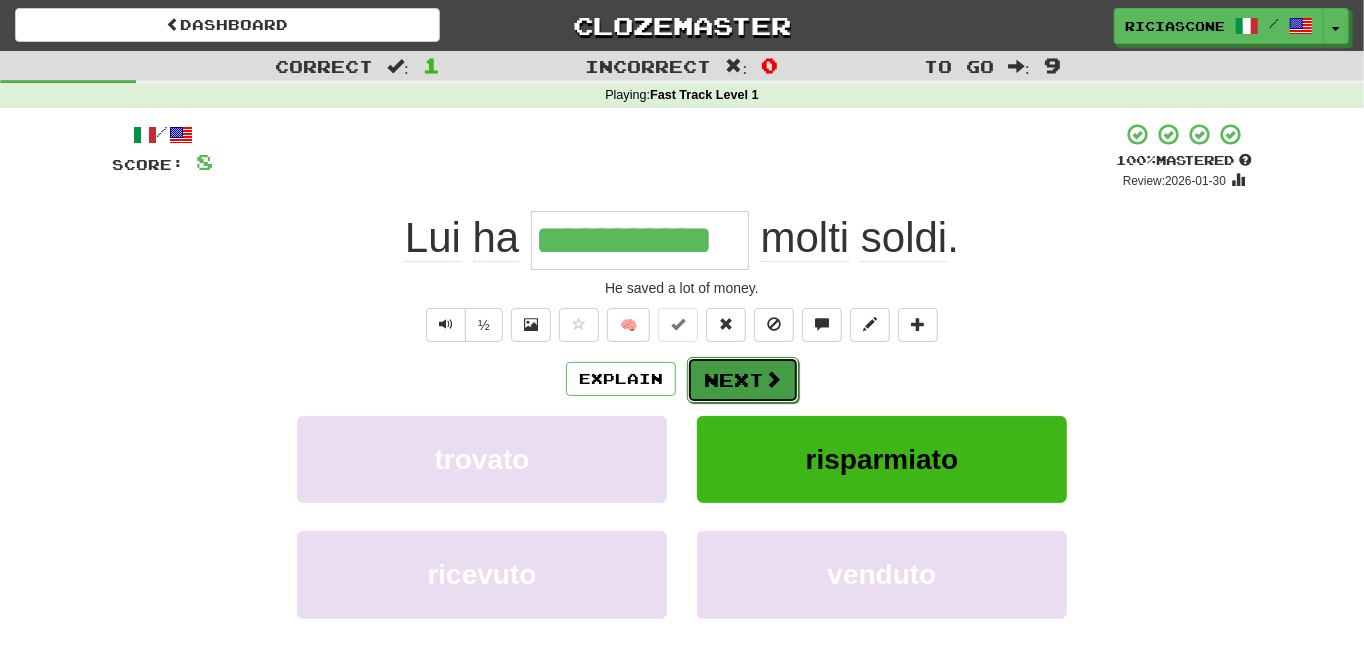 click on "Next" at bounding box center [743, 380] 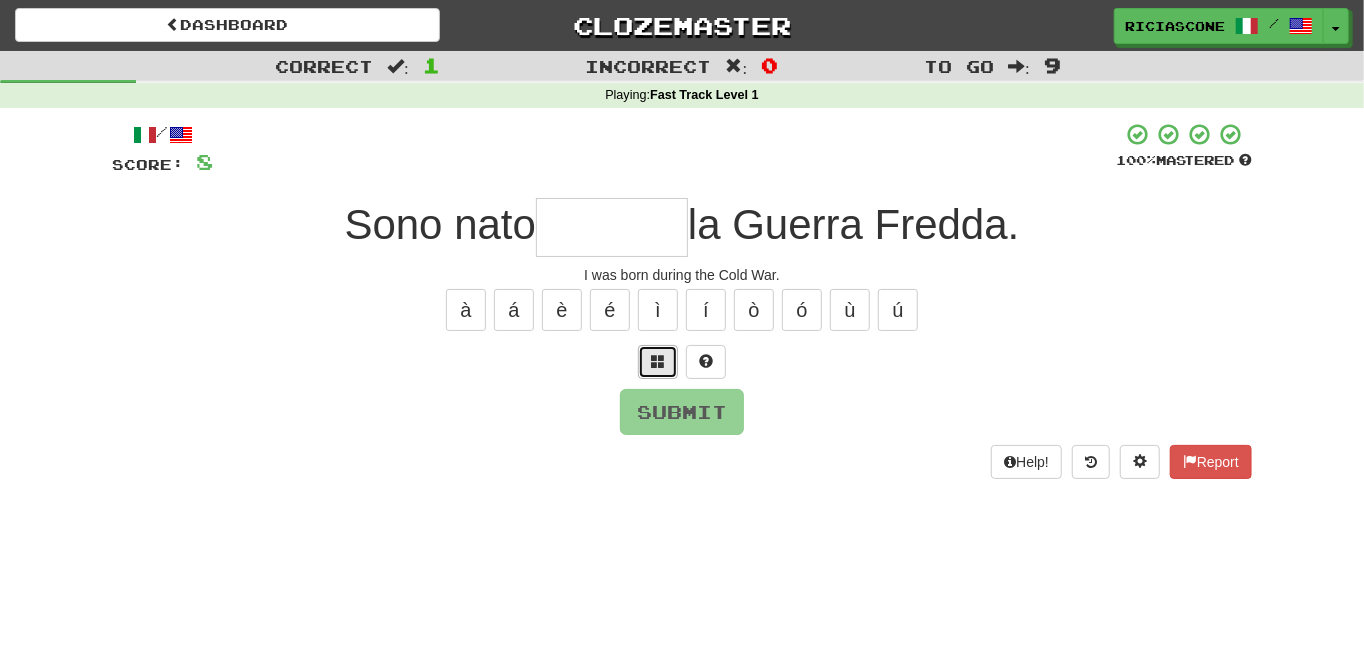 click at bounding box center [658, 362] 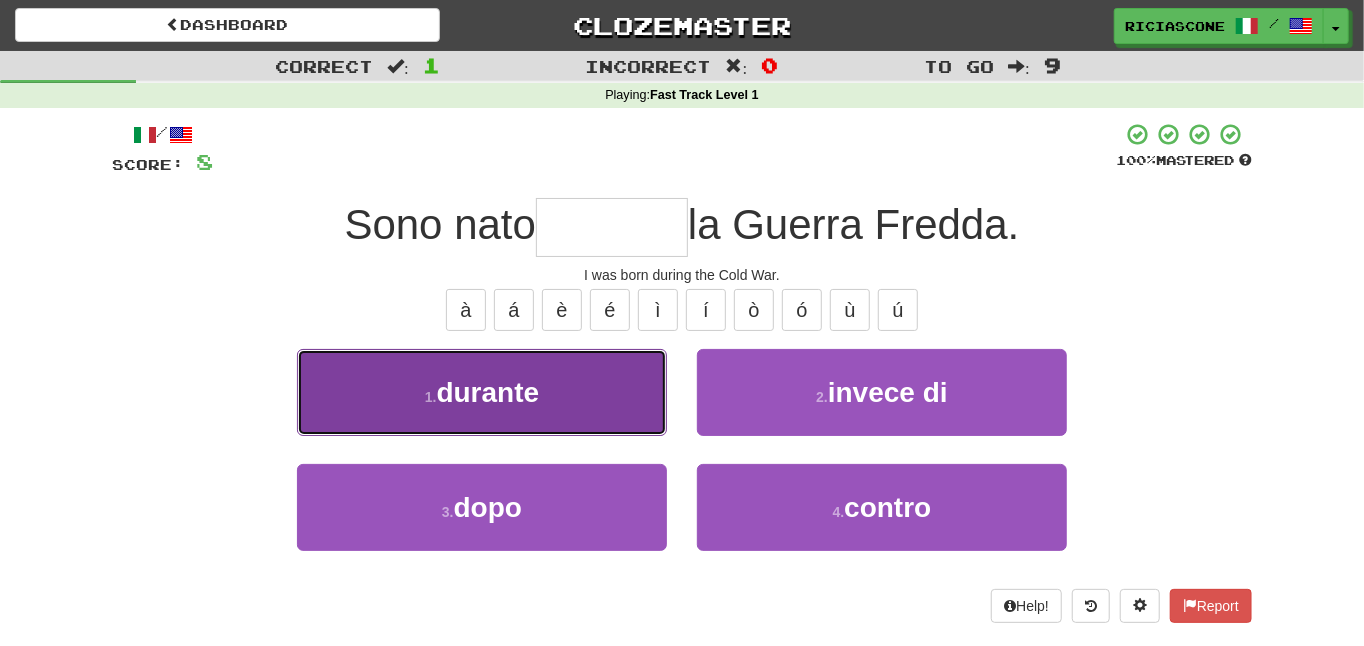 click on "1 .  durante" at bounding box center [482, 392] 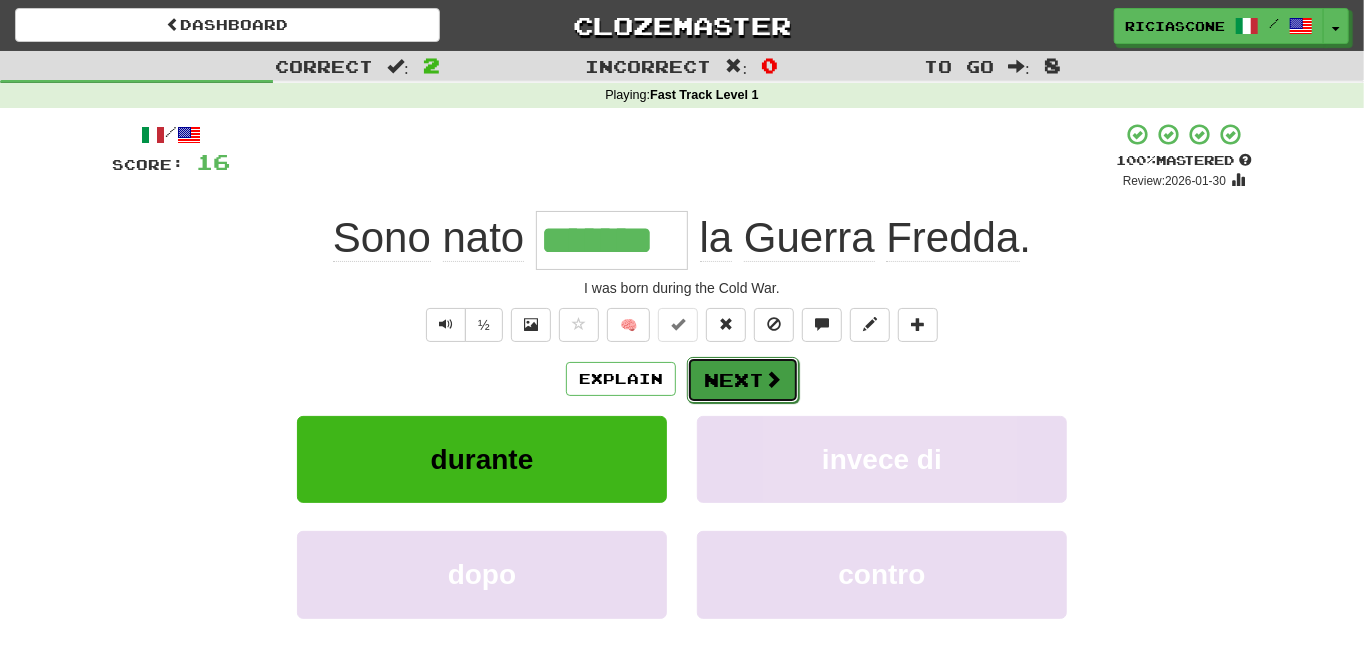 click on "Next" at bounding box center (743, 380) 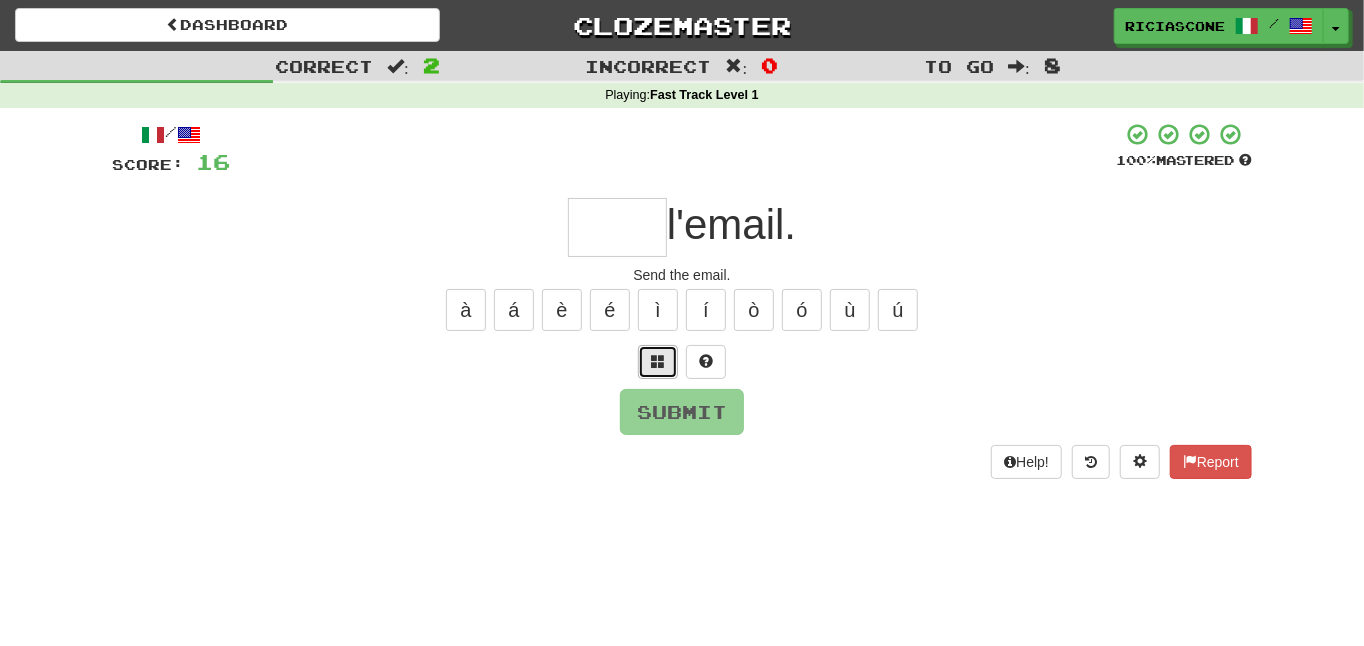 click at bounding box center [658, 362] 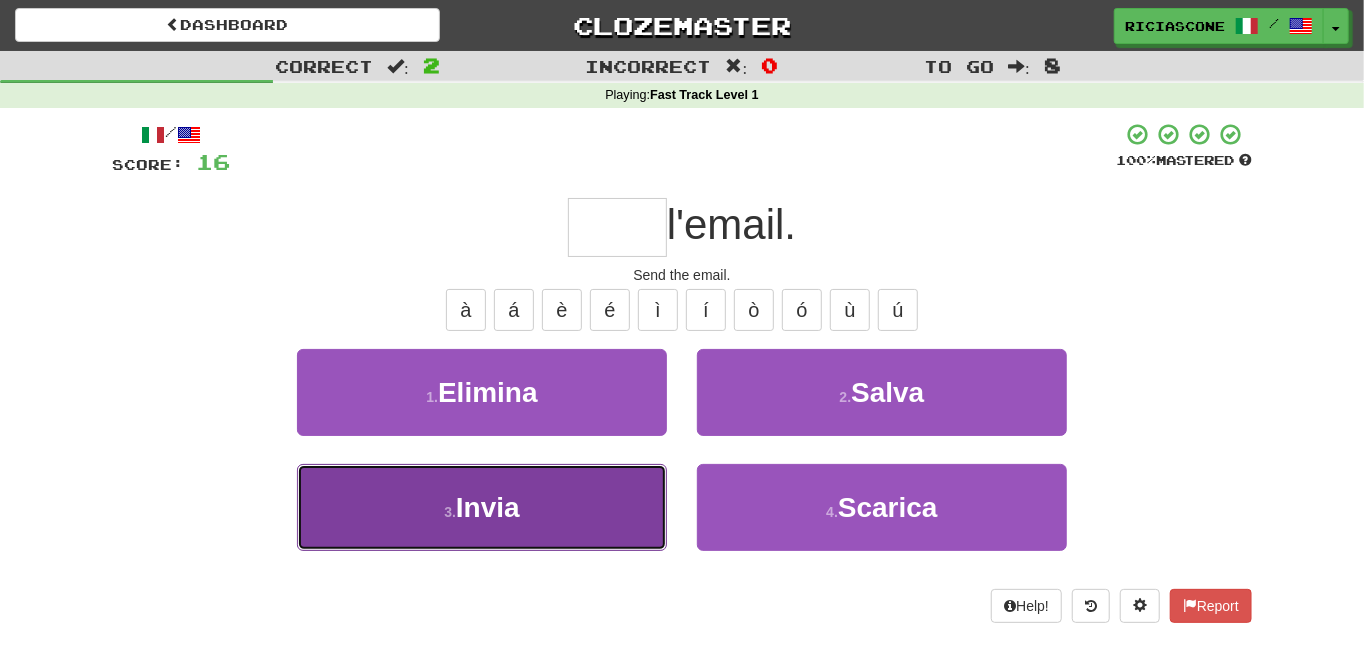 click on "3 .  Invia" at bounding box center [482, 507] 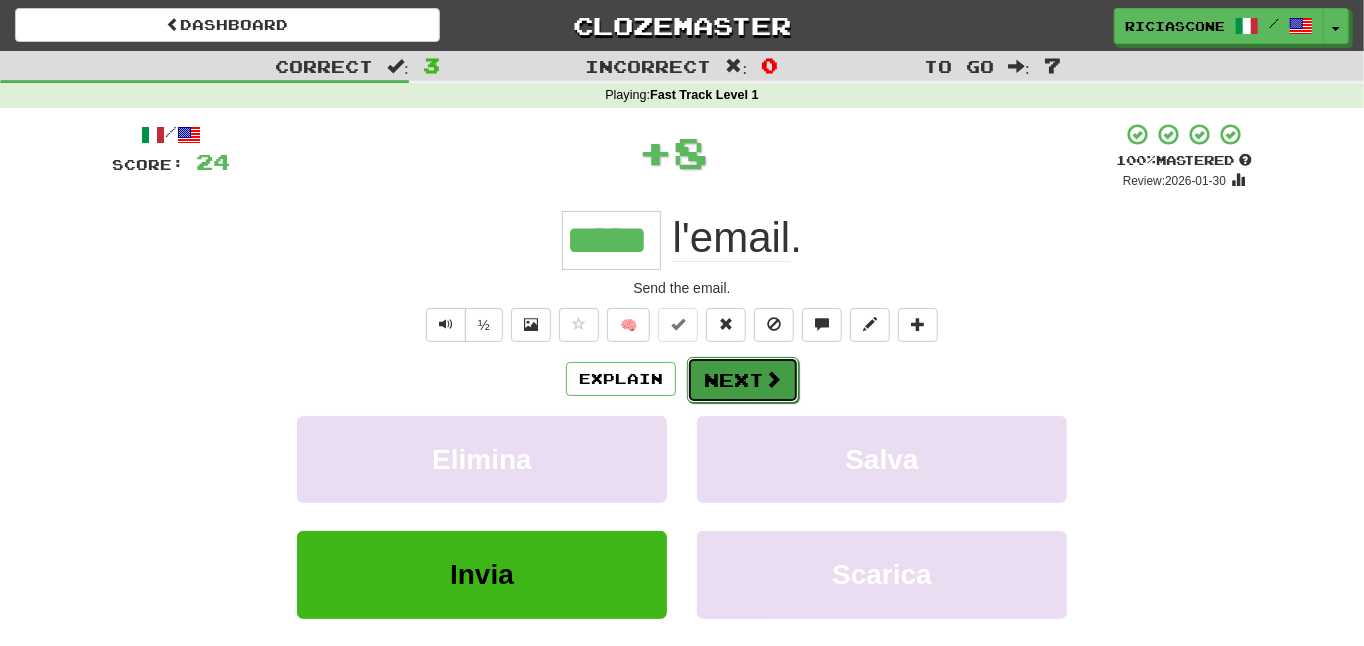 click on "Next" at bounding box center [743, 380] 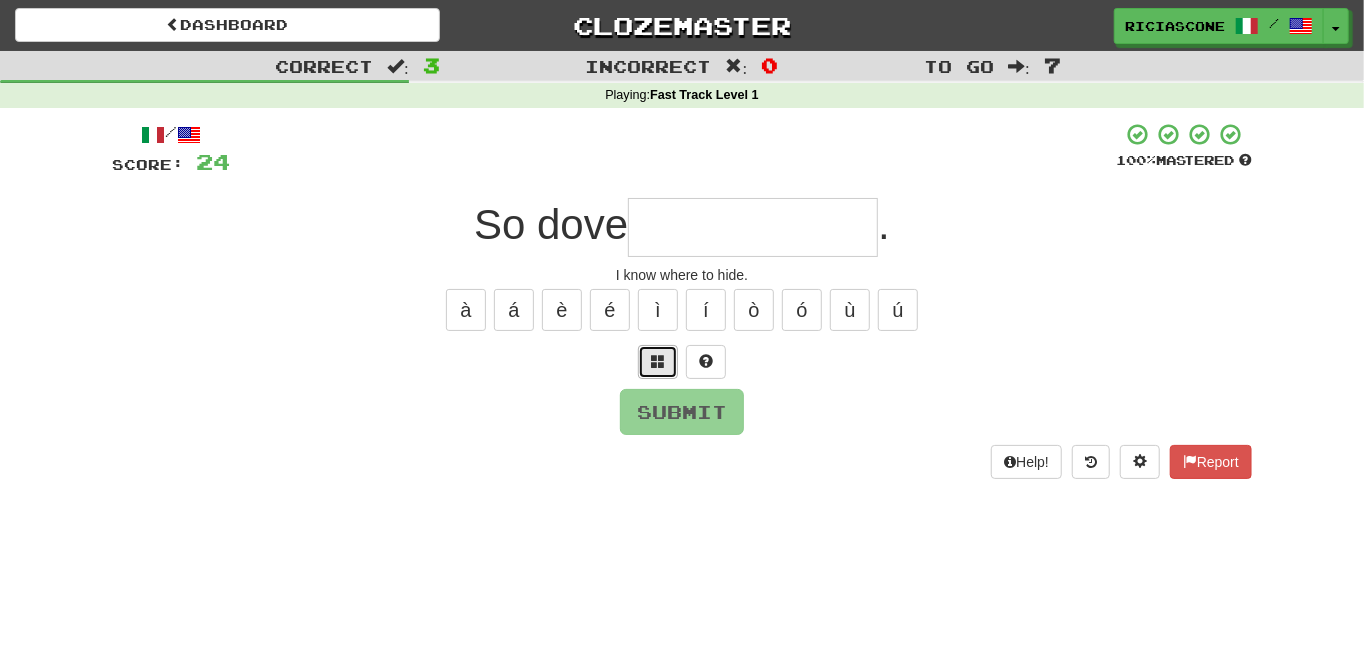click at bounding box center (658, 361) 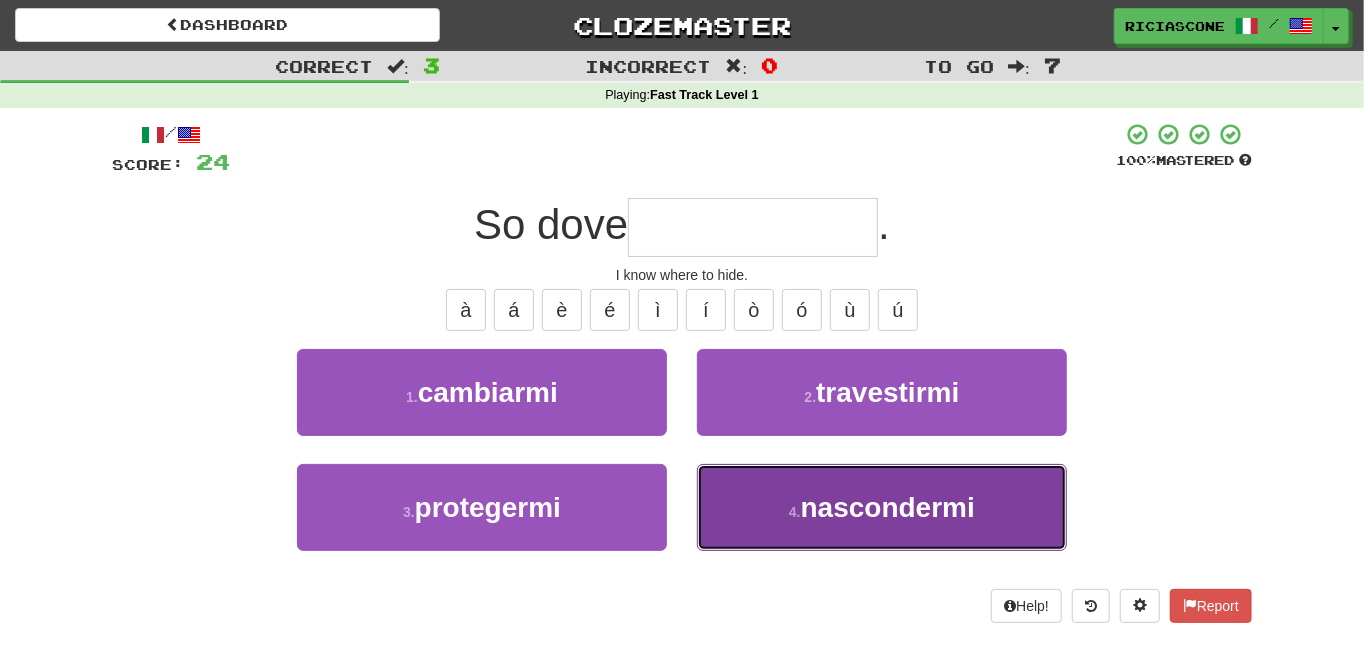 click on "4 .  nascondermi" at bounding box center (882, 507) 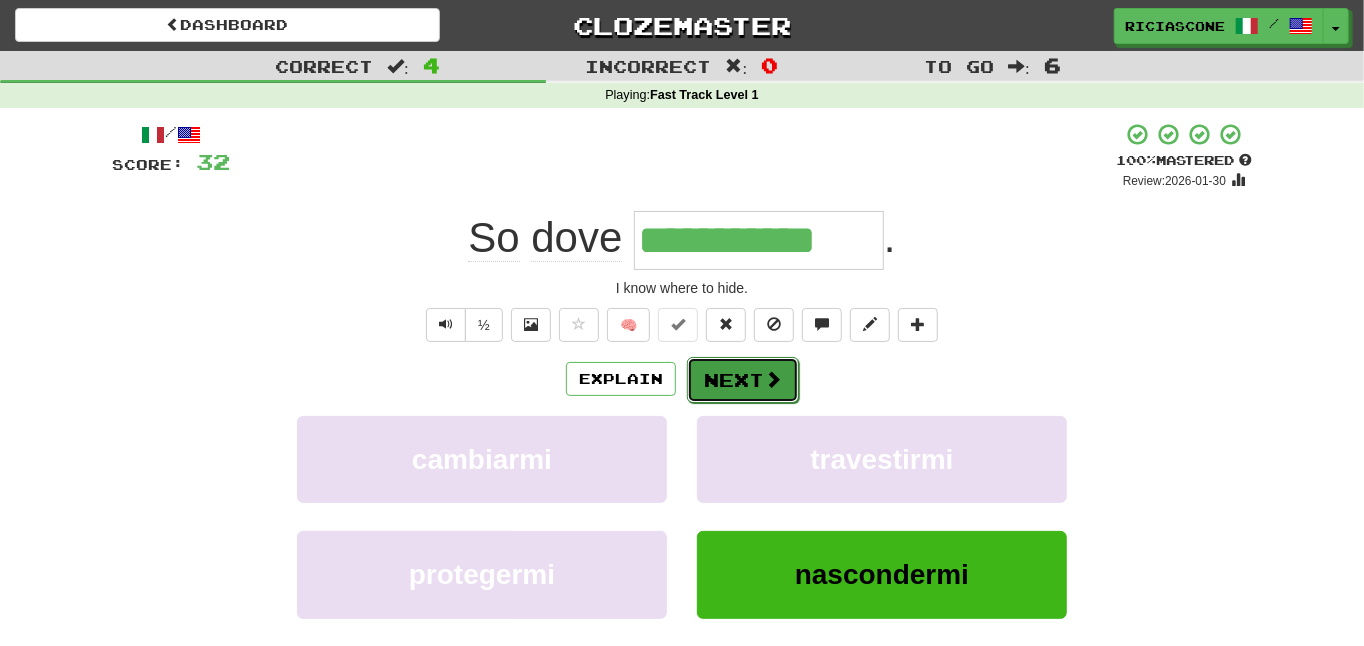 click on "Next" at bounding box center (743, 380) 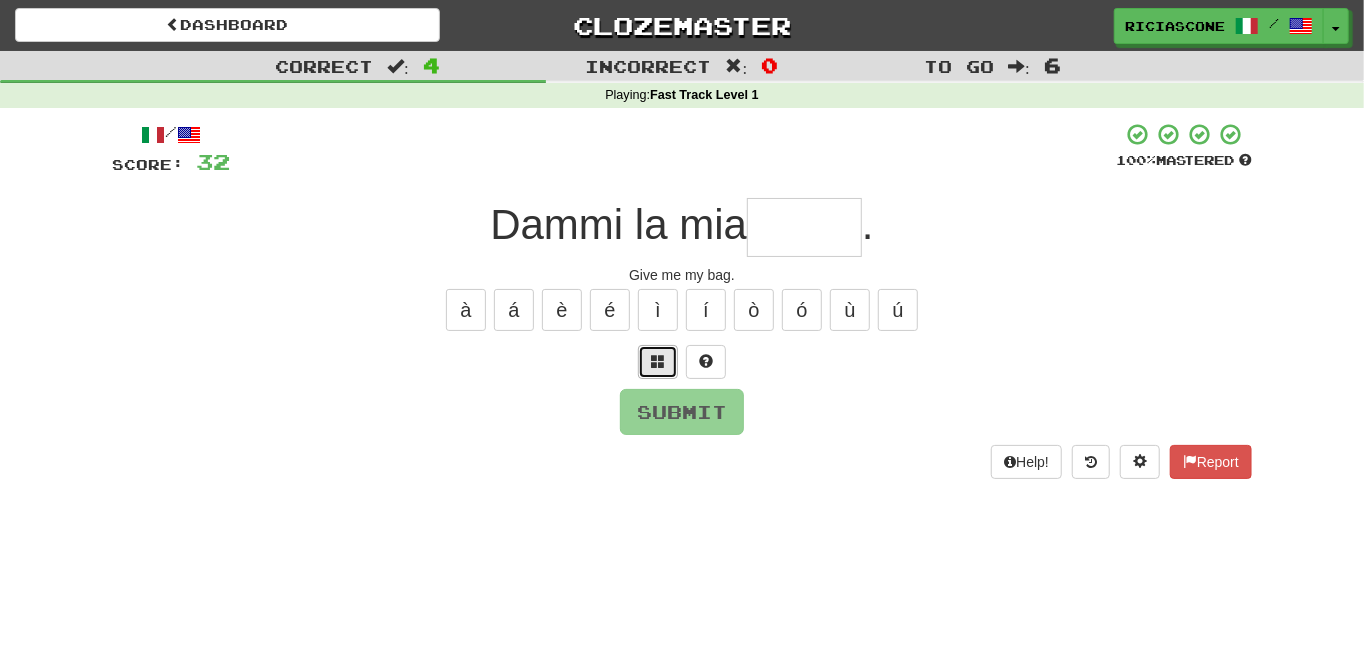 click at bounding box center (658, 362) 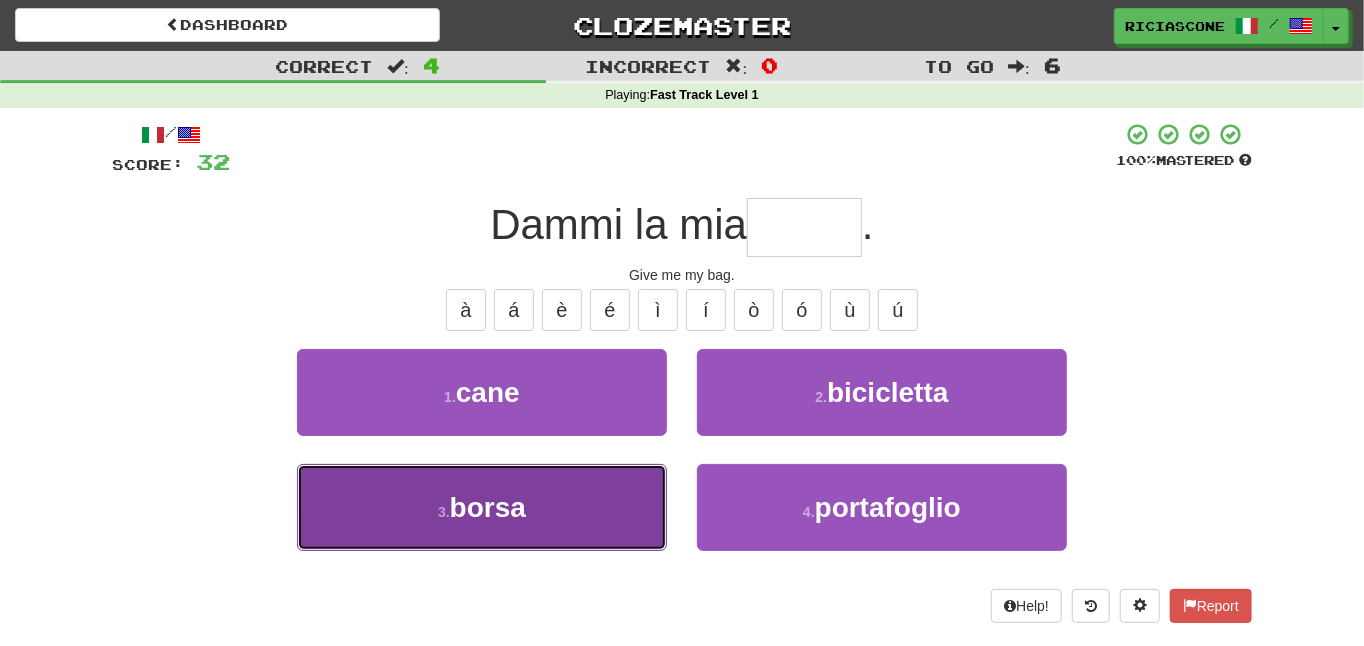 click on "3 .  borsa" at bounding box center [482, 507] 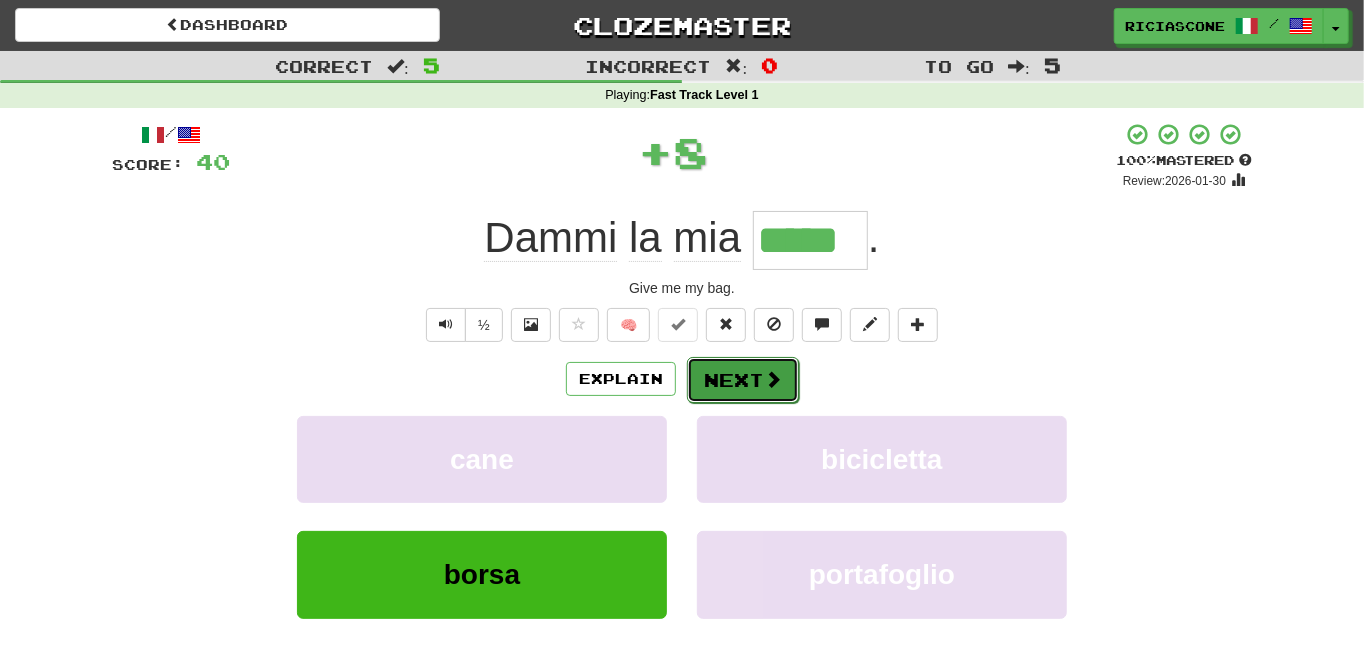 click on "Next" at bounding box center [743, 380] 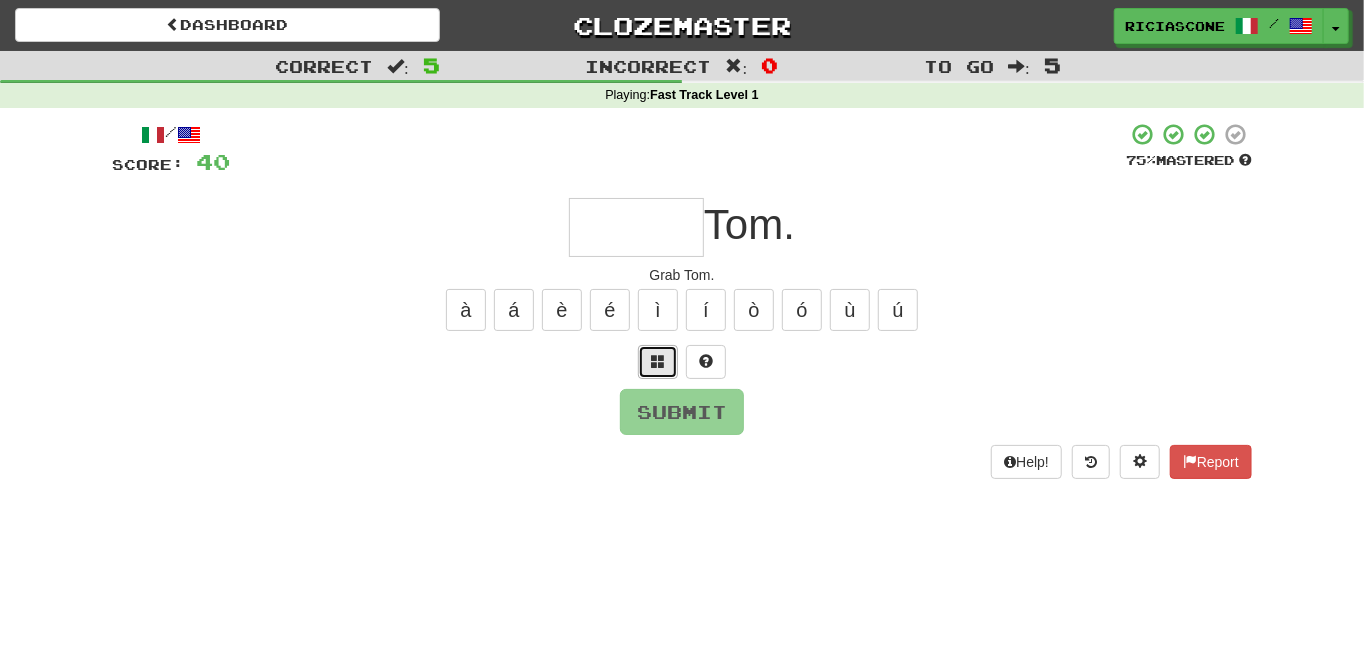 click at bounding box center (658, 361) 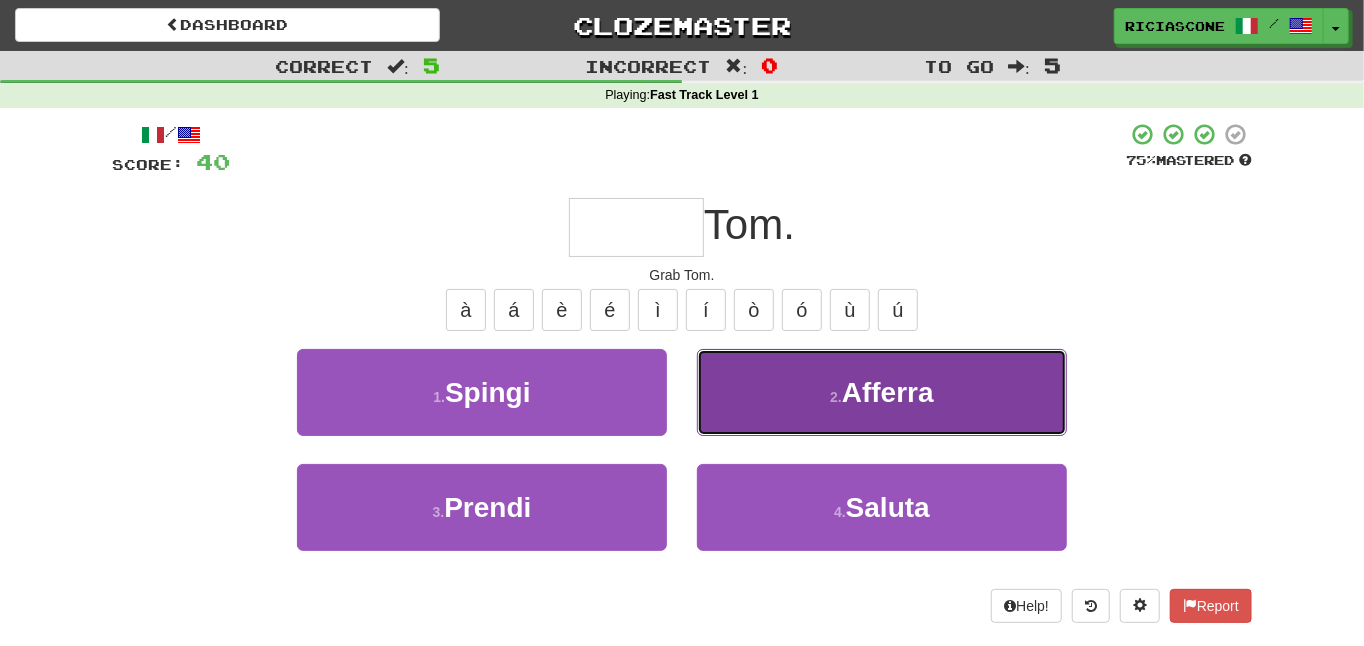 click on "2 .  Afferra" at bounding box center [882, 392] 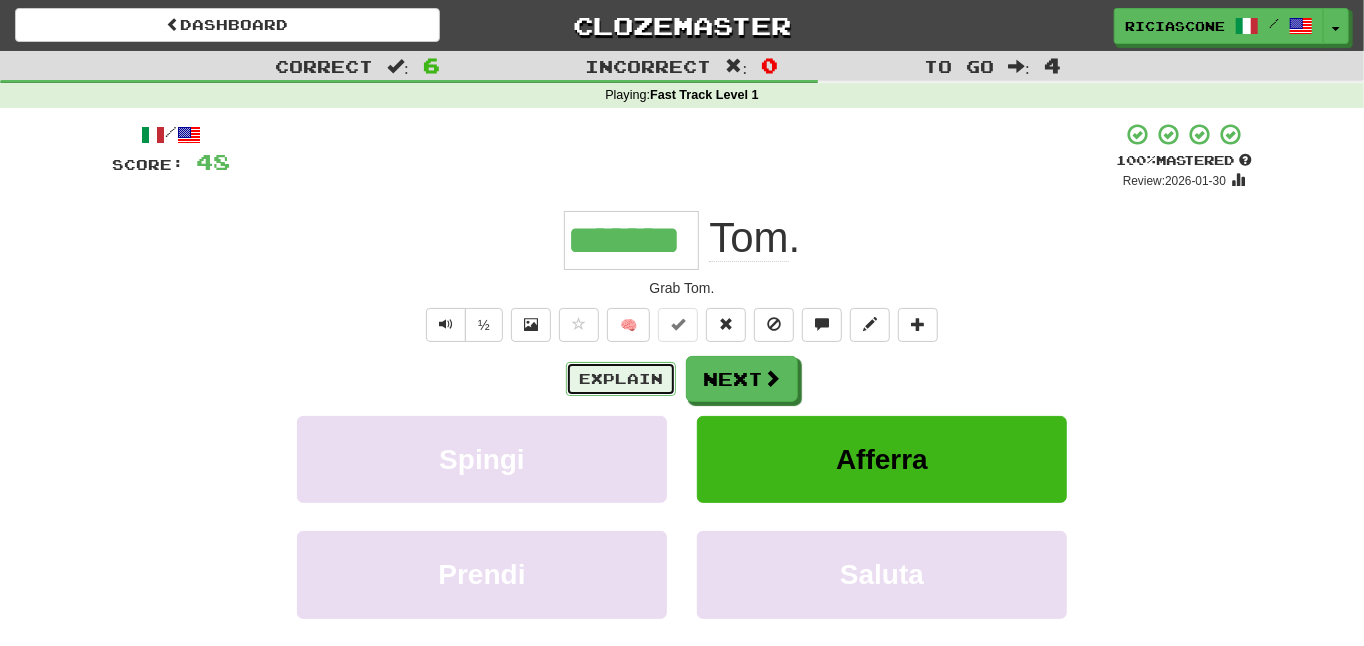 click on "Explain" at bounding box center (621, 379) 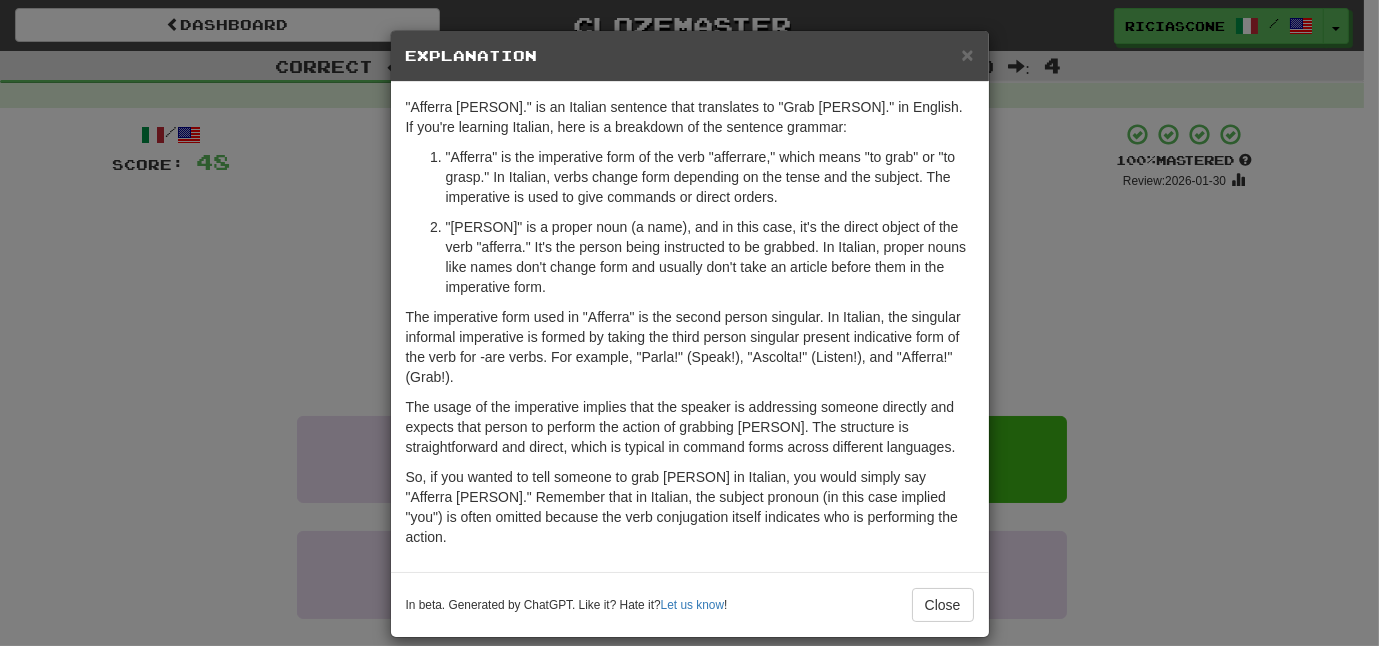 click on "× Explanation "Afferra Tom." is an Italian sentence that translates to "Grab Tom." in English. If you're learning Italian, here is a breakdown of the sentence grammar:
"Afferra" is the imperative form of the verb "afferrare," which means "to grab" or "to grasp." In Italian, verbs change form depending on the tense and the subject. The imperative is used to give commands or direct orders.
"Tom" is a proper noun (a name), and in this case, it's the direct object of the verb "afferra." It's the person being instructed to be grabbed. In Italian, proper nouns like names don't change form and usually don't take an article before them in the imperative form.
The imperative form used in "Afferra" is the second person singular. In Italian, the singular informal imperative is formed by taking the third person singular present indicative form of the verb for -are verbs. For example, "Parla!" (Speak!), "Ascolta!" (Listen!), and "Afferra!" (Grab!).
In beta. Generated by ChatGPT. Like it? Hate it?  !" at bounding box center [689, 323] 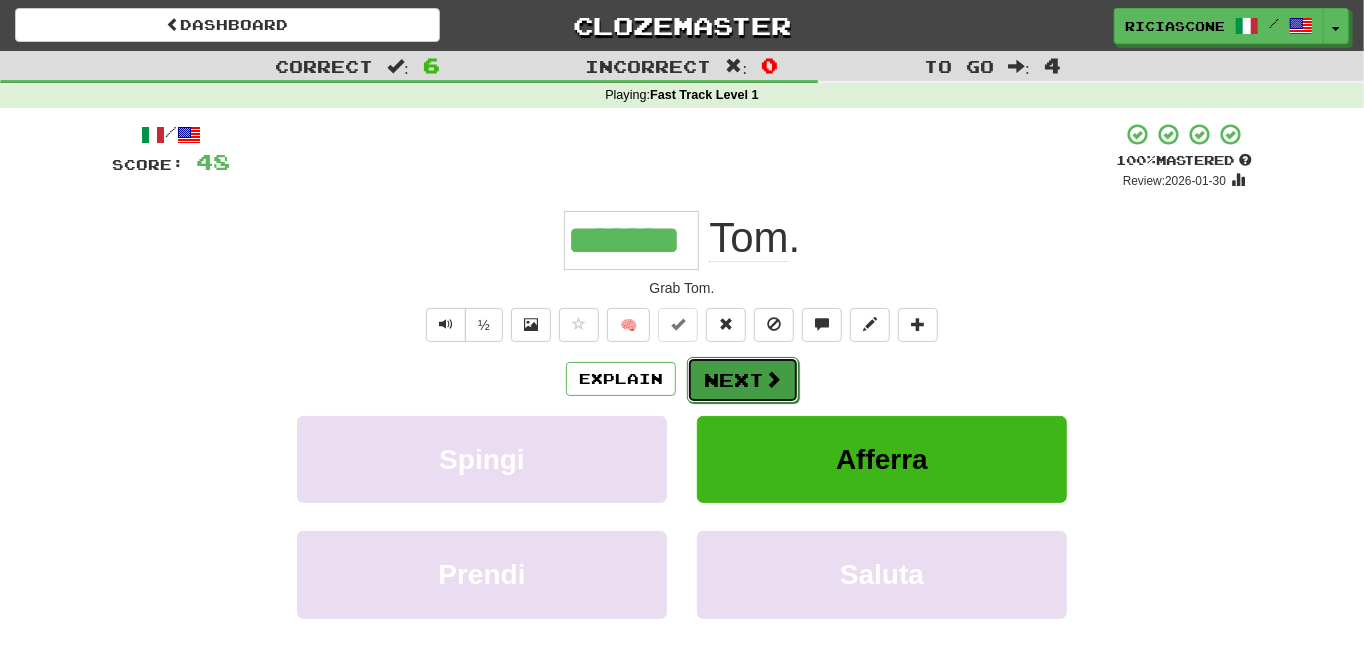 click on "Next" at bounding box center [743, 380] 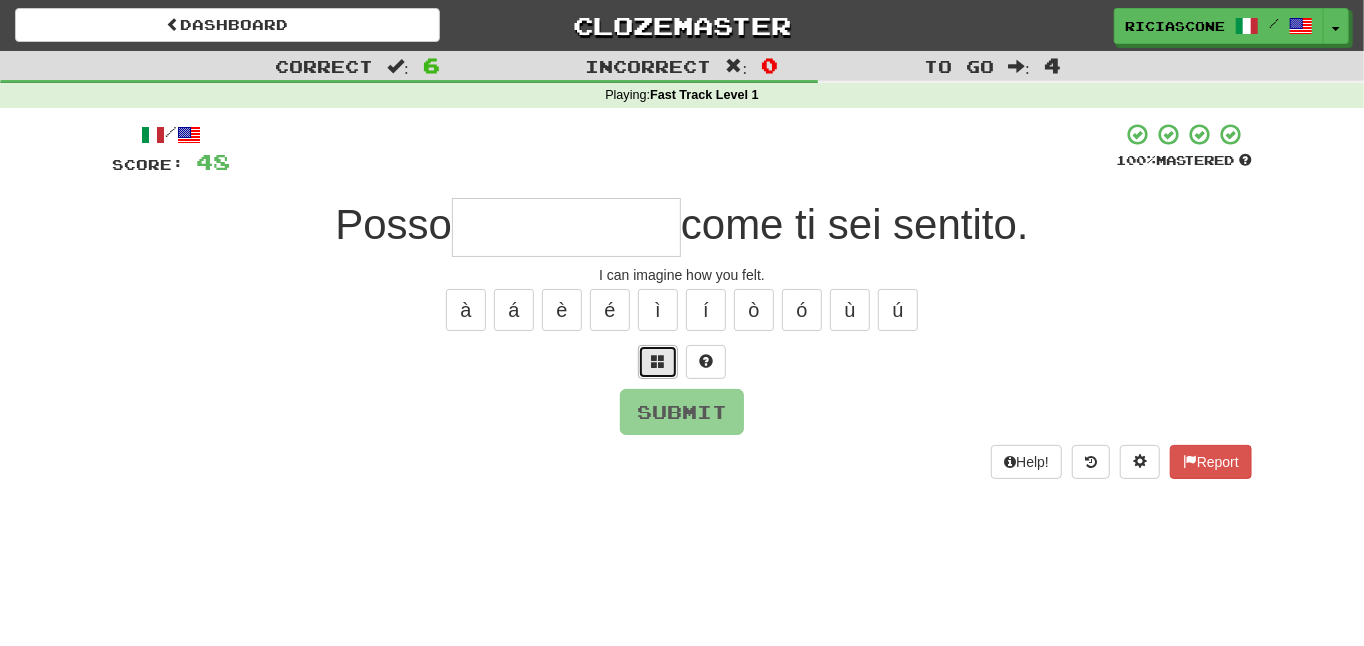 click at bounding box center [658, 361] 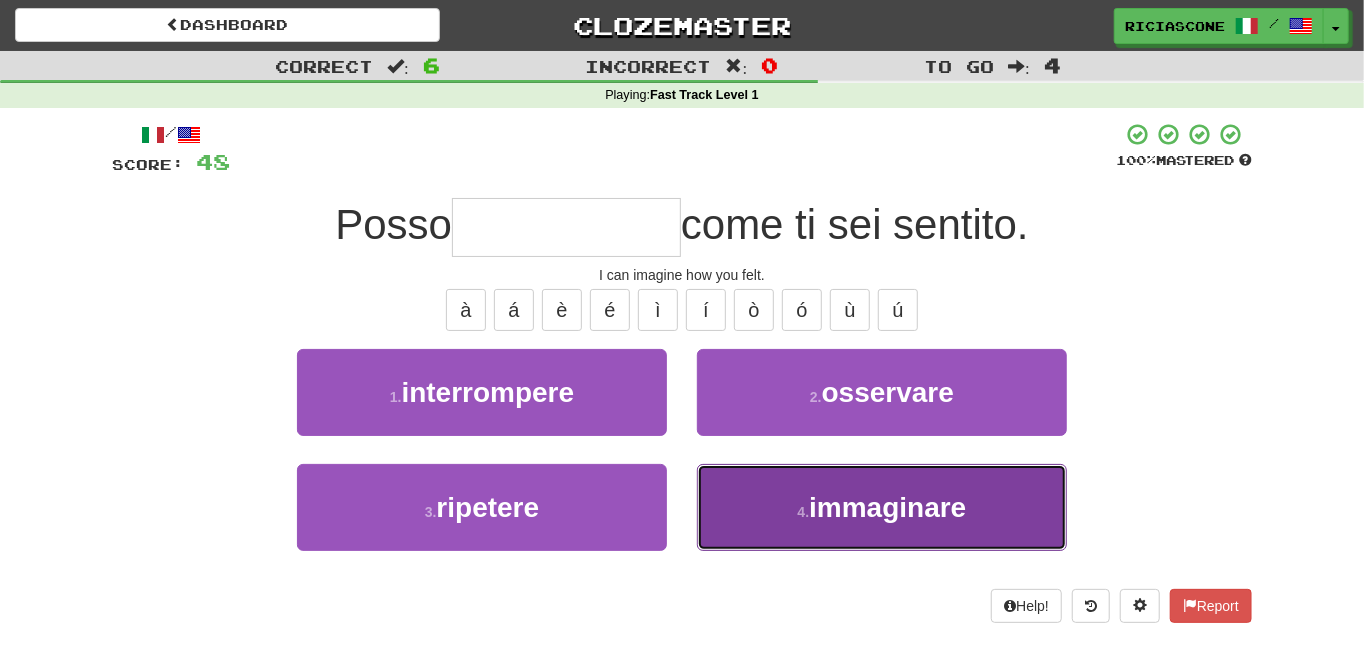 click on "4 .  immaginare" at bounding box center [882, 507] 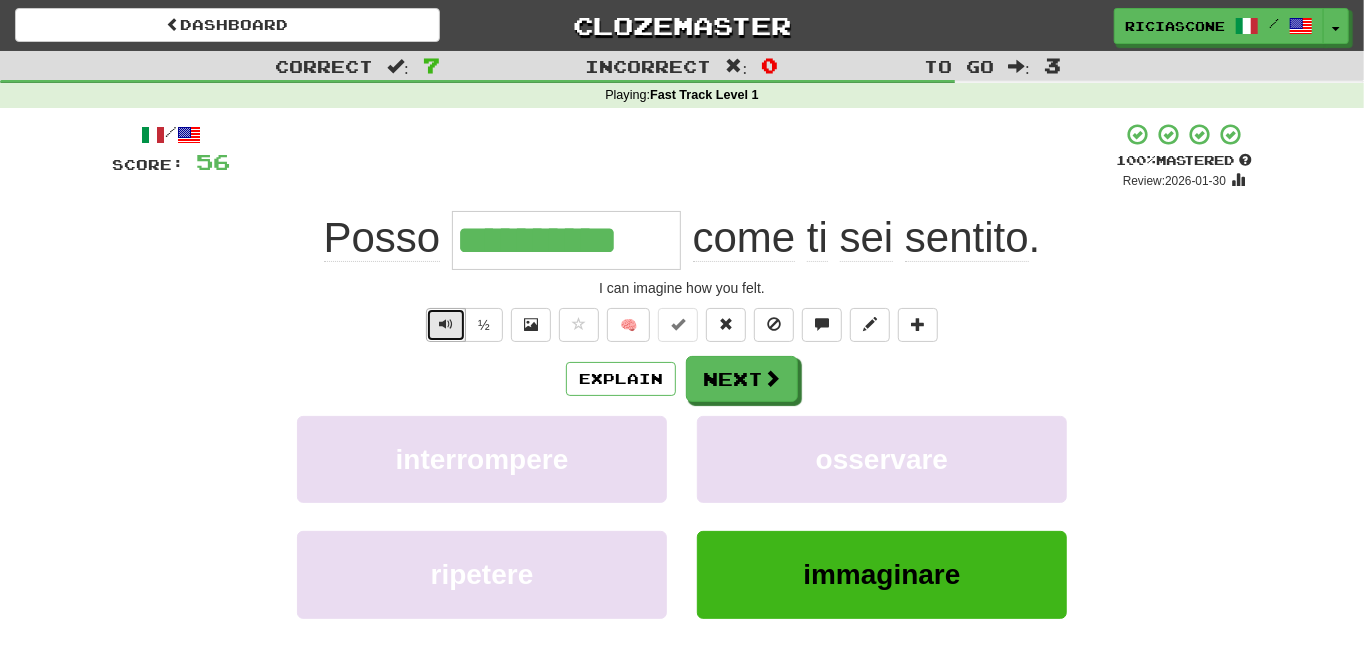 click at bounding box center (446, 325) 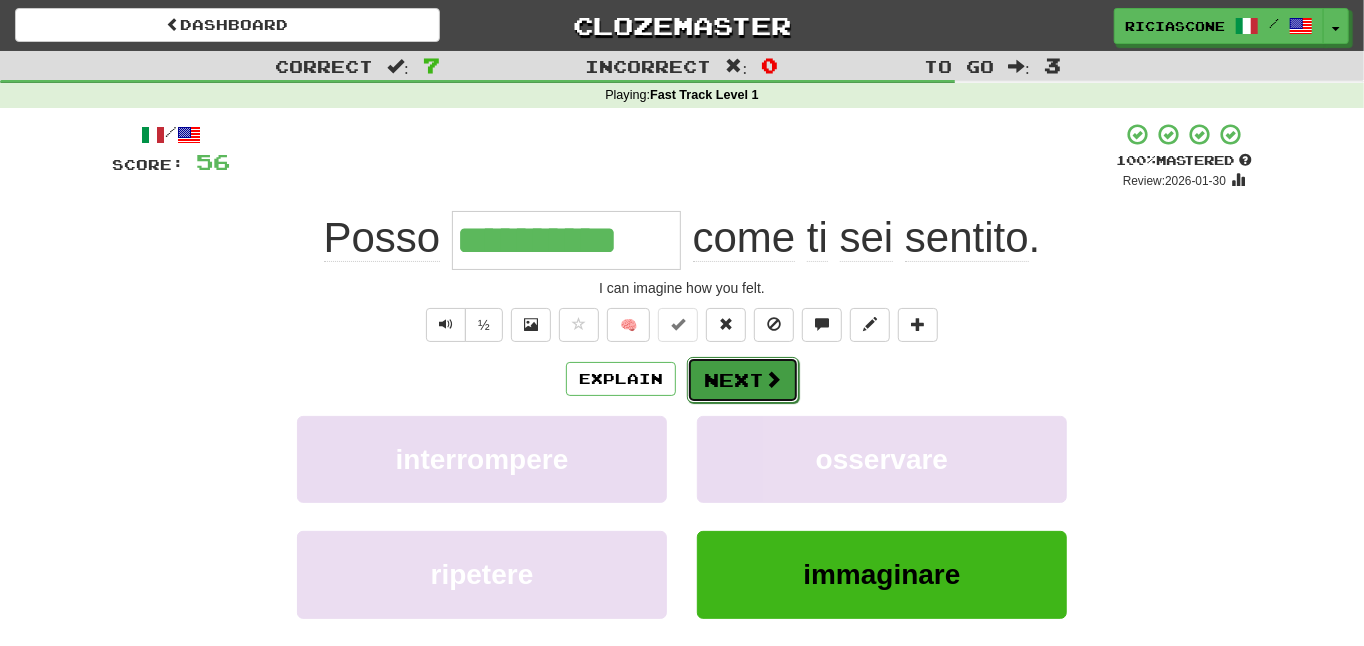 click on "Next" at bounding box center [743, 380] 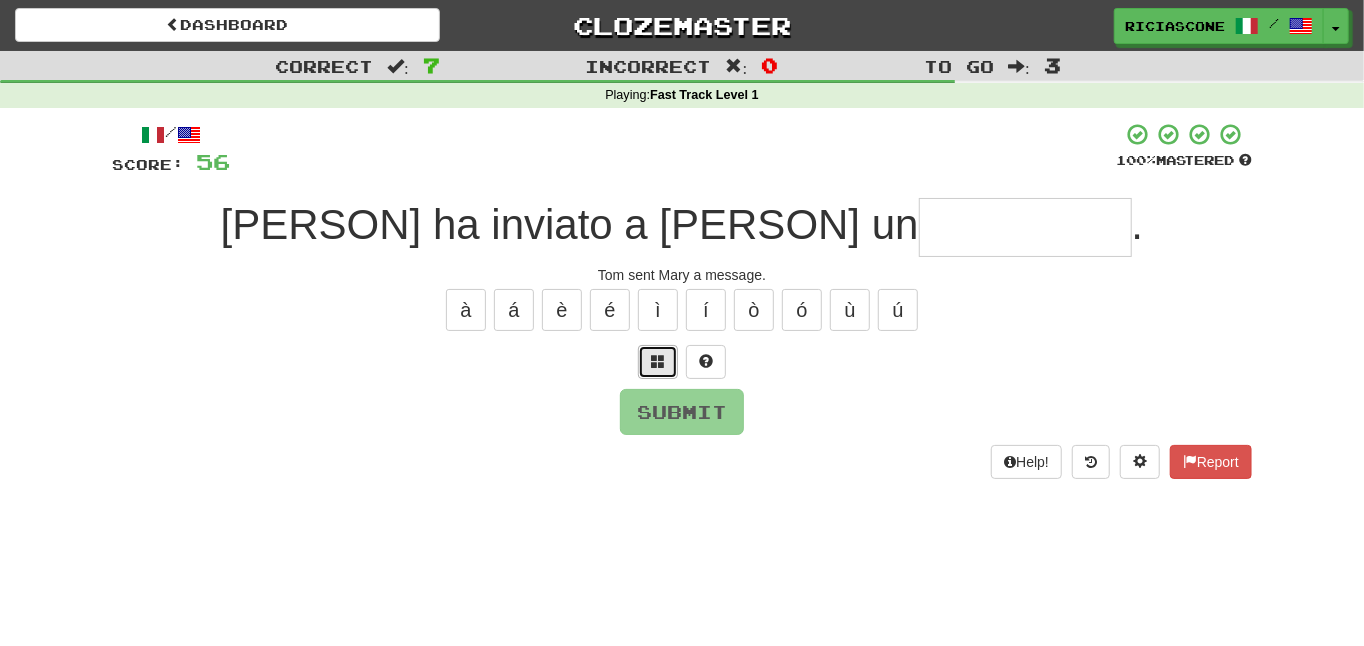 click at bounding box center (658, 361) 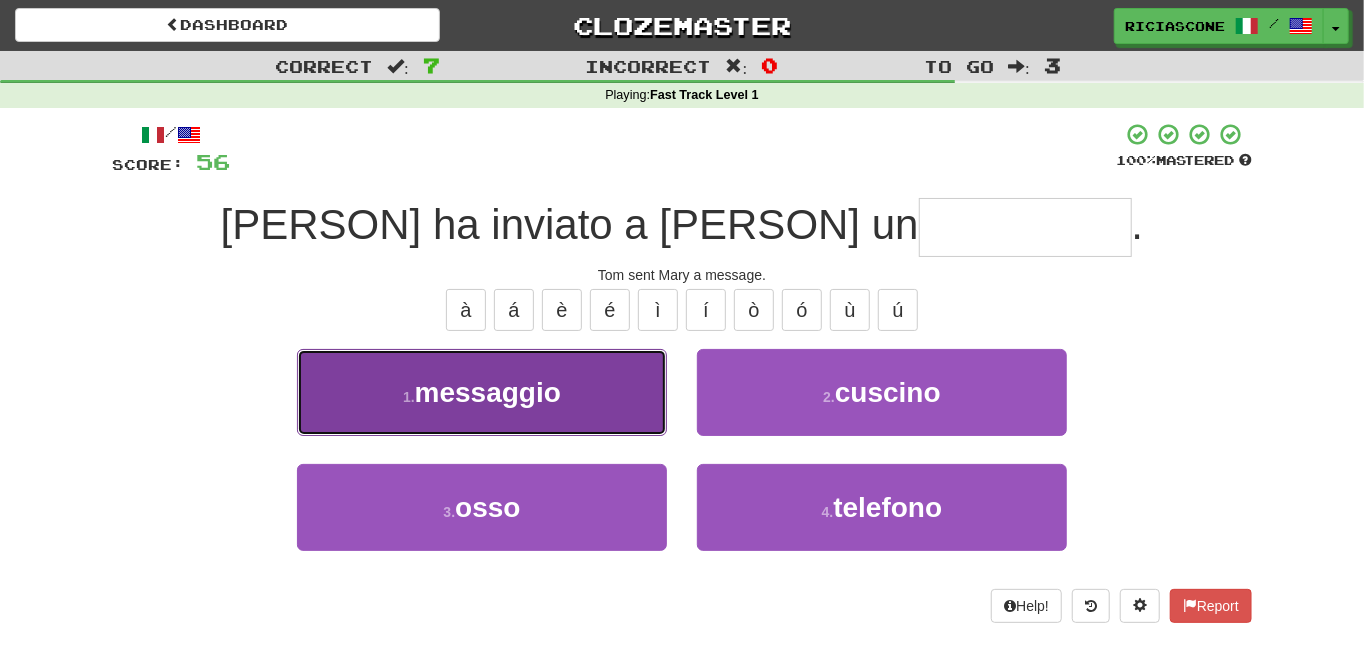 click on "1 .  messaggio" at bounding box center (482, 392) 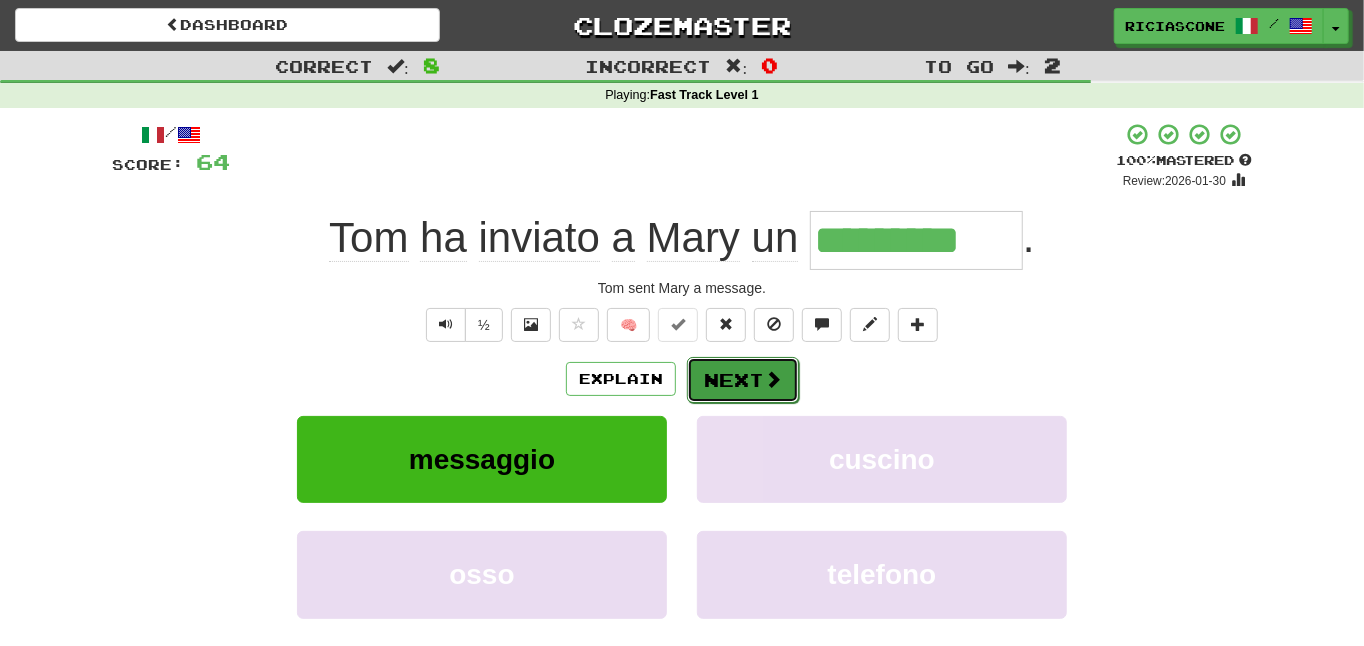 click on "Next" at bounding box center [743, 380] 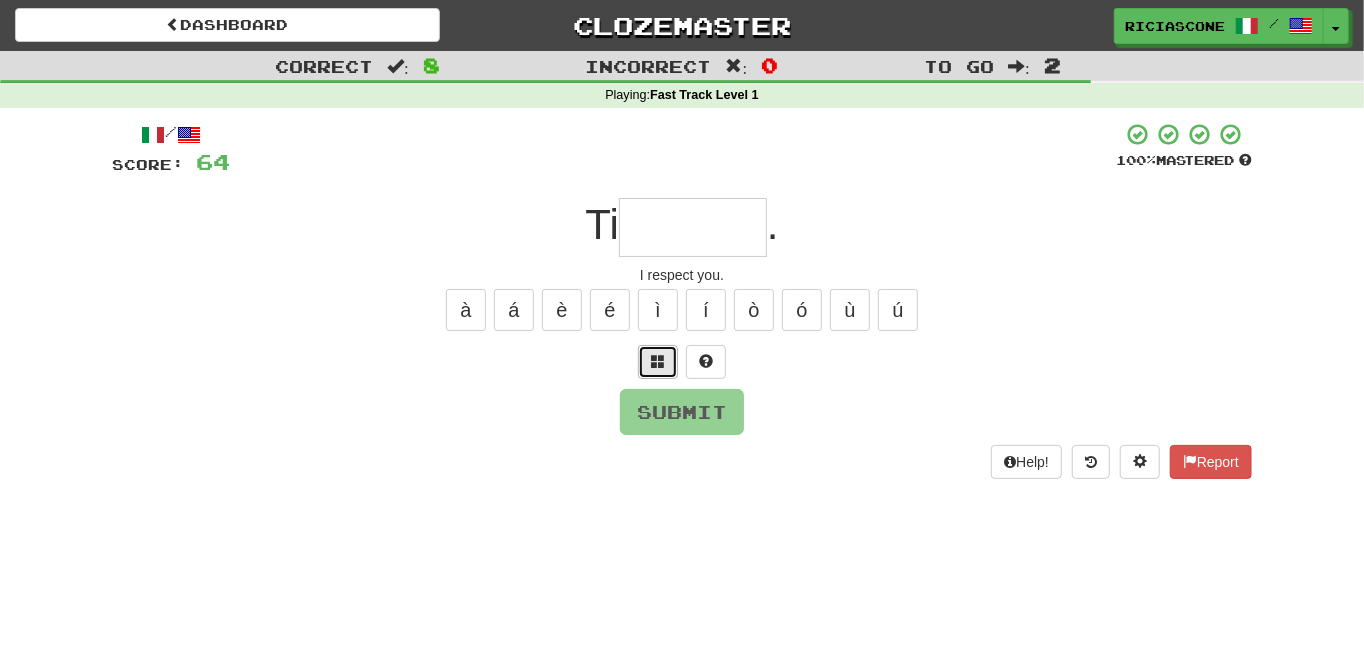 click at bounding box center (658, 361) 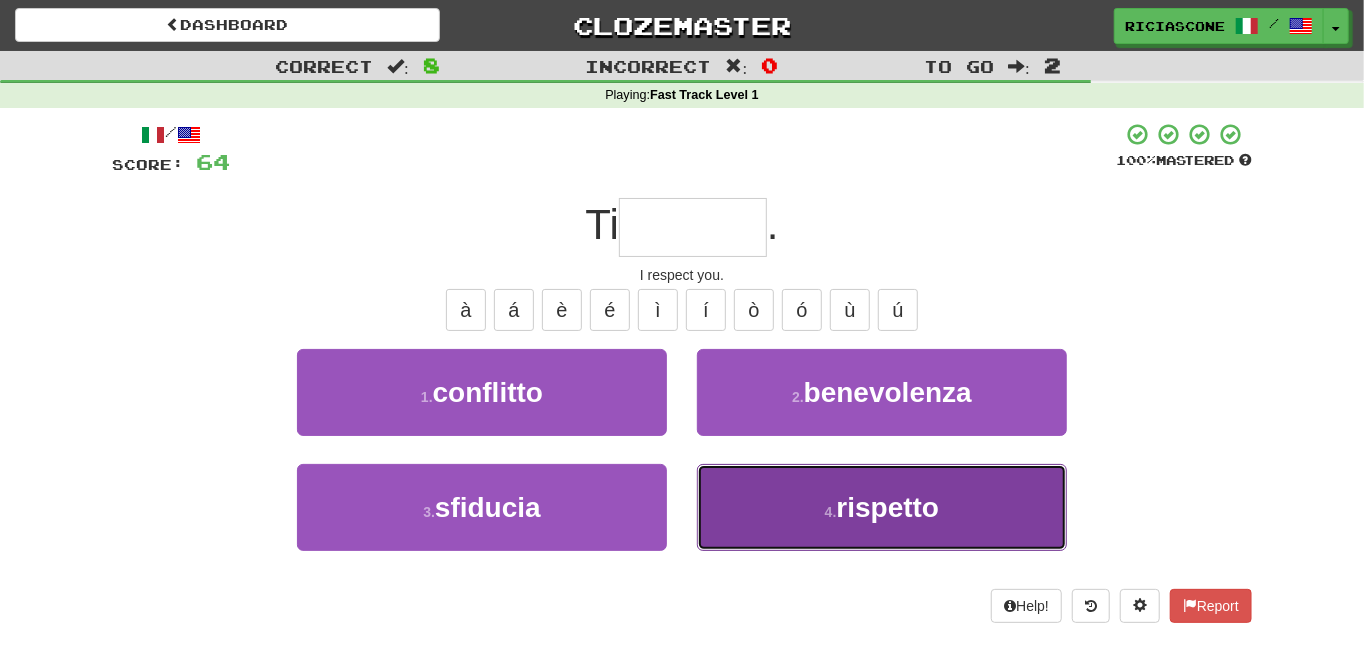 click on "4 .  rispetto" at bounding box center [882, 507] 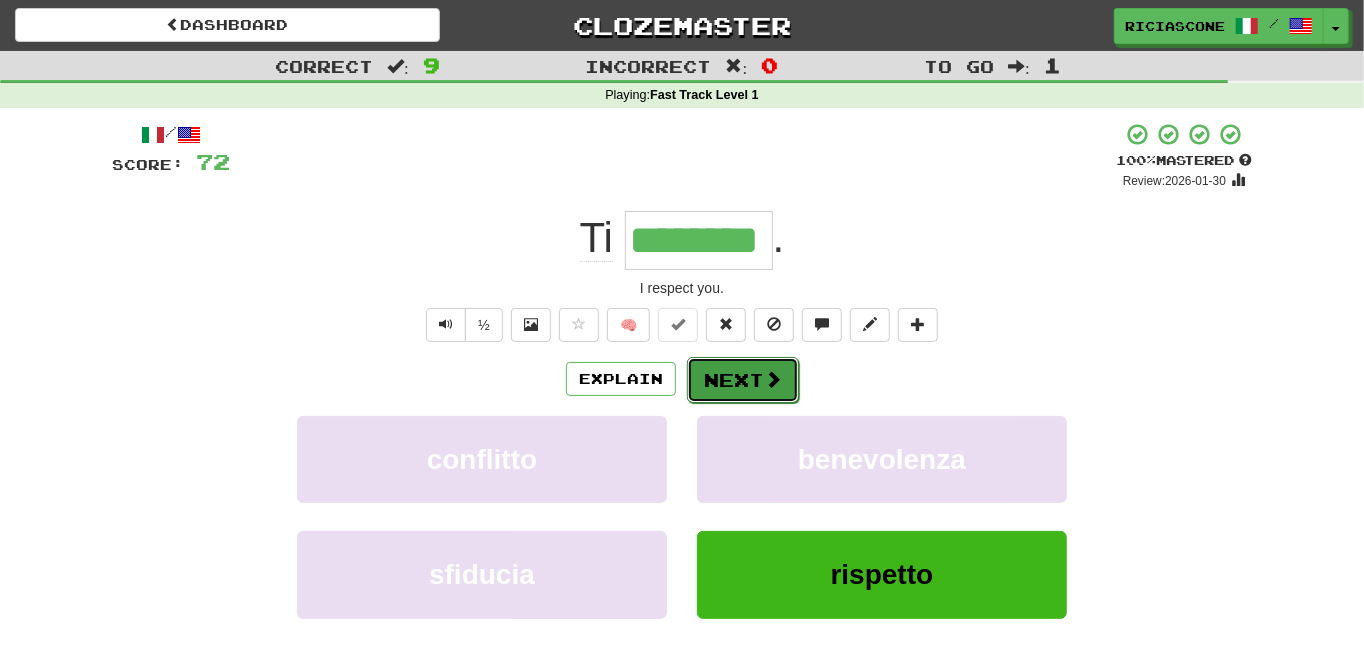 click on "Next" at bounding box center [743, 380] 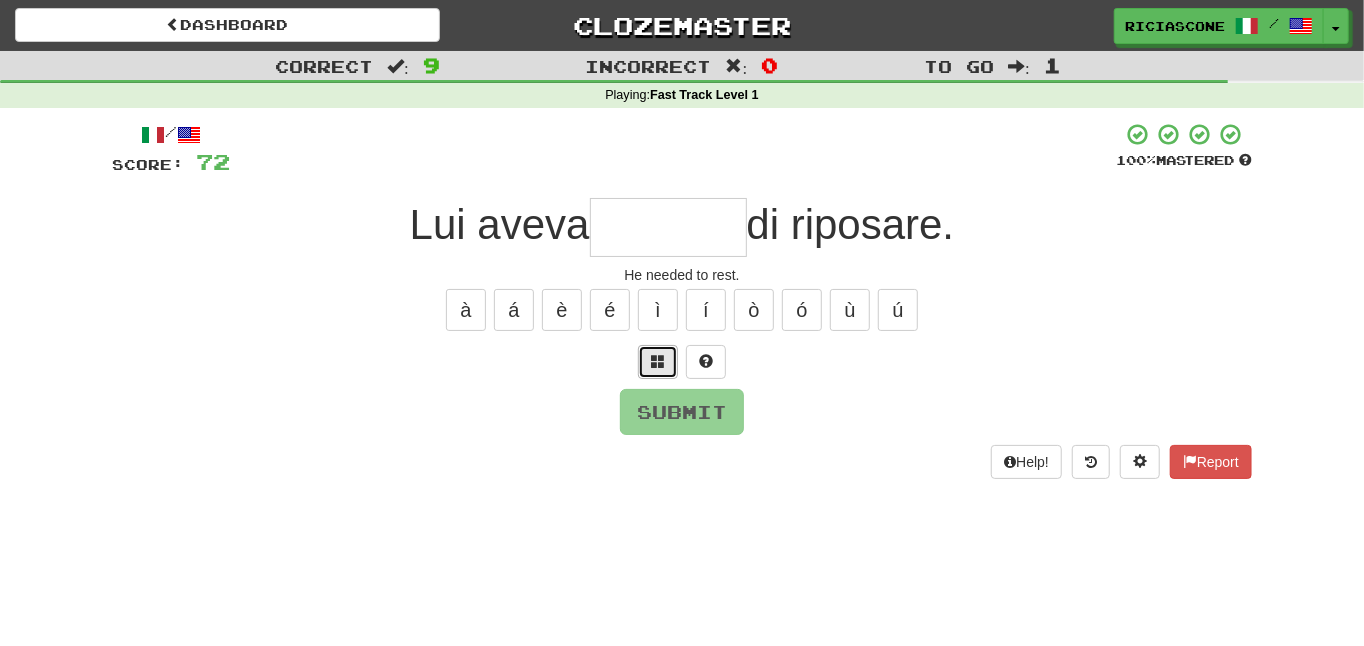 click at bounding box center [658, 361] 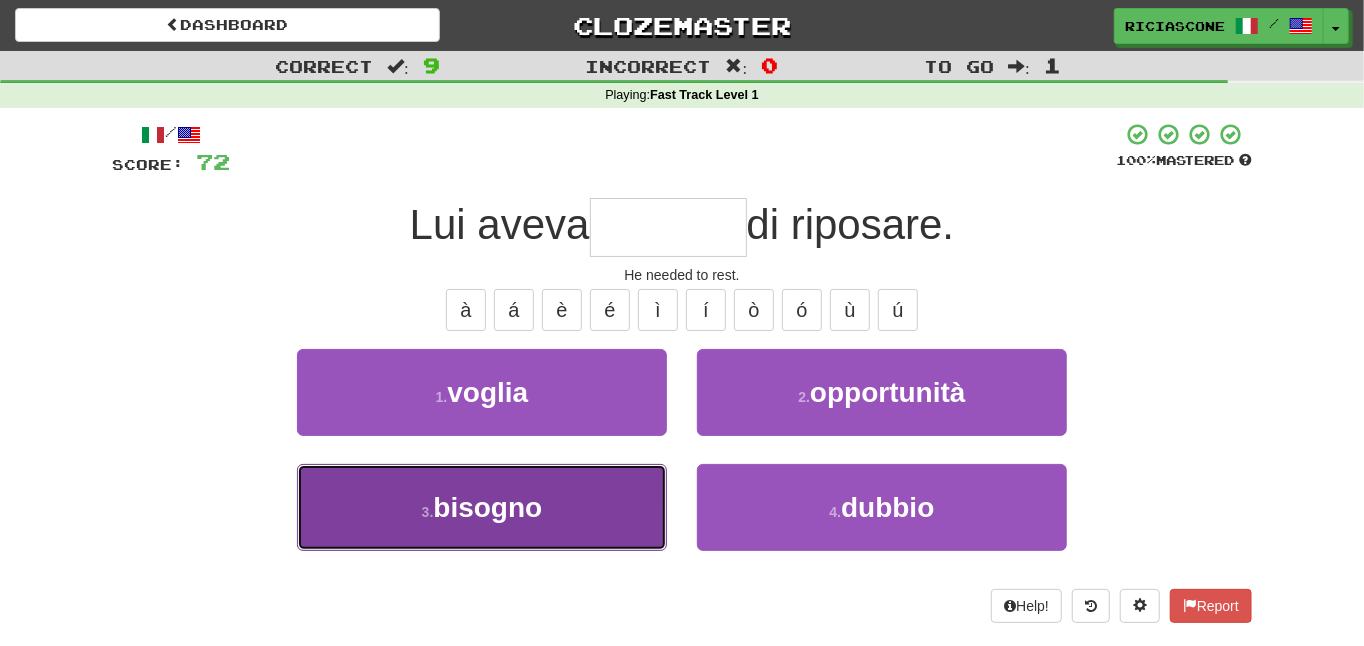 click on "3 .  bisogno" at bounding box center [482, 507] 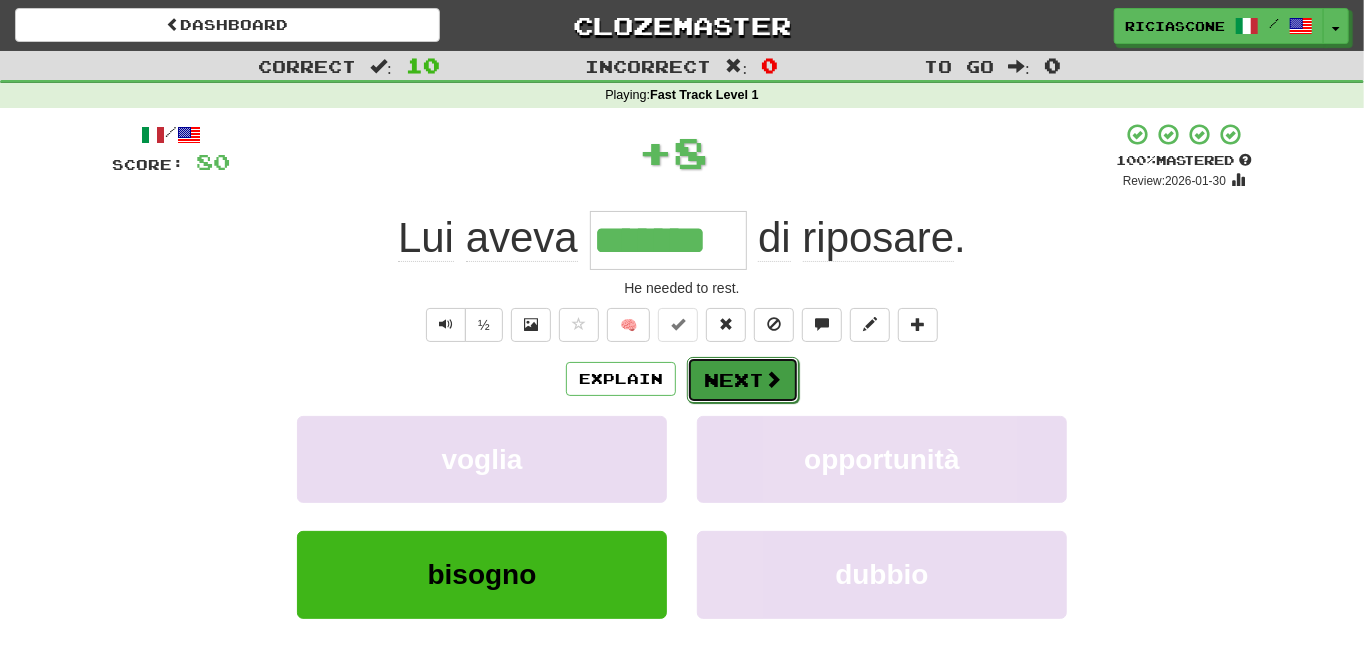 click on "Next" at bounding box center (743, 380) 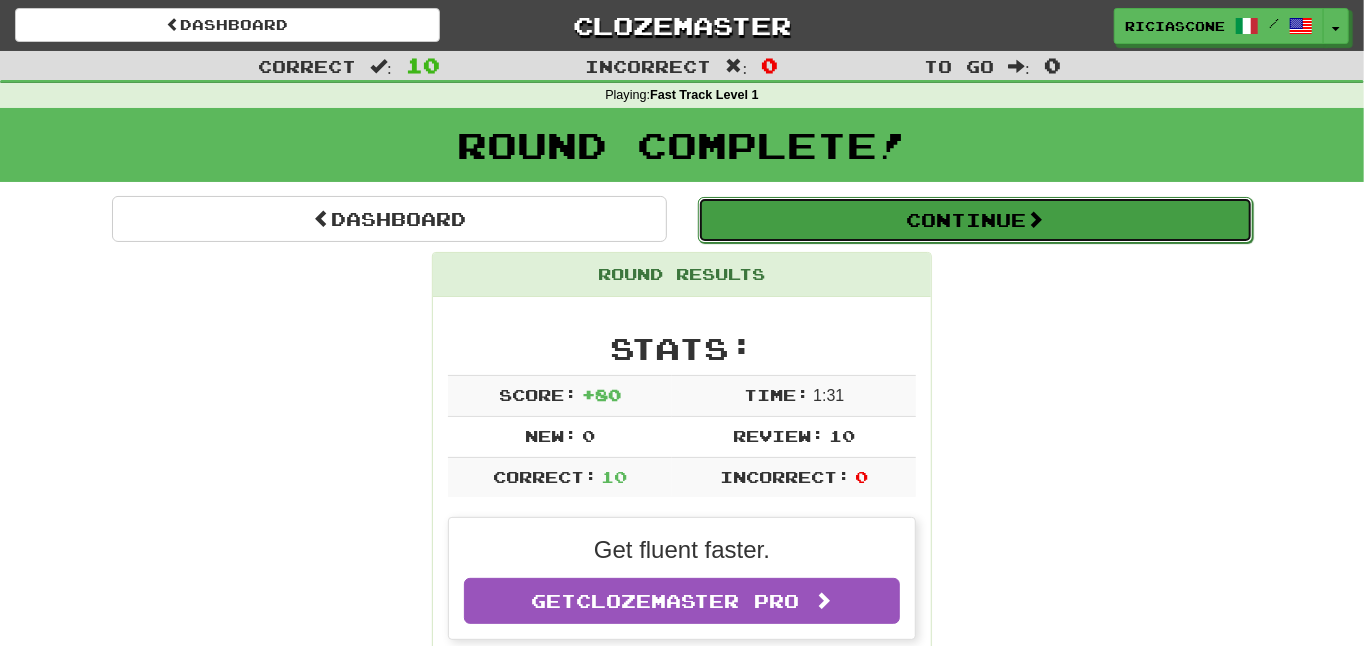 click on "Continue" at bounding box center (975, 220) 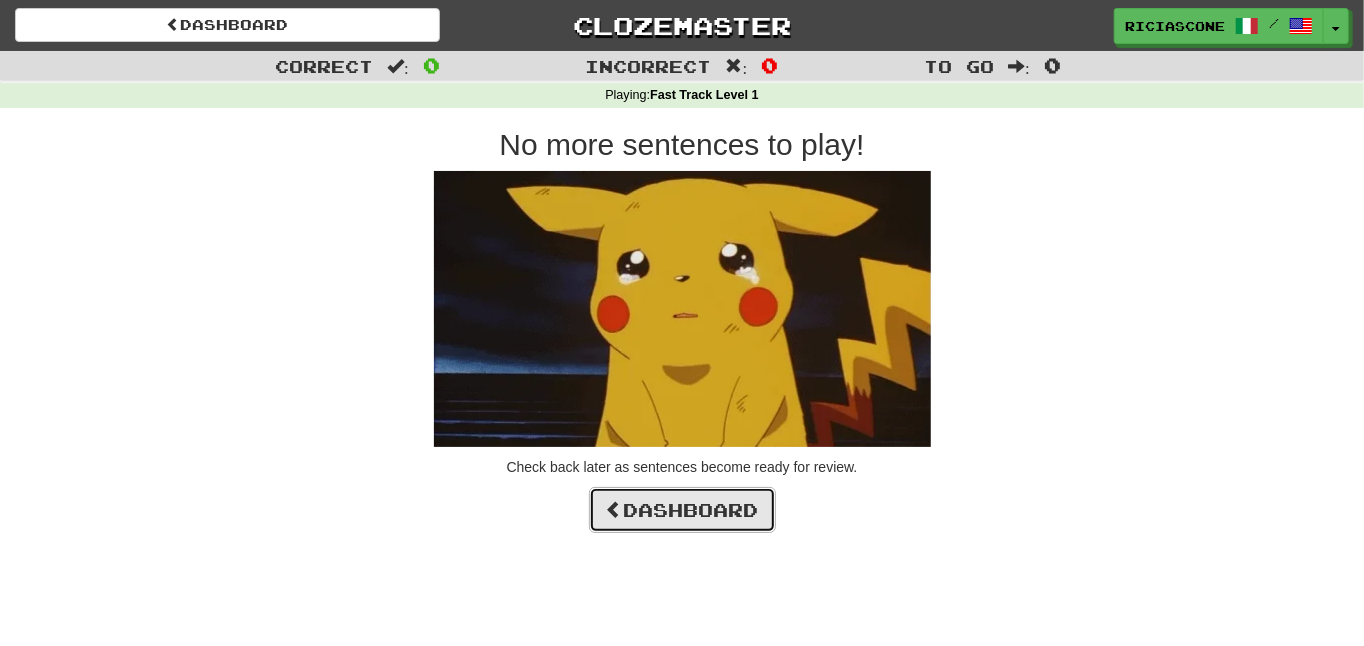 click on "Dashboard" at bounding box center [682, 510] 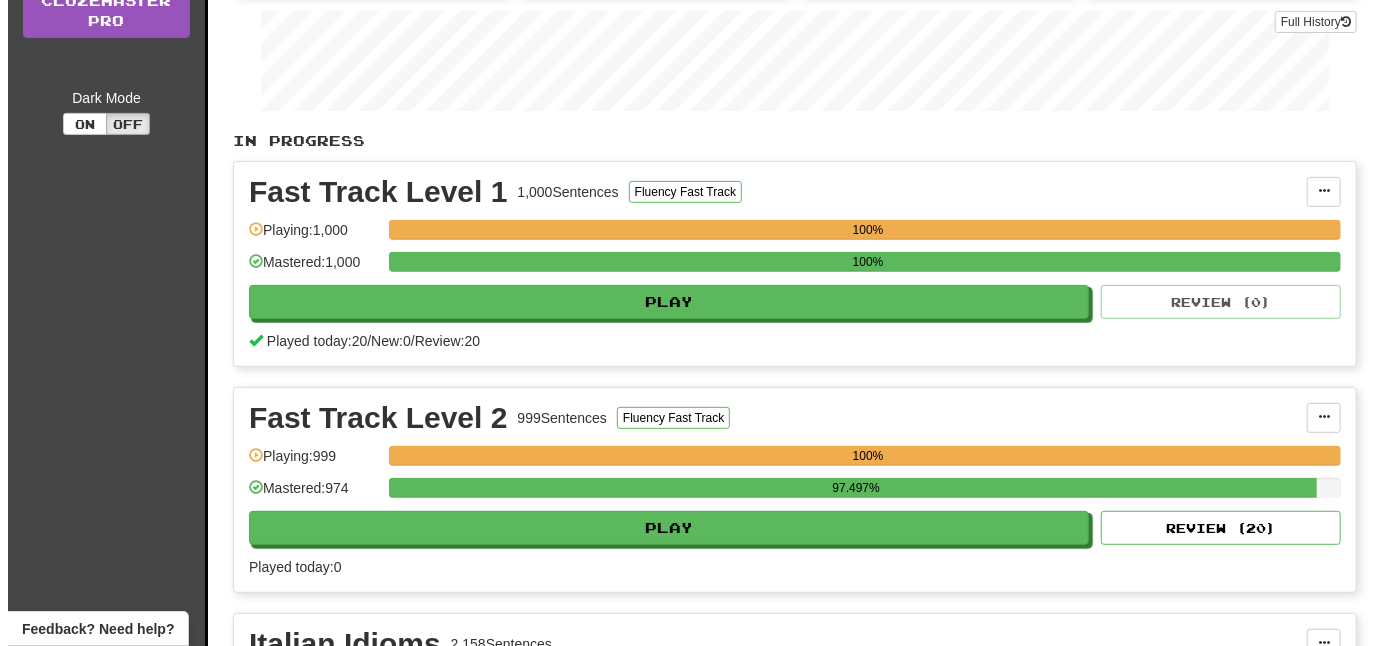 scroll, scrollTop: 400, scrollLeft: 0, axis: vertical 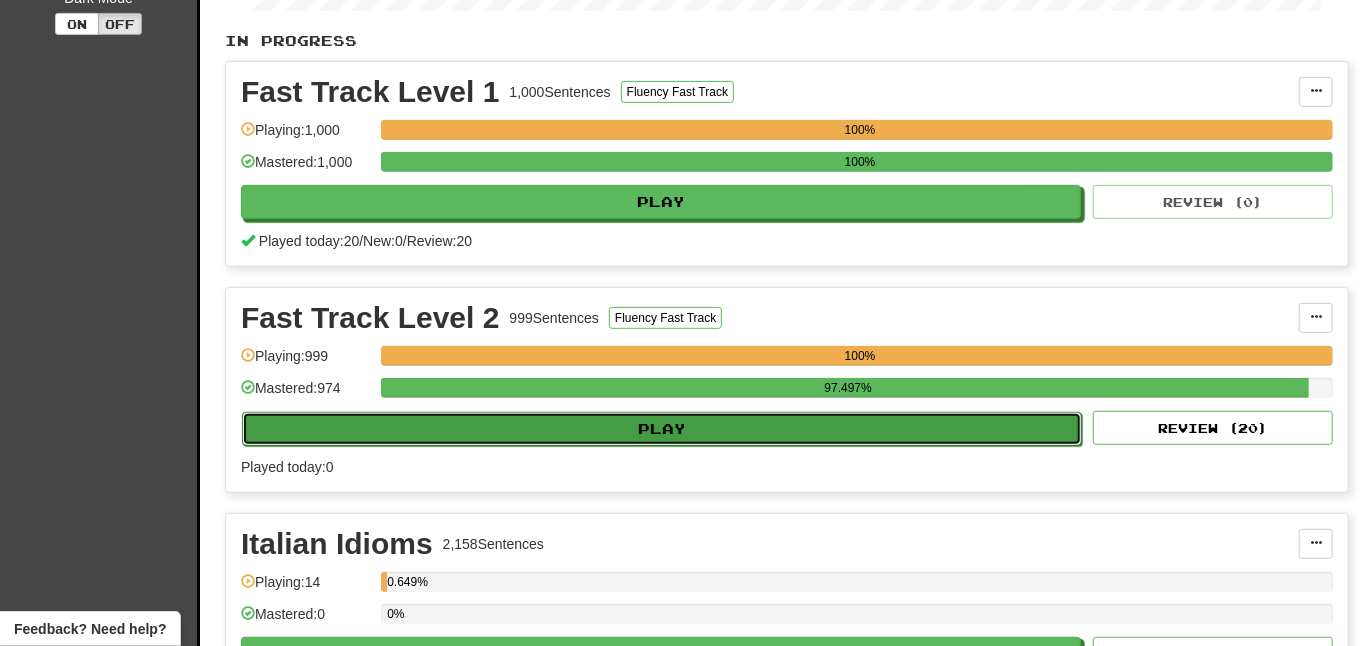 click on "Play" at bounding box center [662, 429] 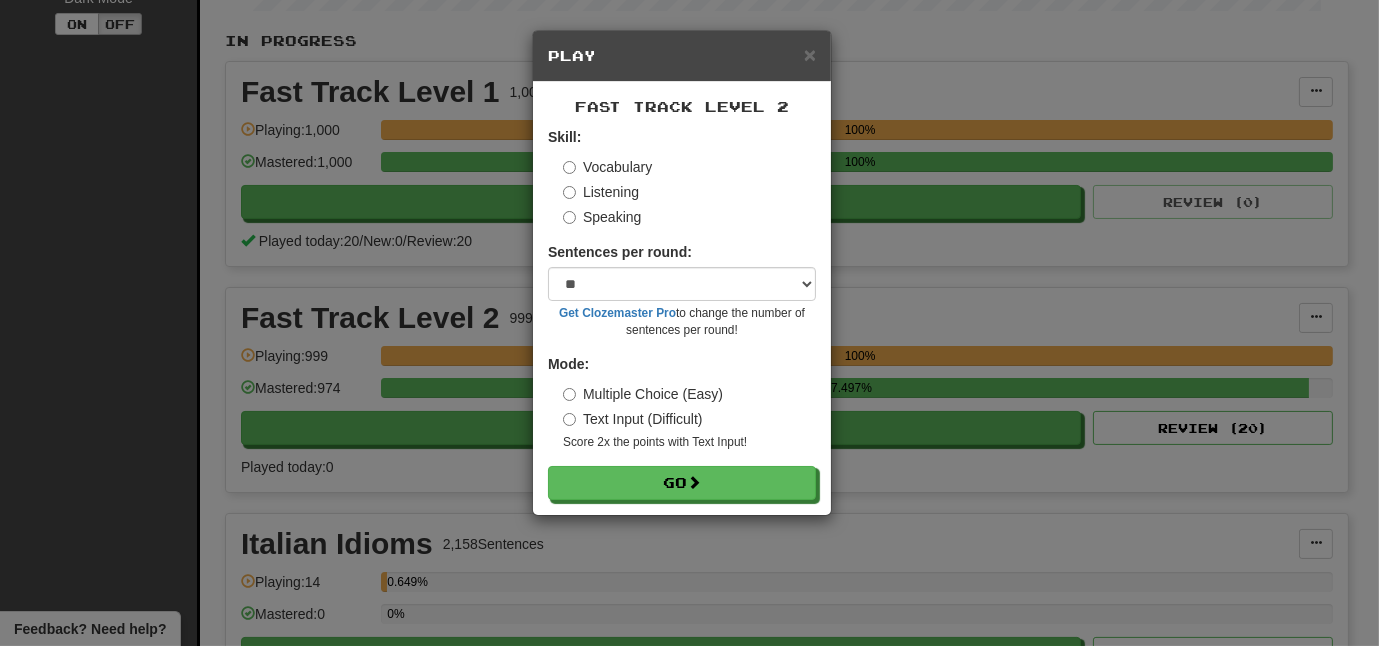 click on "Listening" at bounding box center [601, 192] 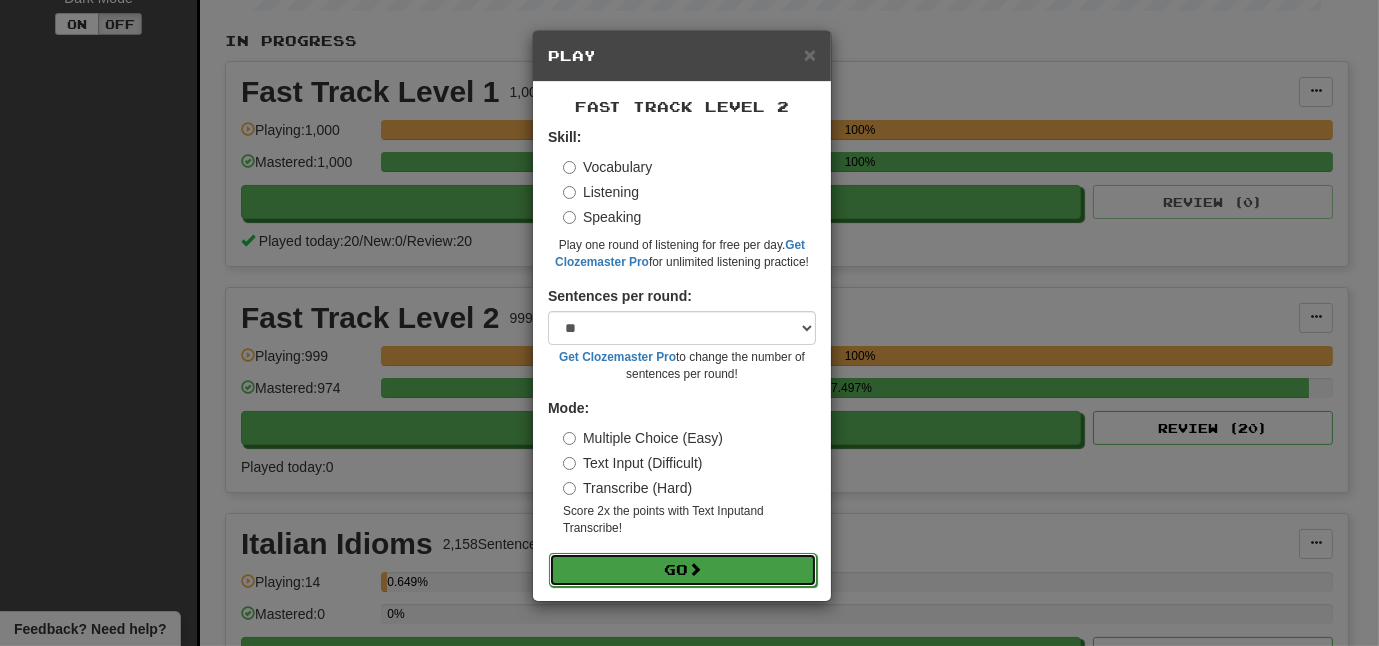 click on "Go" at bounding box center (683, 570) 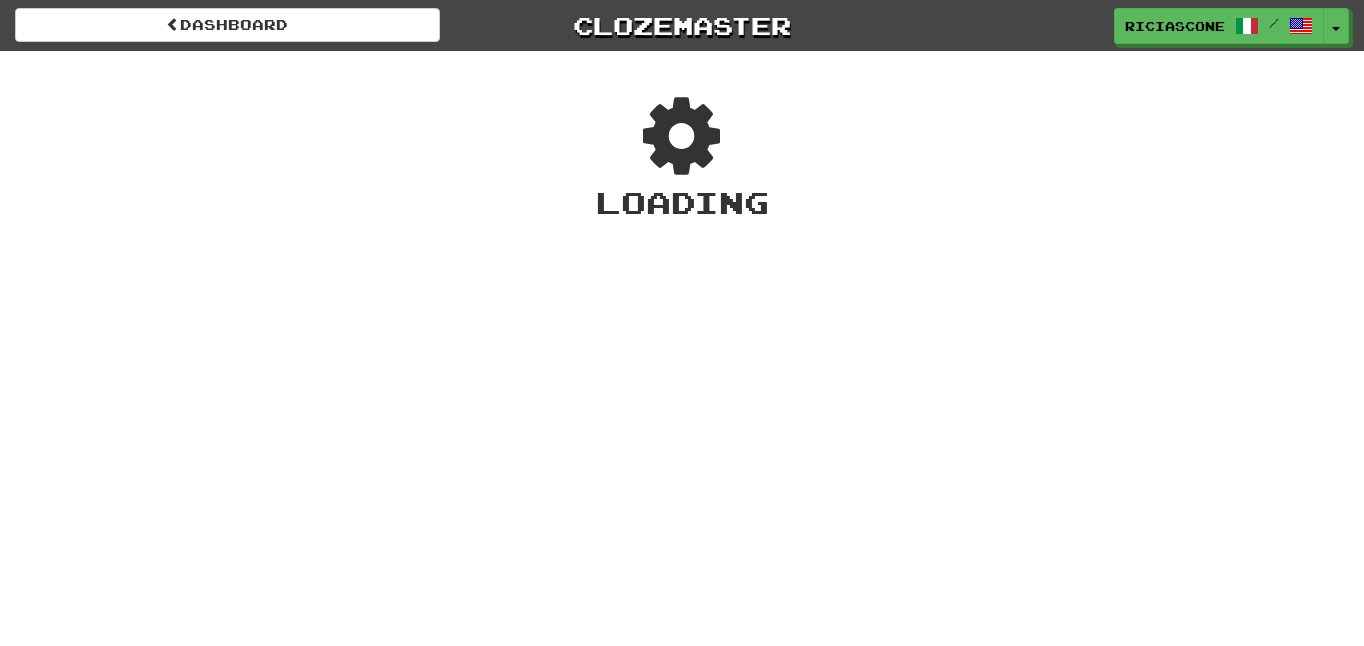 scroll, scrollTop: 0, scrollLeft: 0, axis: both 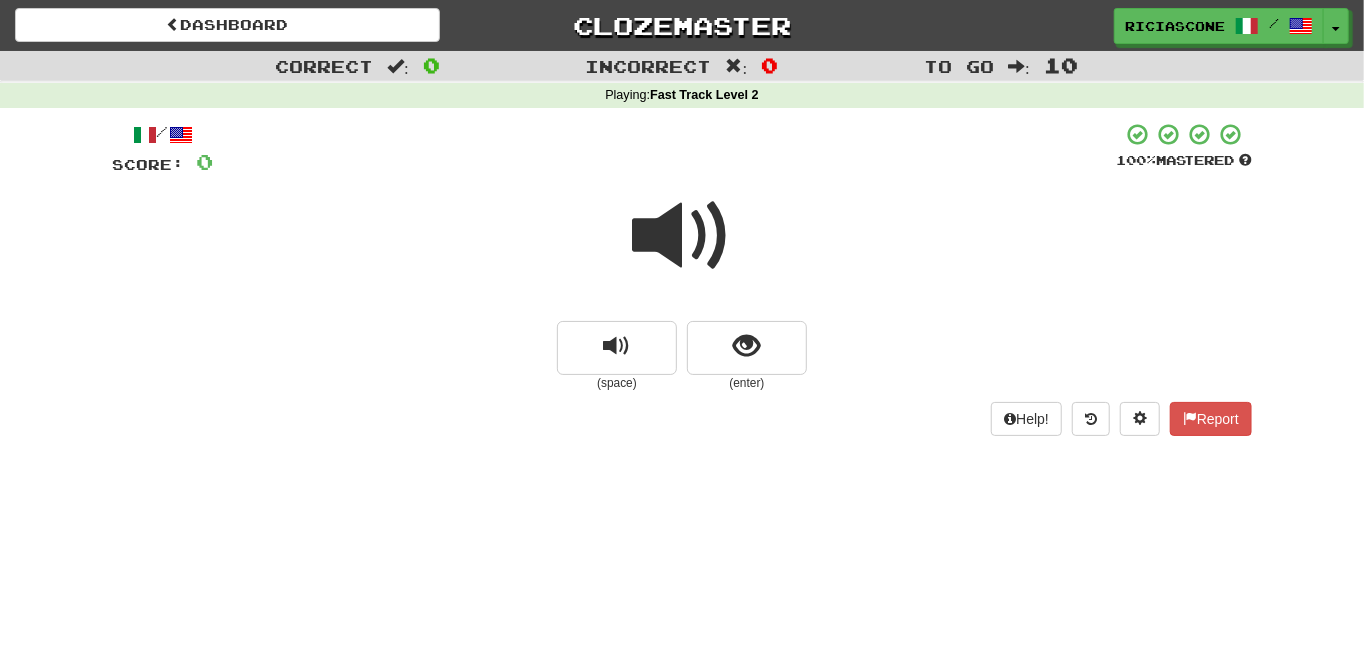 click at bounding box center (682, 236) 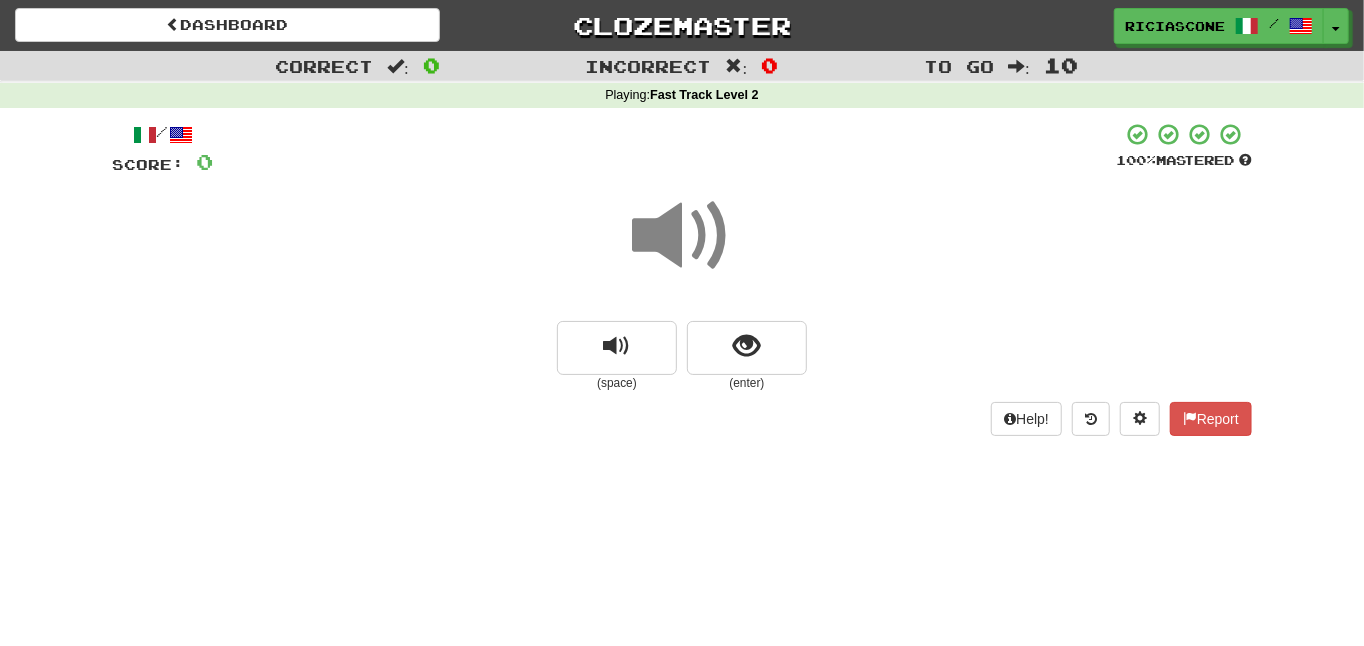 click at bounding box center (682, 236) 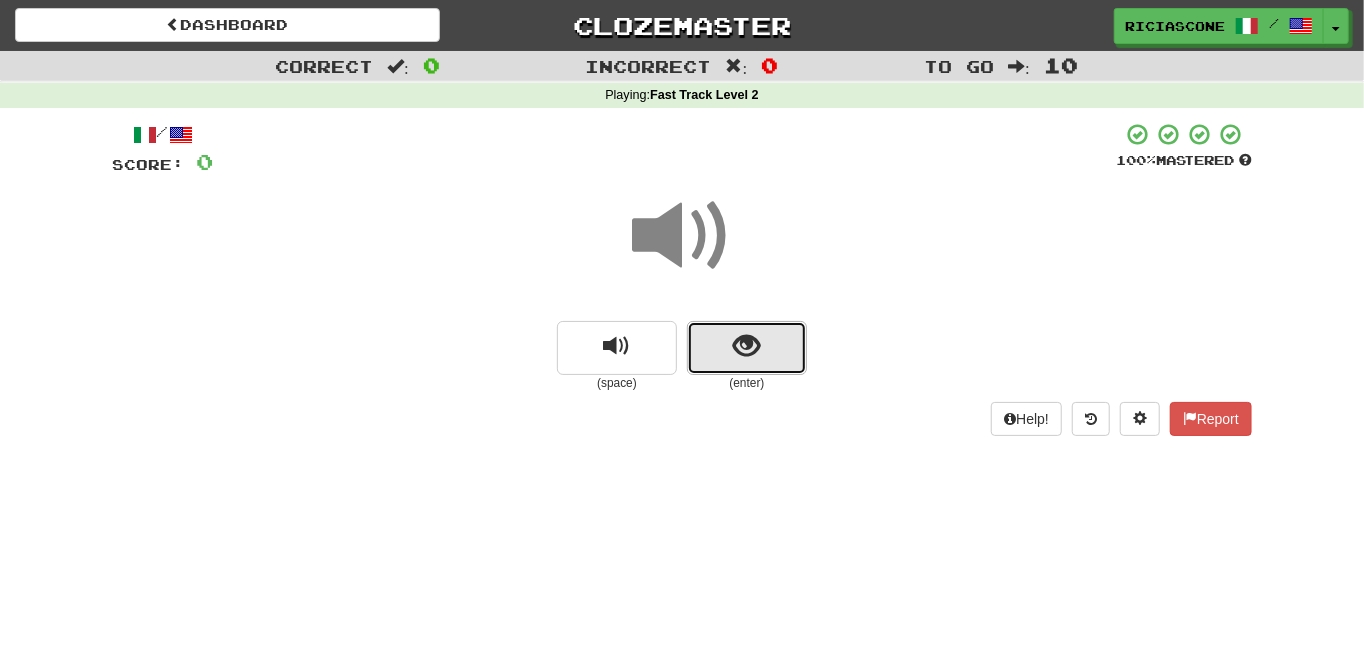click at bounding box center (747, 348) 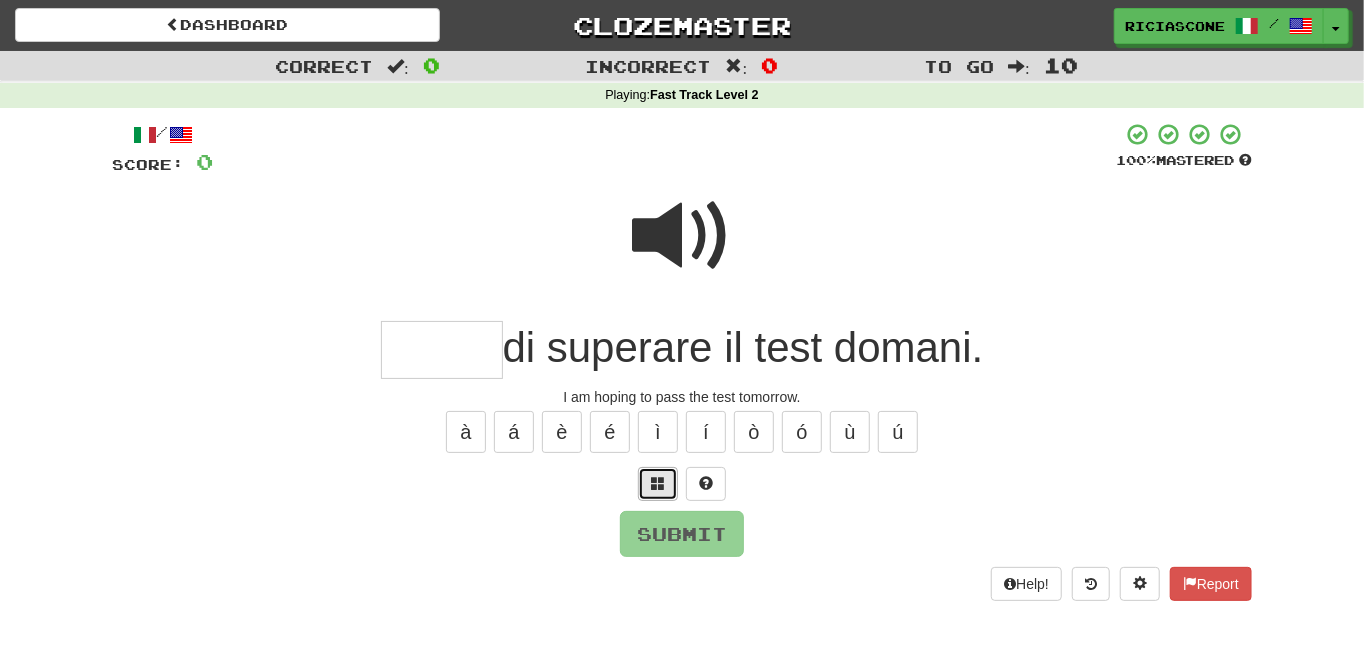 click at bounding box center [658, 484] 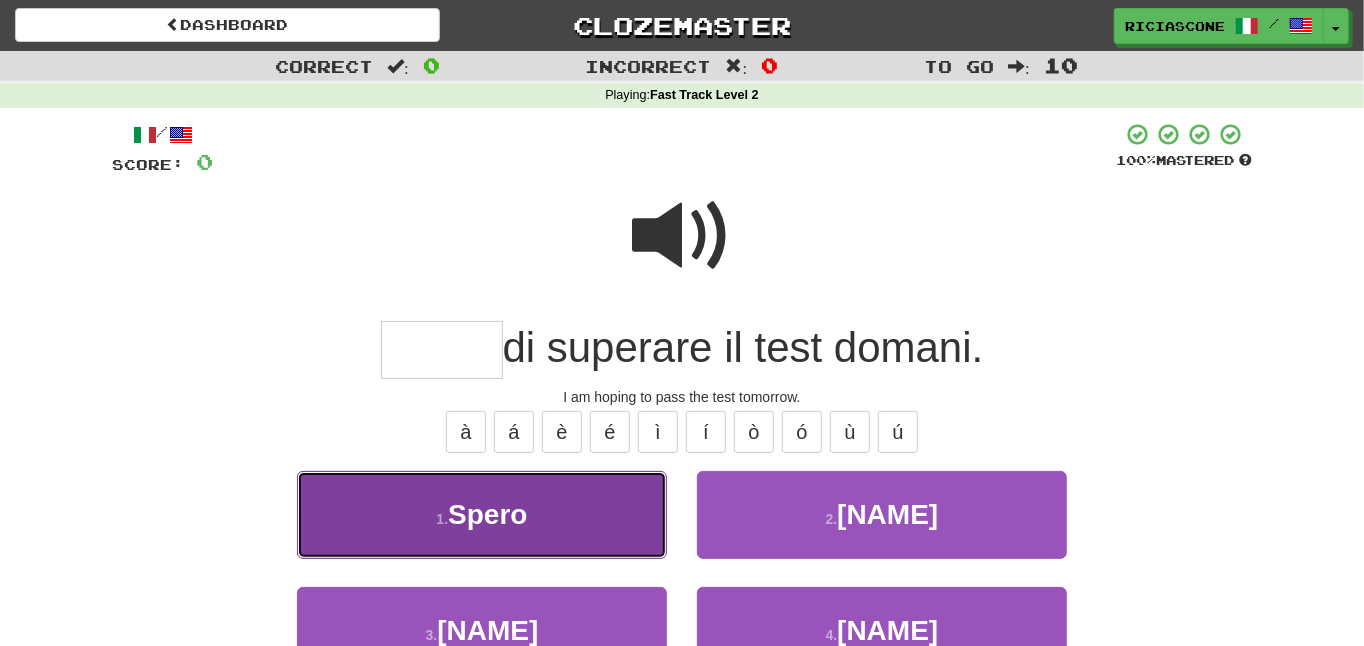 click on "1 .  Spero" at bounding box center (482, 514) 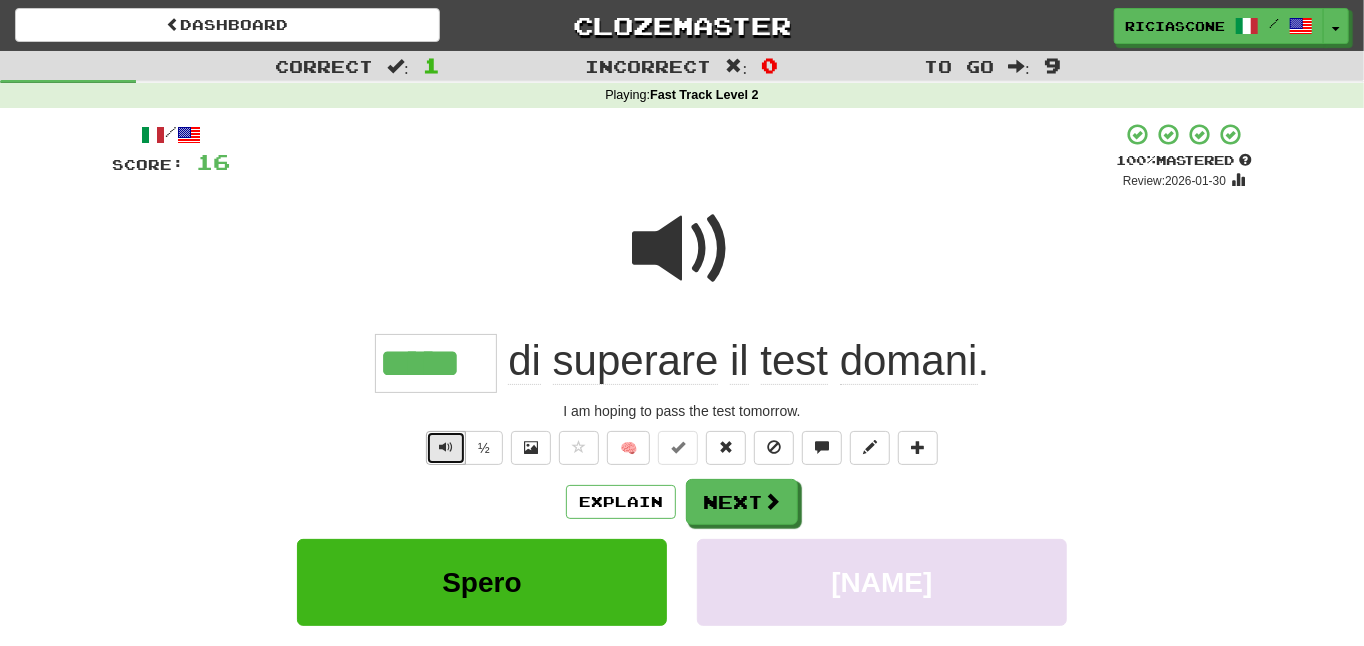 click at bounding box center [446, 447] 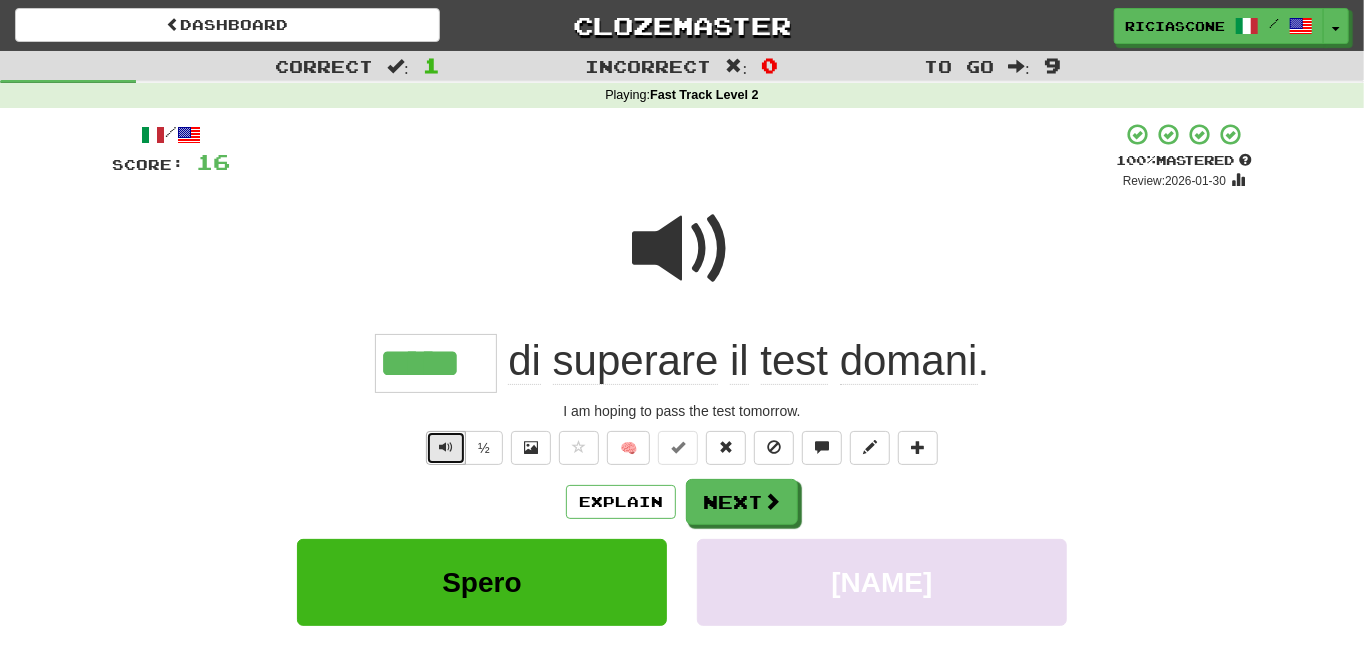 click at bounding box center [446, 447] 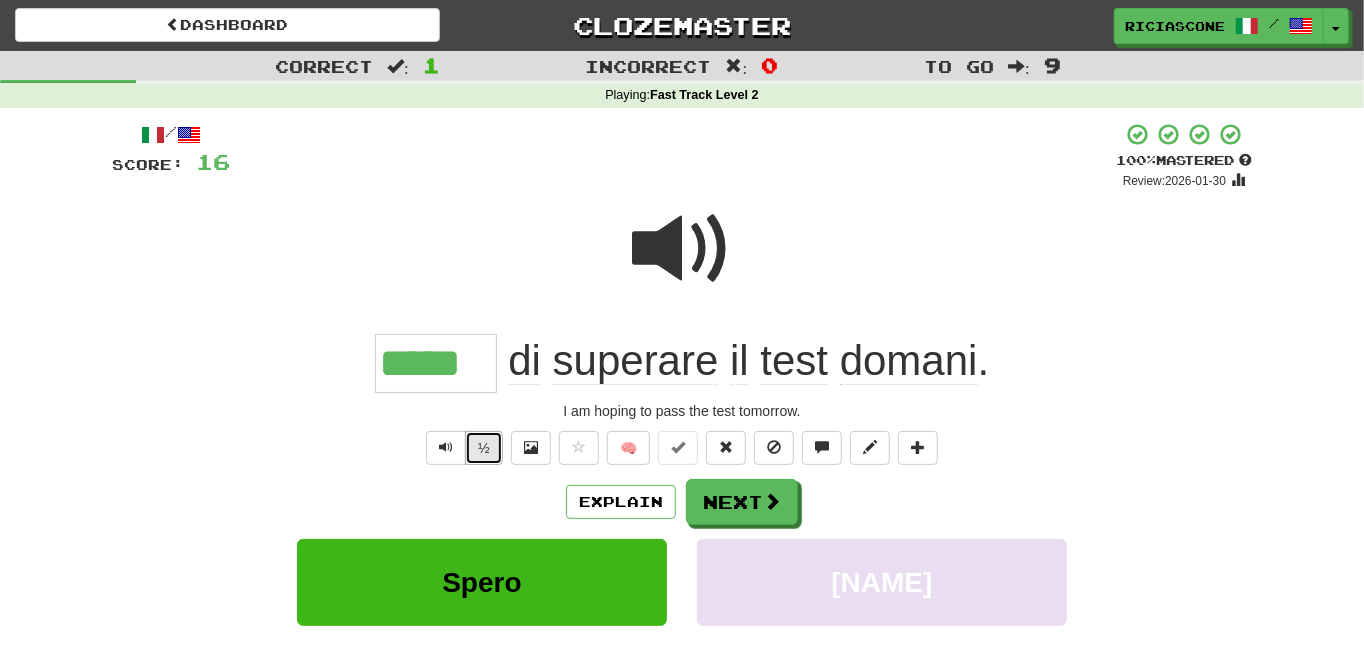 click on "½" at bounding box center [484, 448] 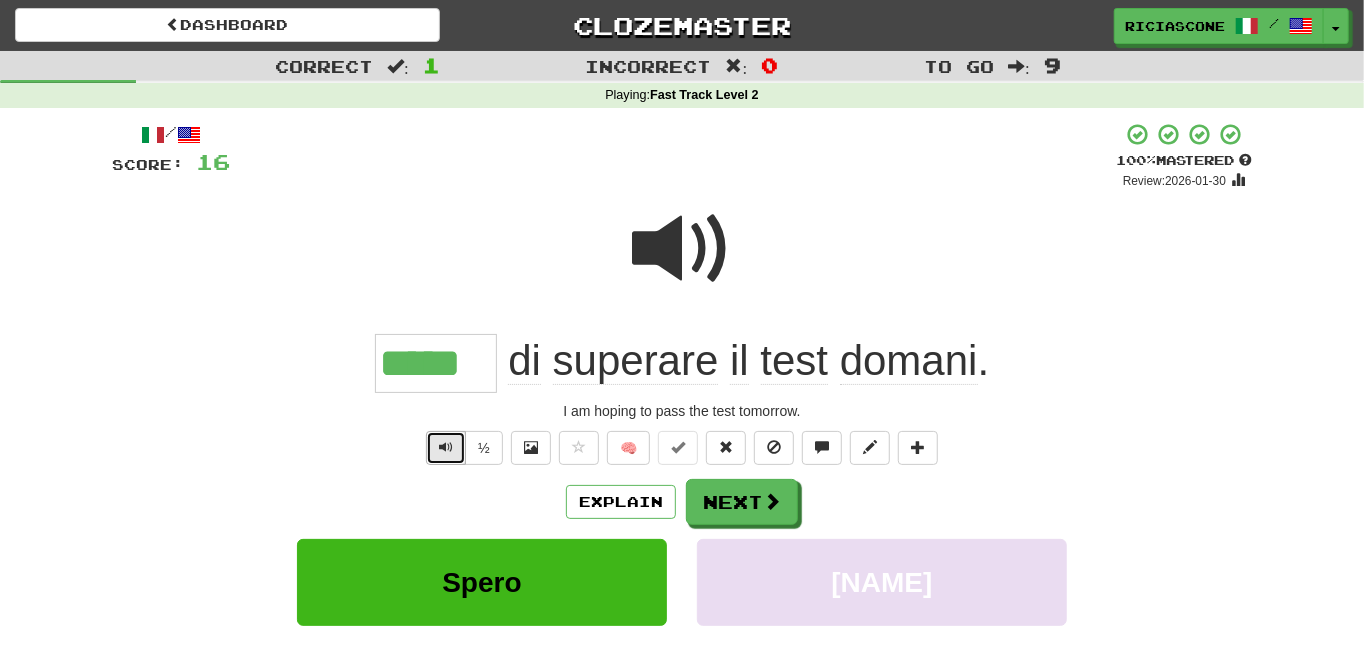click at bounding box center (446, 447) 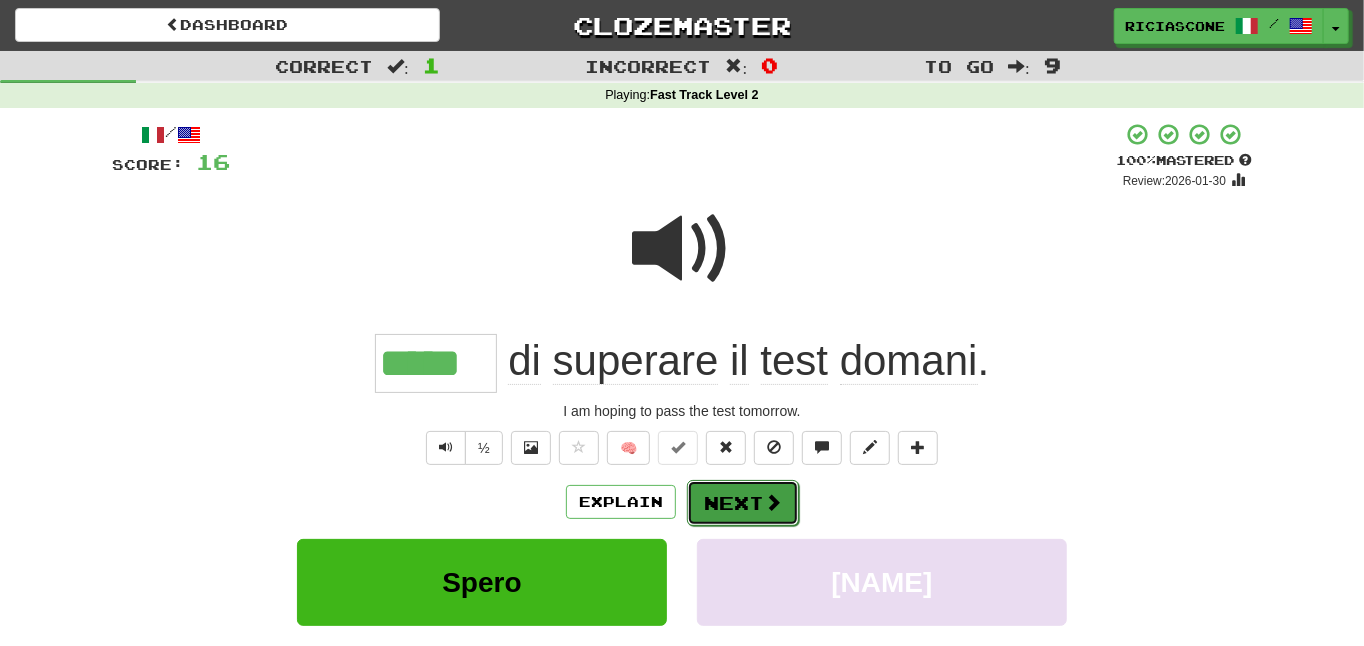 click on "Next" at bounding box center (743, 503) 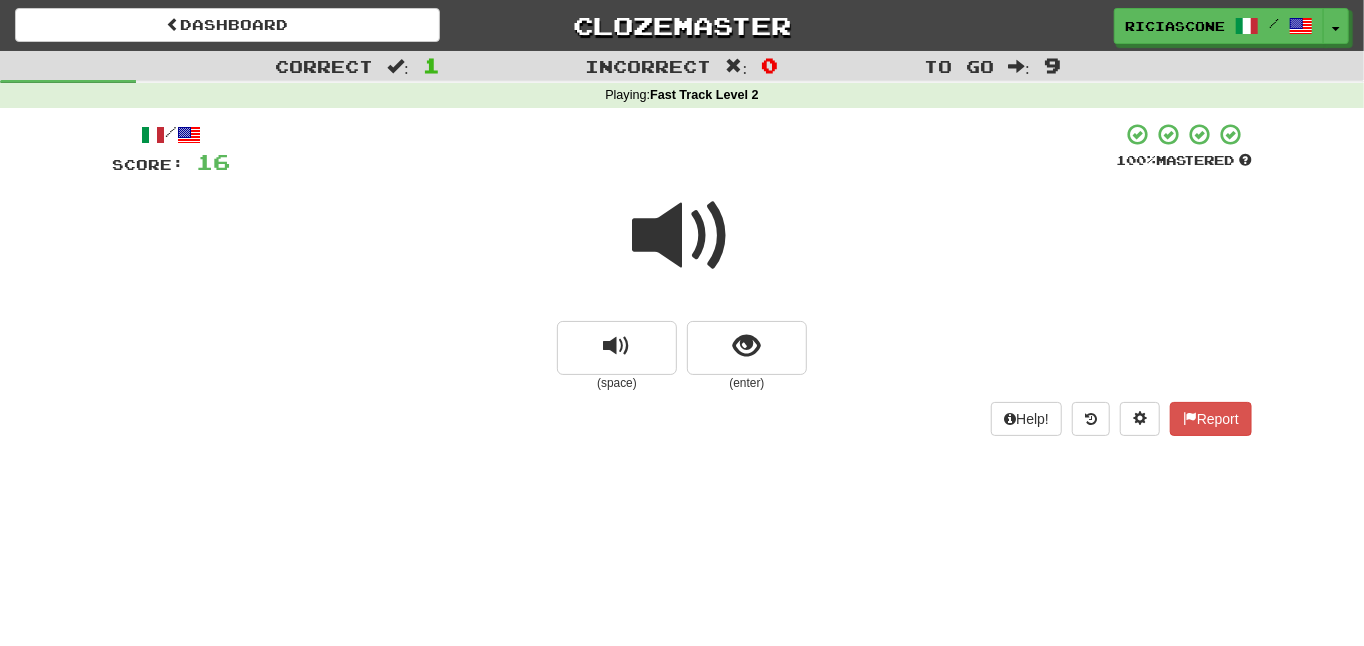 click at bounding box center (682, 236) 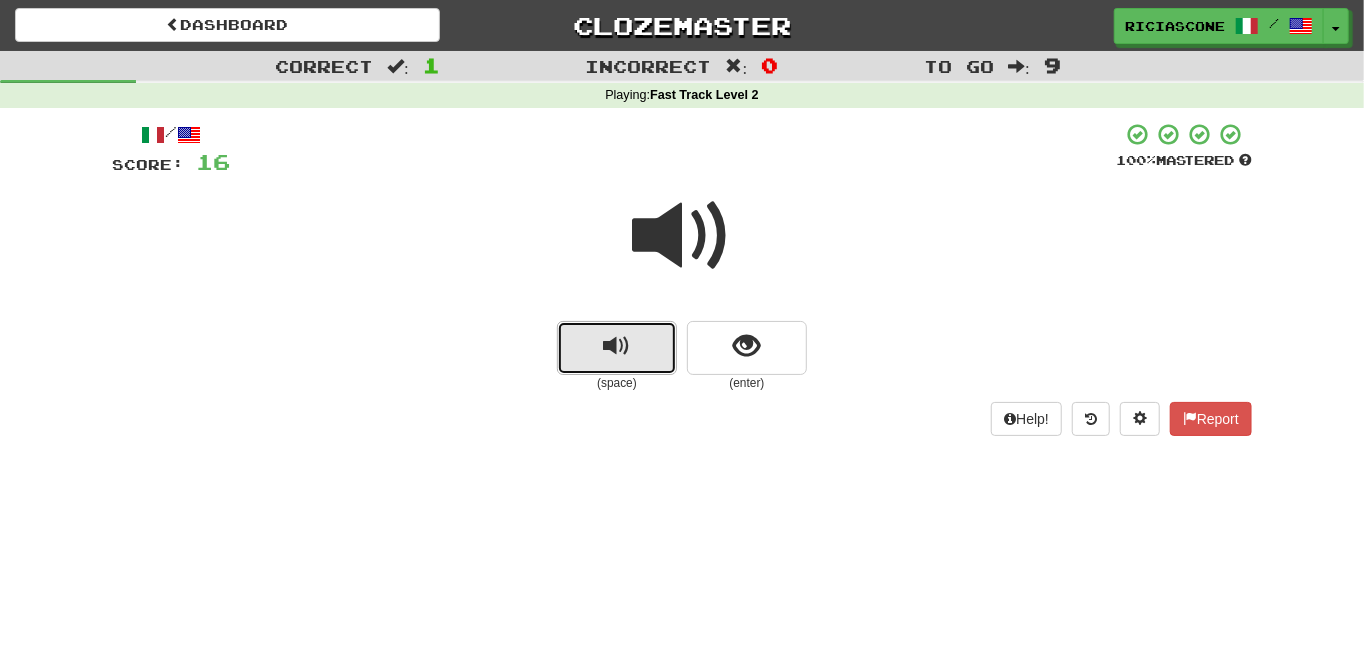 click at bounding box center (617, 348) 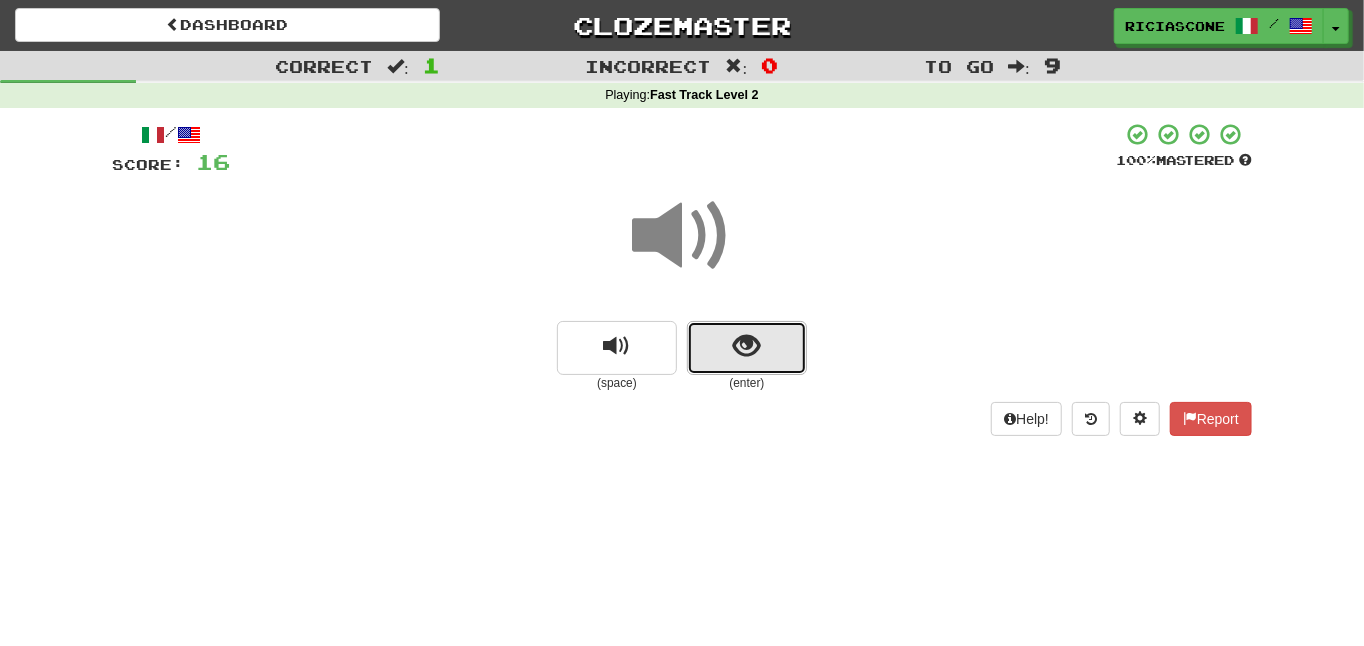 click at bounding box center [747, 348] 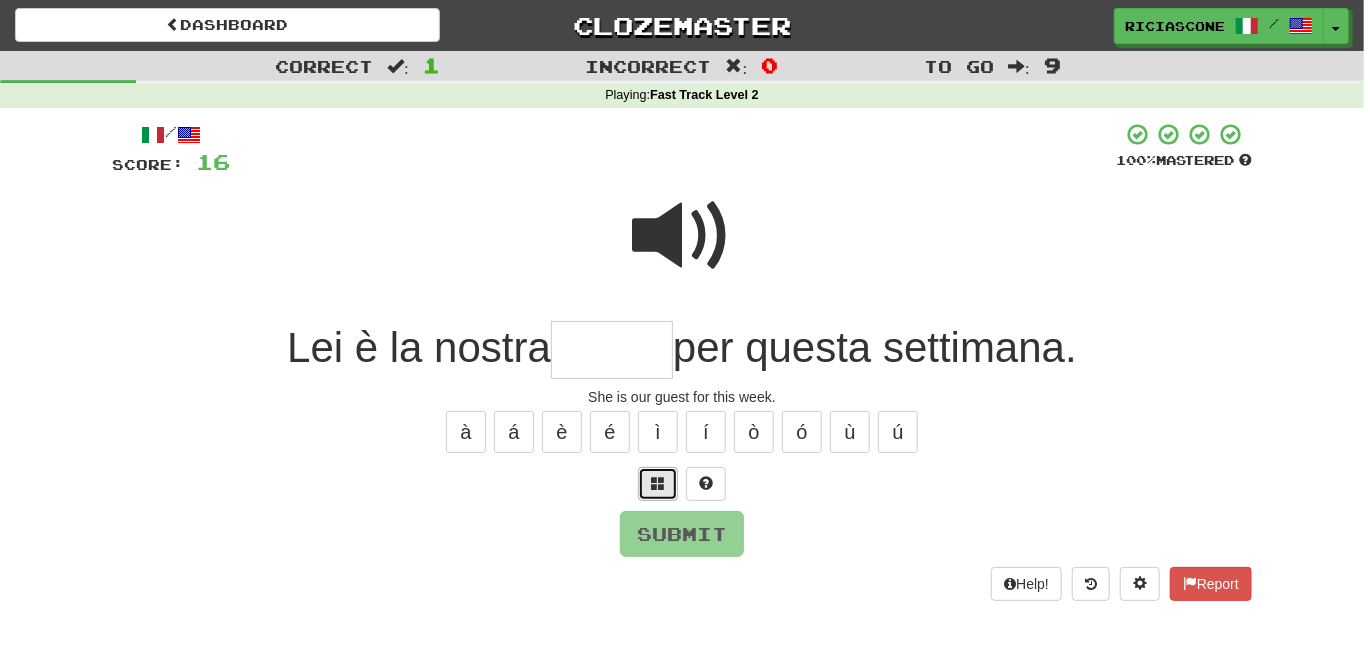click at bounding box center (658, 483) 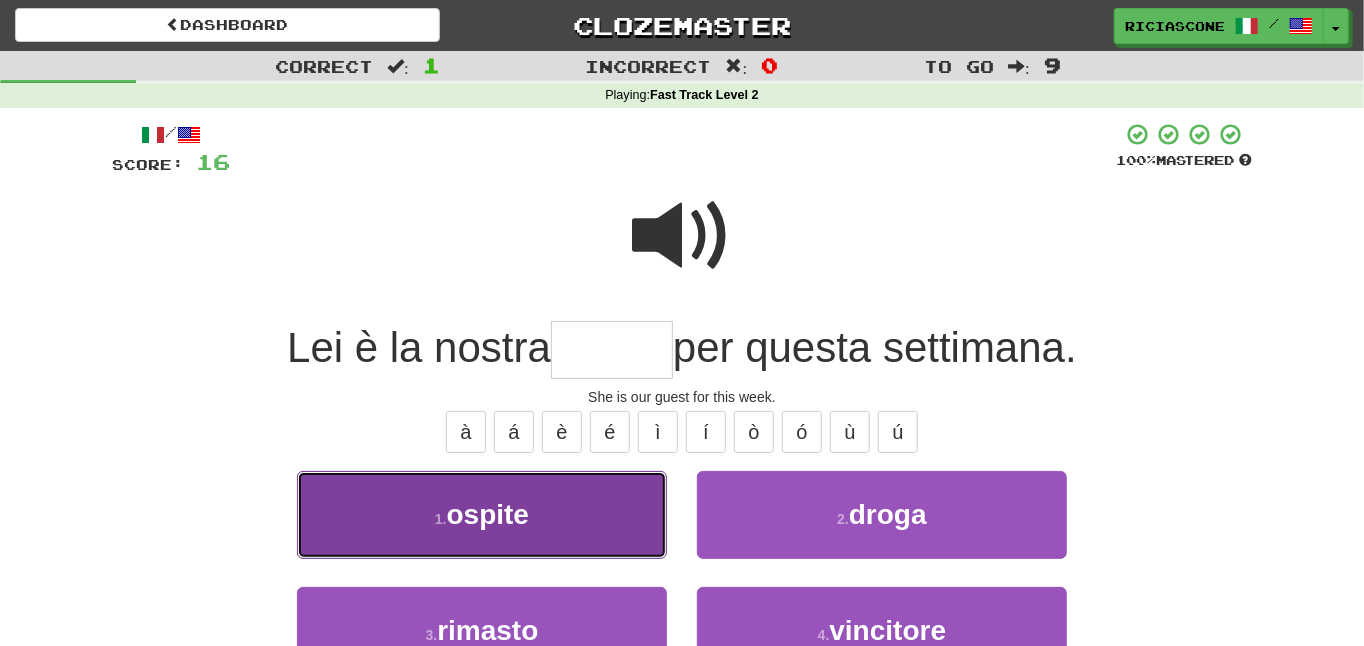 click on "1 .  ospite" at bounding box center (482, 514) 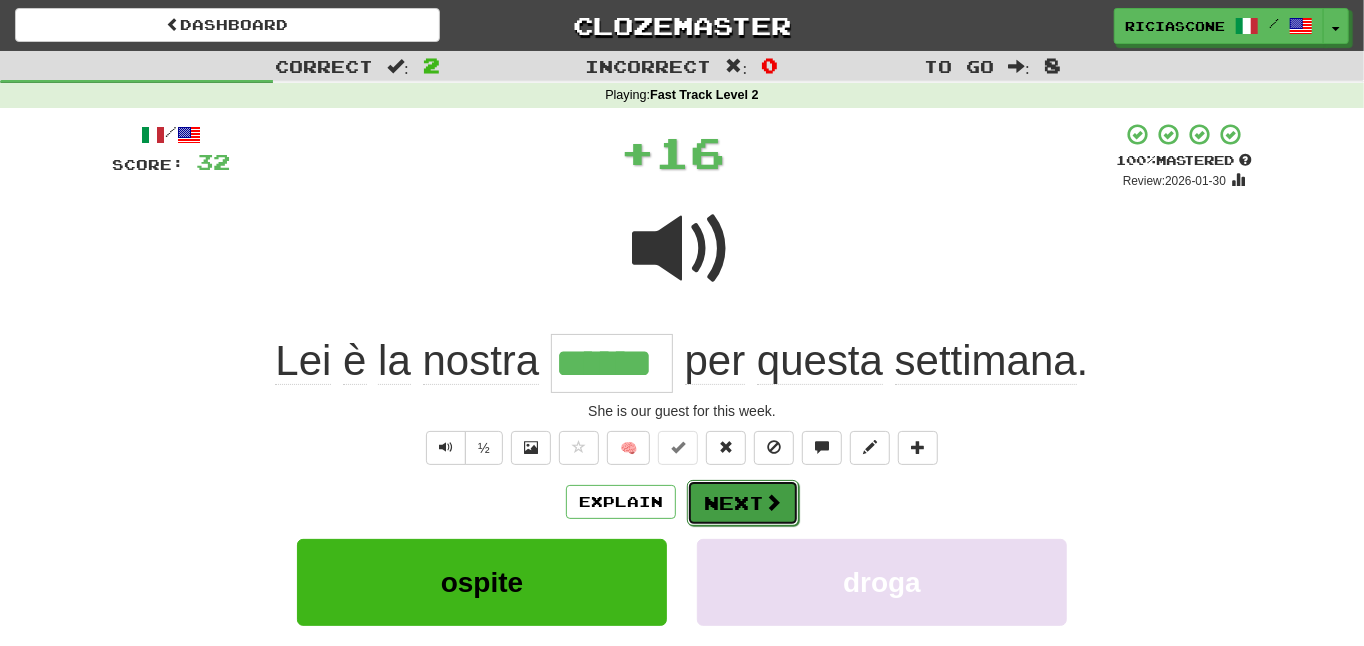 click on "Next" at bounding box center [743, 503] 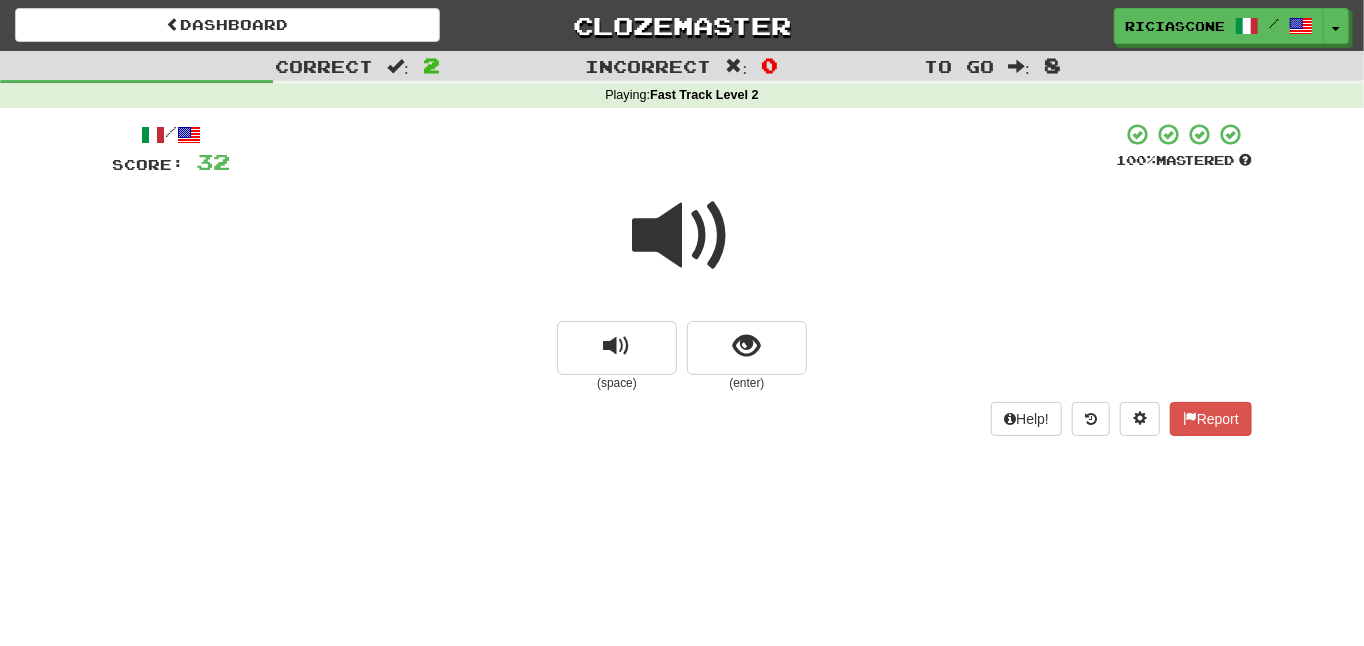 click at bounding box center [682, 236] 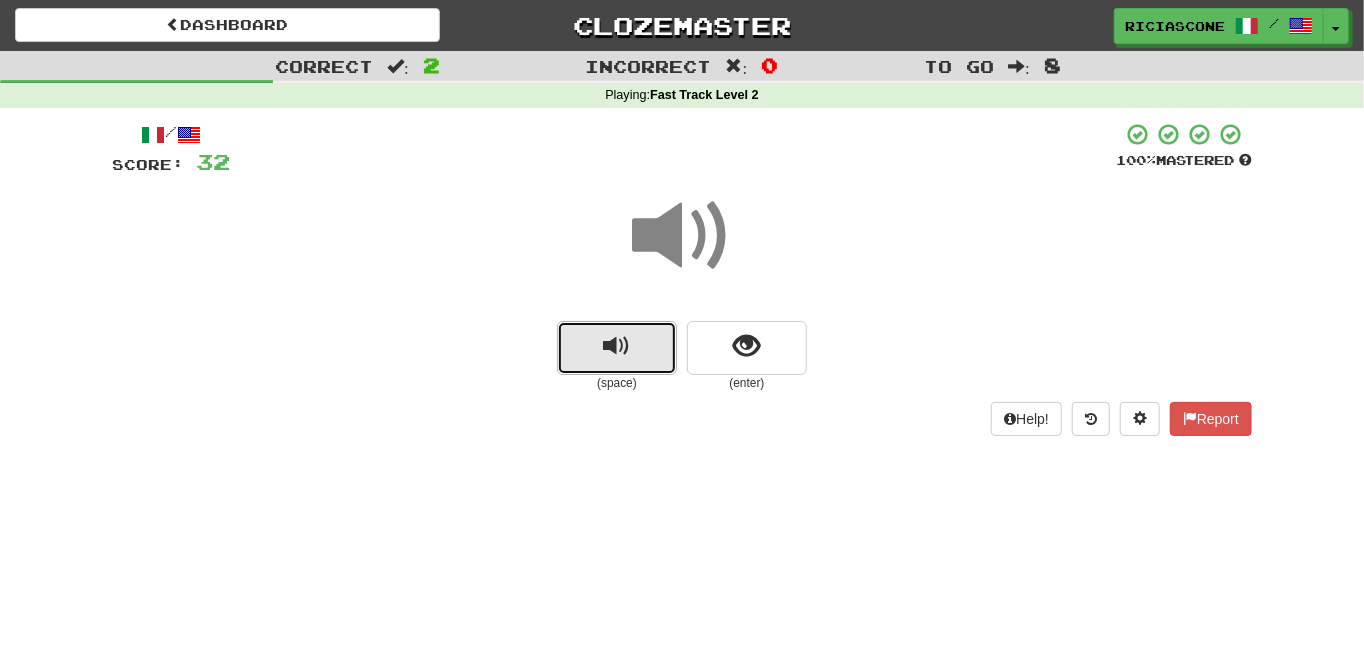 click at bounding box center [617, 346] 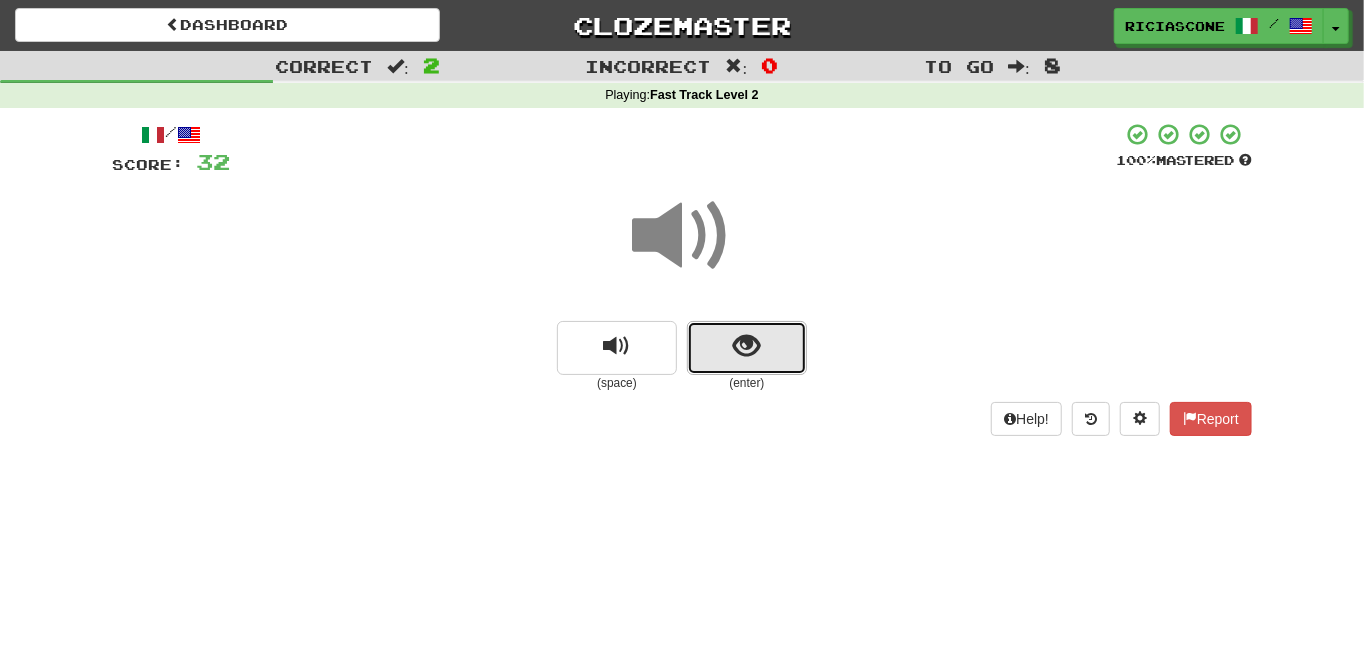 click at bounding box center [747, 346] 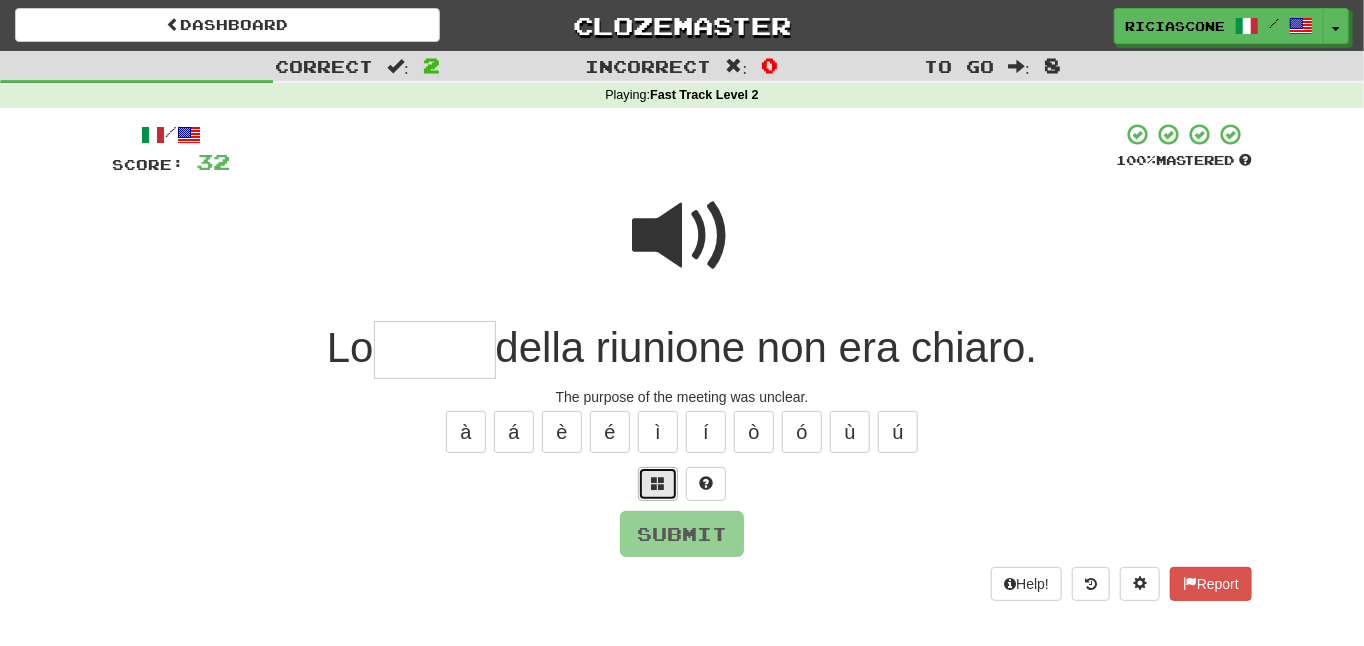 click at bounding box center [658, 484] 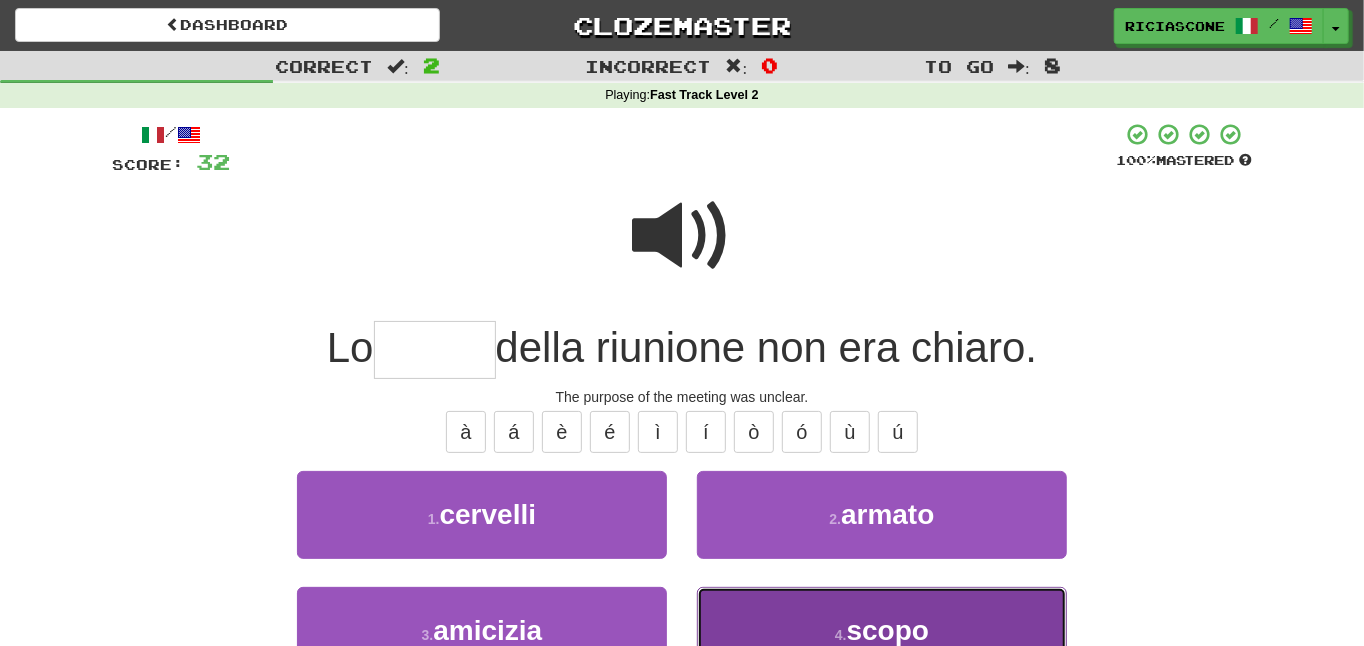 click on "4 .  scopo" at bounding box center (882, 630) 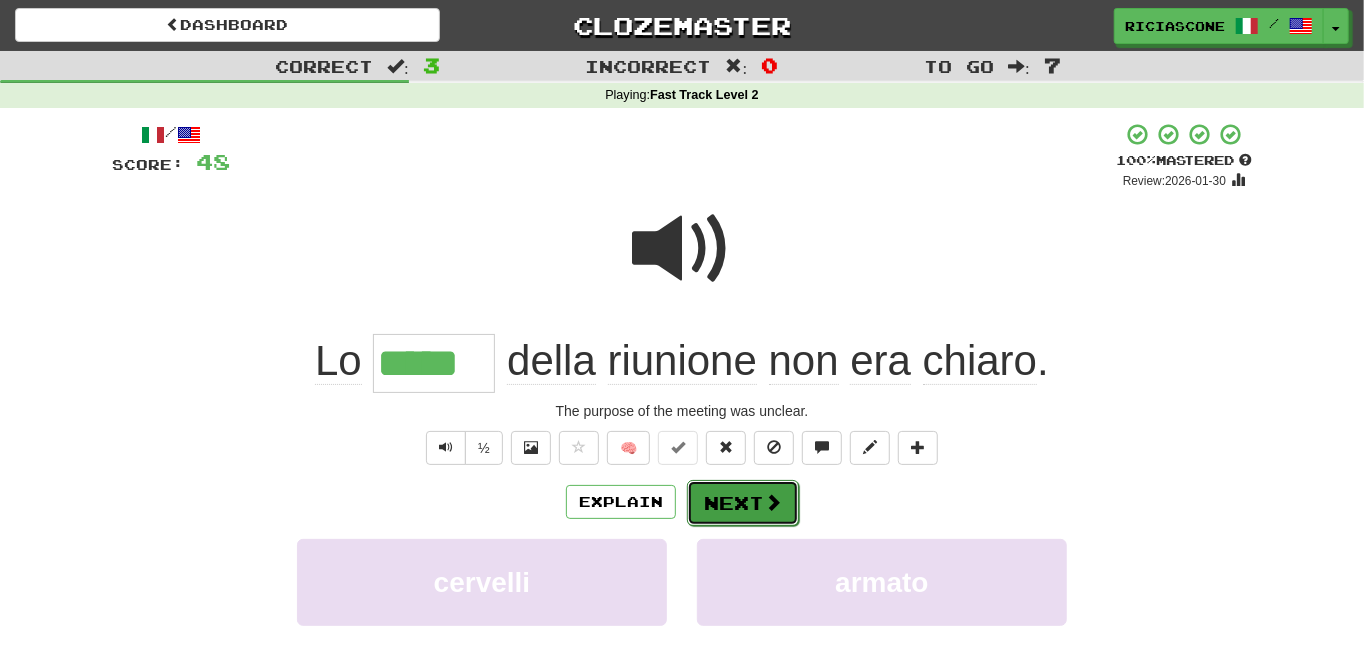 click on "Next" at bounding box center [743, 503] 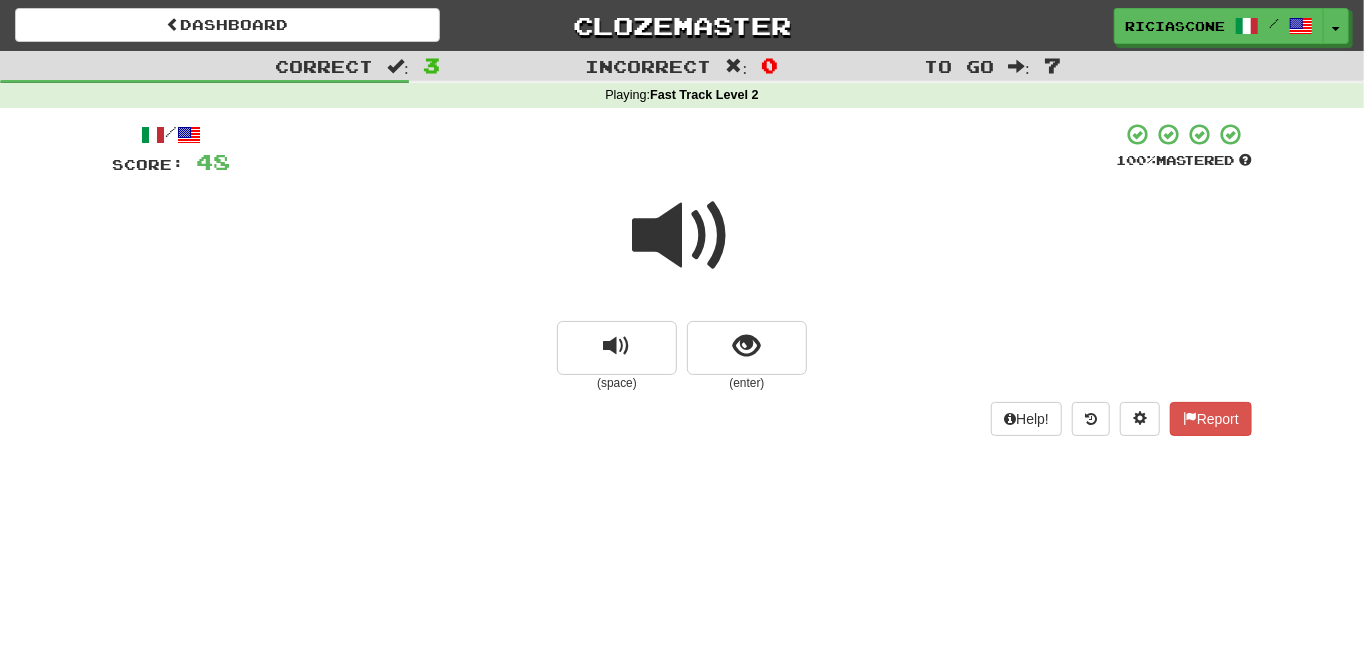 click at bounding box center [682, 236] 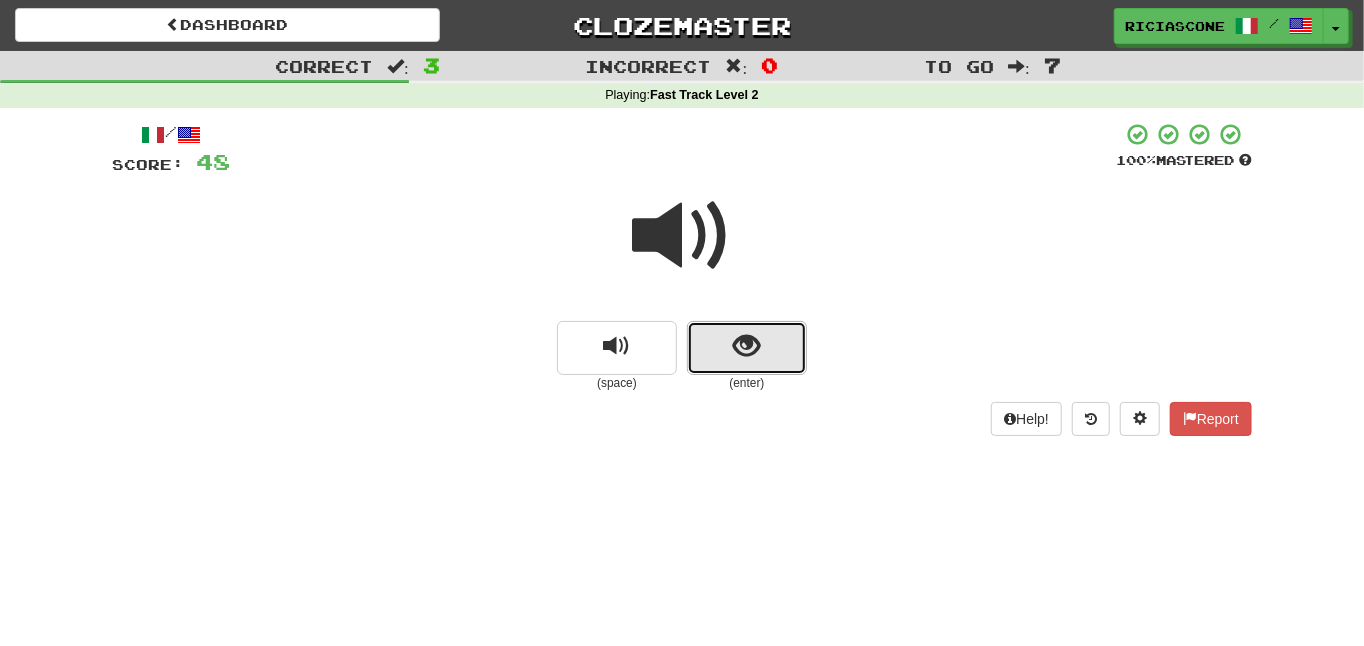 click at bounding box center [747, 348] 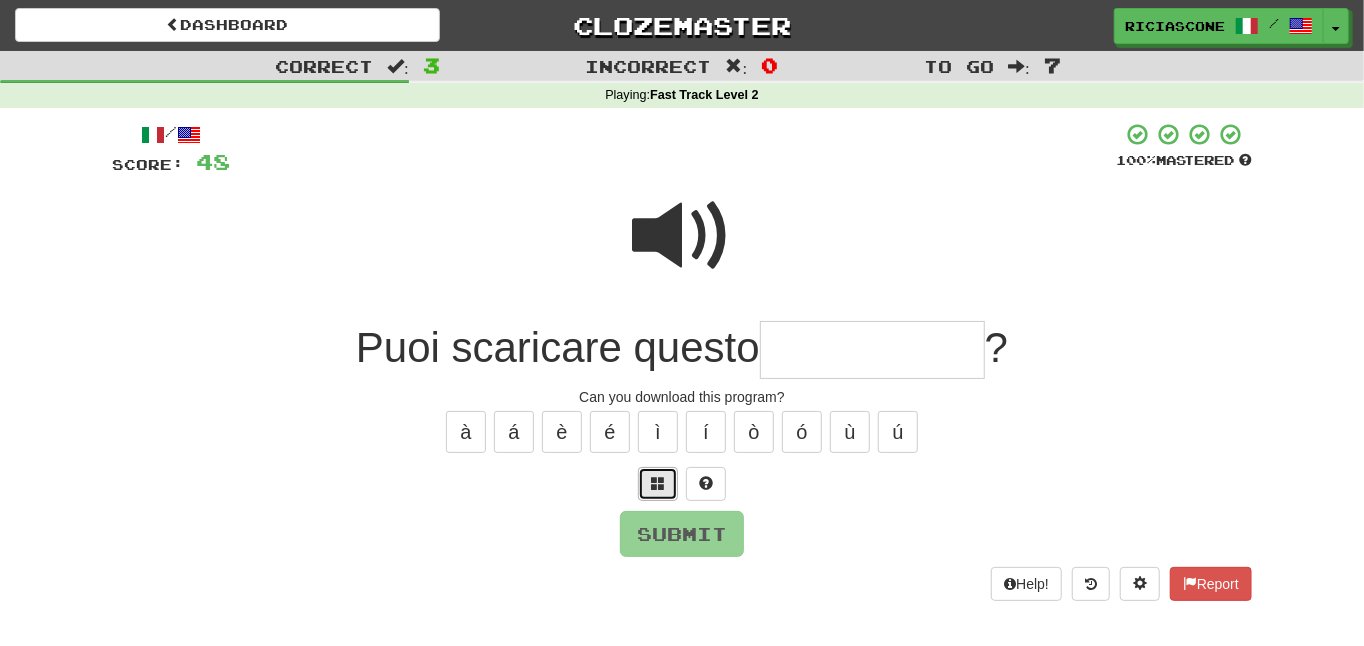 click at bounding box center [658, 483] 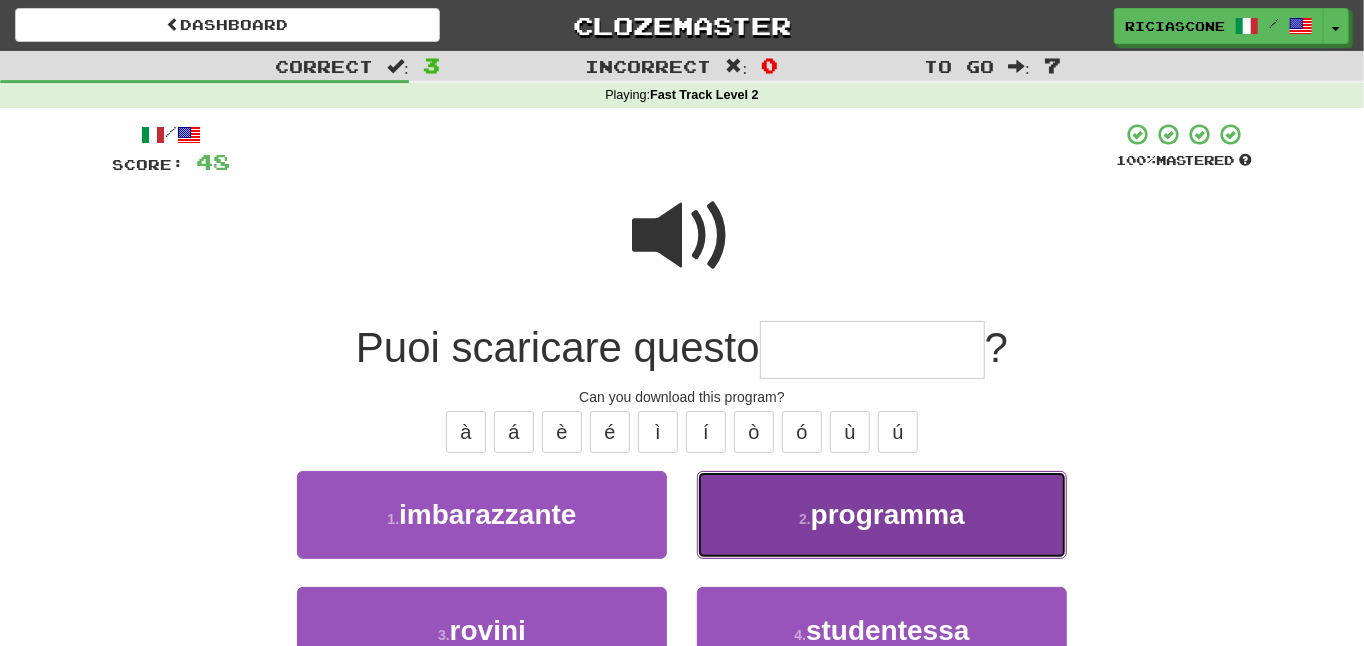 click on "2 .  programma" at bounding box center [882, 514] 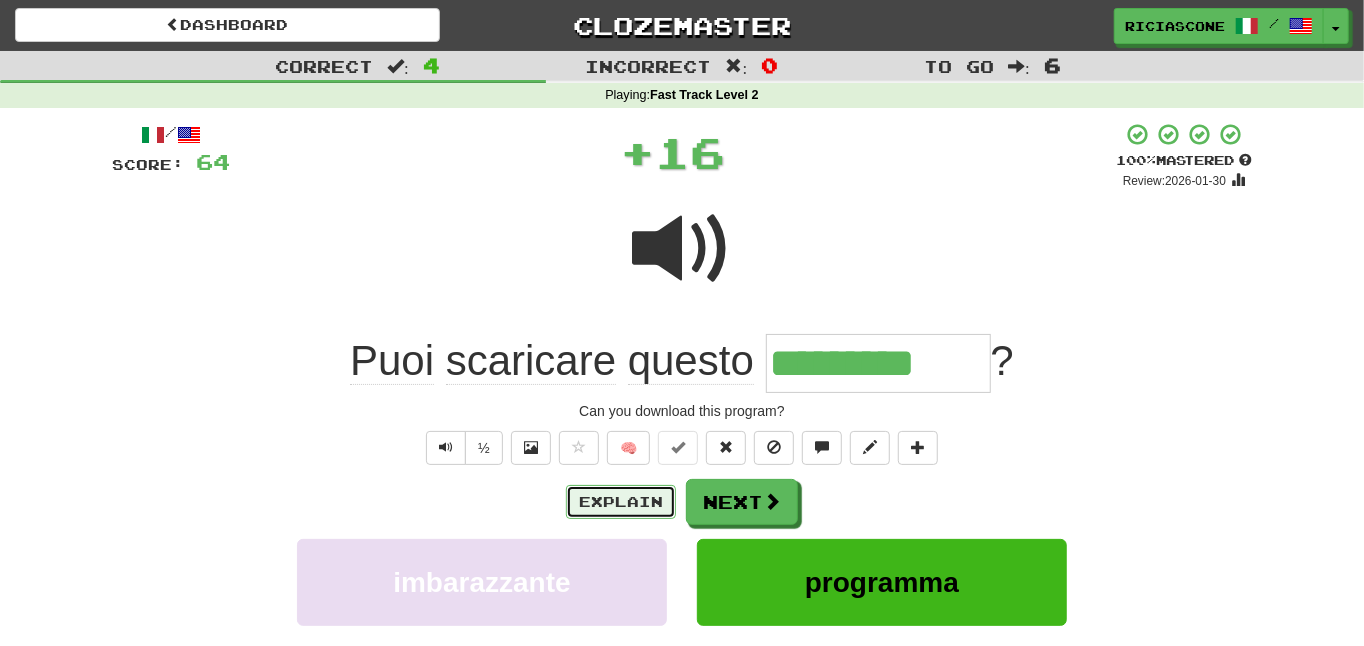 click on "Explain" at bounding box center [621, 502] 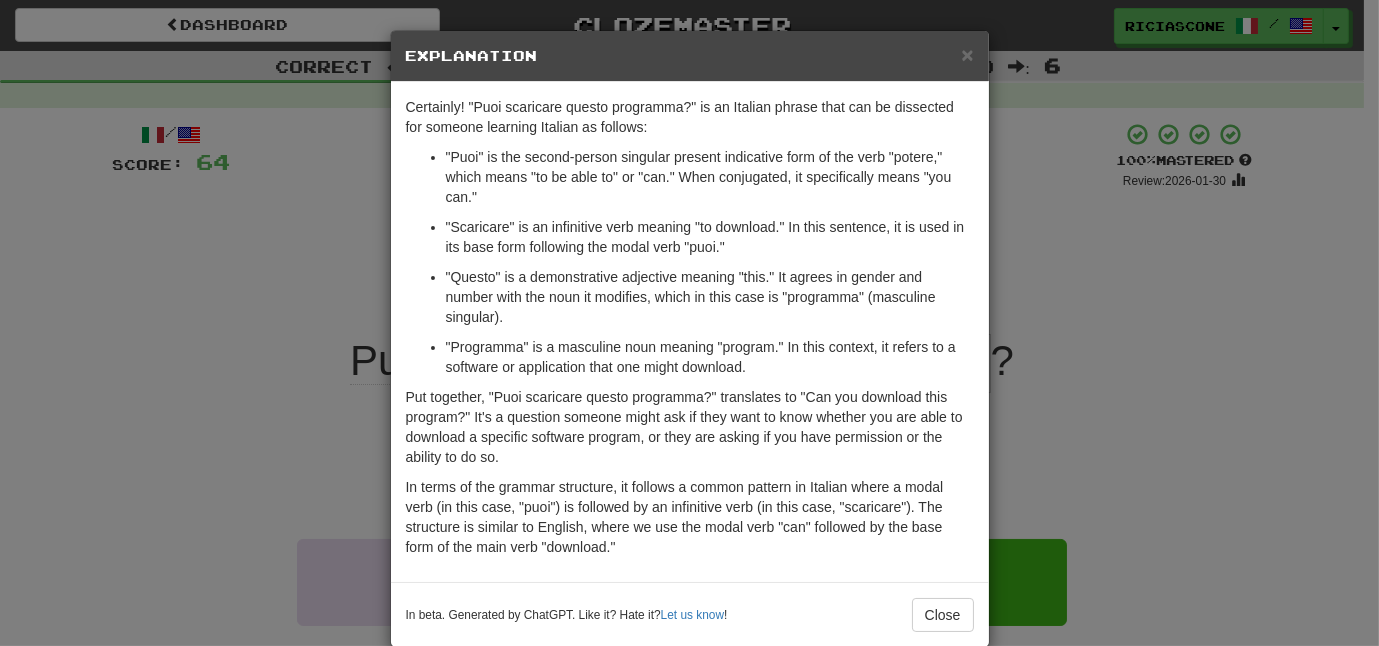 click on "× Explanation Certainly! "Puoi scaricare questo programma?" is an Italian phrase that can be dissected for someone learning Italian as follows:
"Puoi" is the second-person singular present indicative form of the verb "potere," which means "to be able to" or "can." When conjugated, it specifically means "you can."
"Scaricare" is an infinitive verb meaning "to download." In this sentence, it is used in its base form following the modal verb "puoi."
"Questo" is a demonstrative adjective meaning "this." It agrees in gender and number with the noun it modifies, which in this case is "programma" (masculine singular).
"Programma" is a masculine noun meaning "program." In this context, it refers to a software or application that one might download.
In beta. Generated by ChatGPT. Like it? Hate it?  Let us know ! Close" at bounding box center (689, 323) 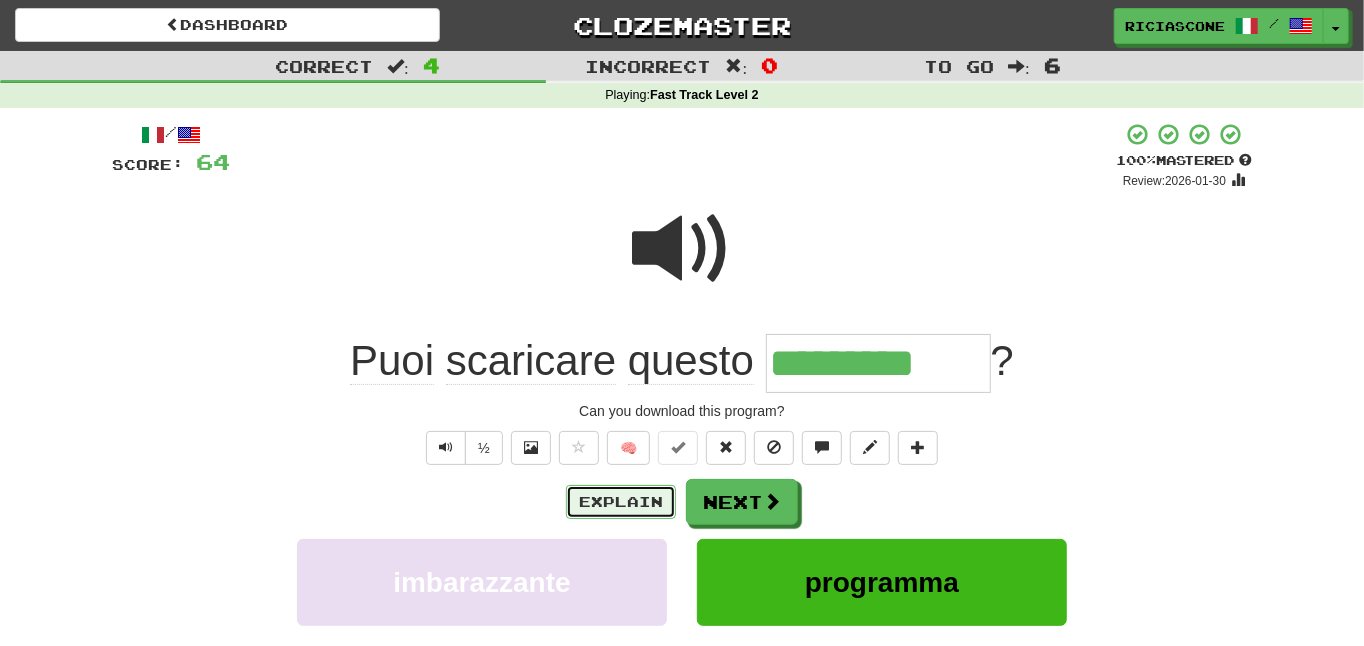 click on "Explain" at bounding box center [621, 502] 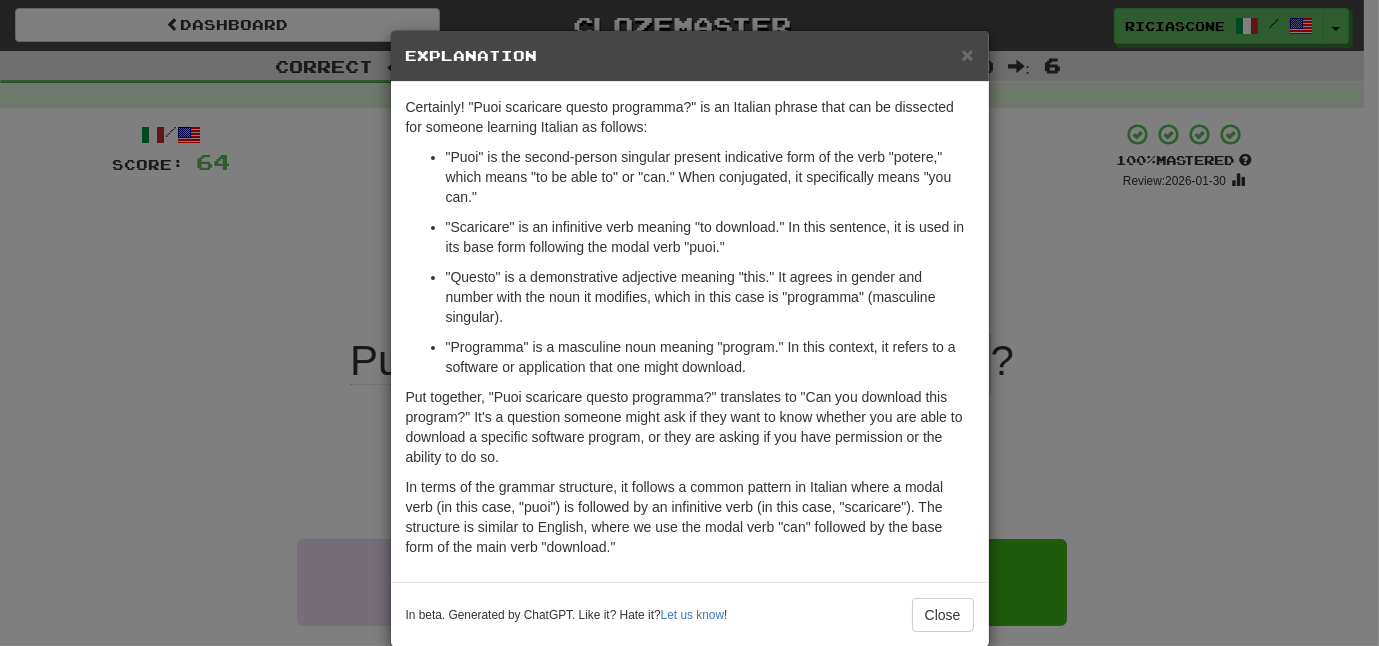 click on "× Explanation Certainly! "Puoi scaricare questo programma?" is an Italian phrase that can be dissected for someone learning Italian as follows:
"Puoi" is the second-person singular present indicative form of the verb "potere," which means "to be able to" or "can." When conjugated, it specifically means "you can."
"Scaricare" is an infinitive verb meaning "to download." In this sentence, it is used in its base form following the modal verb "puoi."
"Questo" is a demonstrative adjective meaning "this." It agrees in gender and number with the noun it modifies, which in this case is "programma" (masculine singular).
"Programma" is a masculine noun meaning "program." In this context, it refers to a software or application that one might download.
In beta. Generated by ChatGPT. Like it? Hate it?  Let us know ! Close" at bounding box center (689, 323) 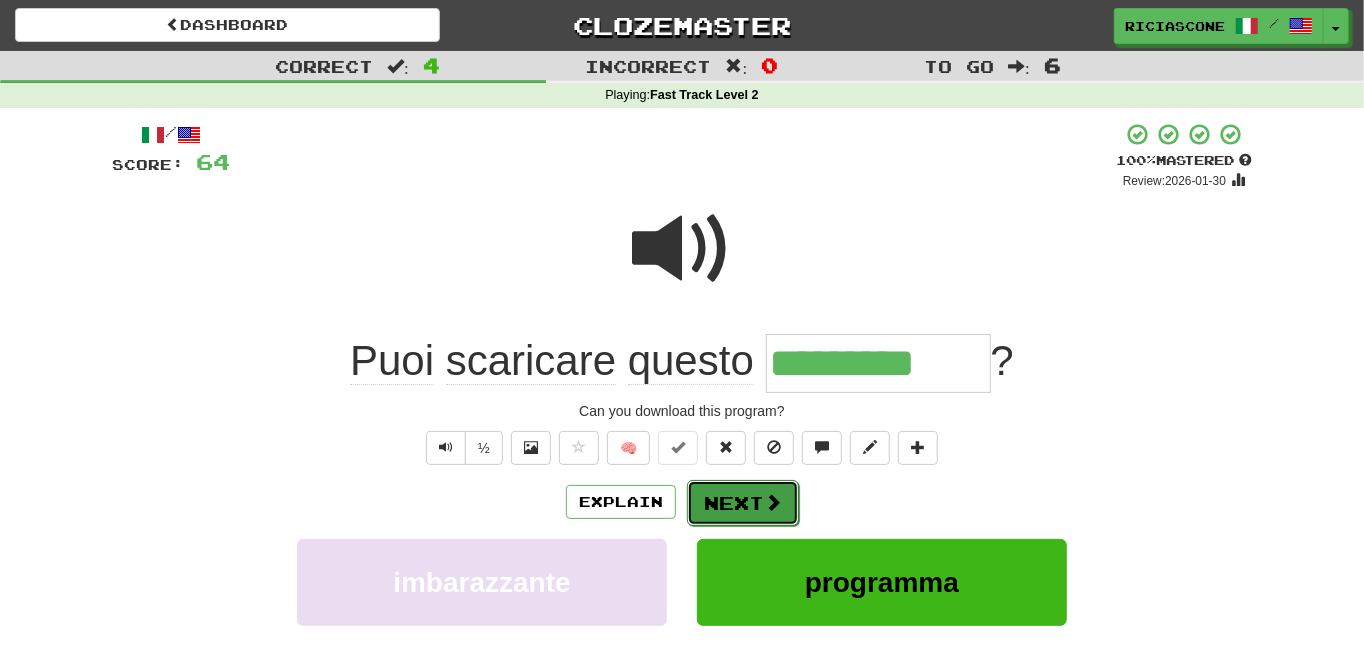 click on "Next" at bounding box center (743, 503) 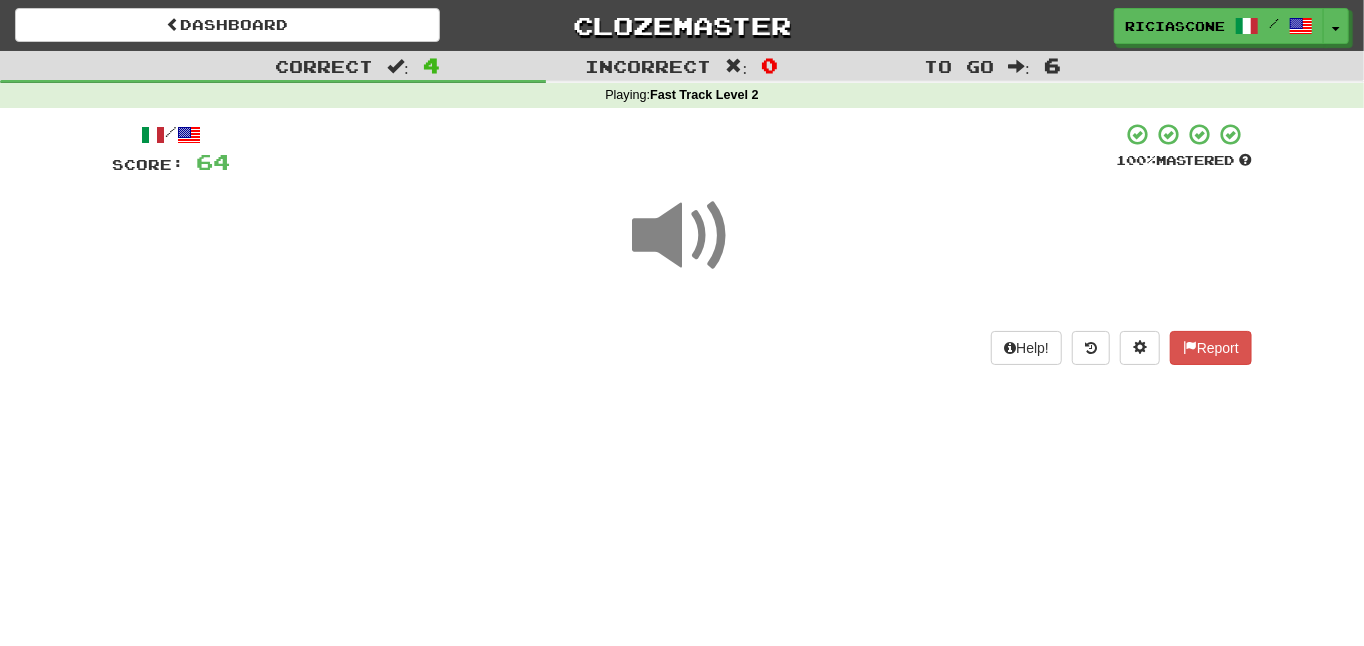 click at bounding box center (682, 236) 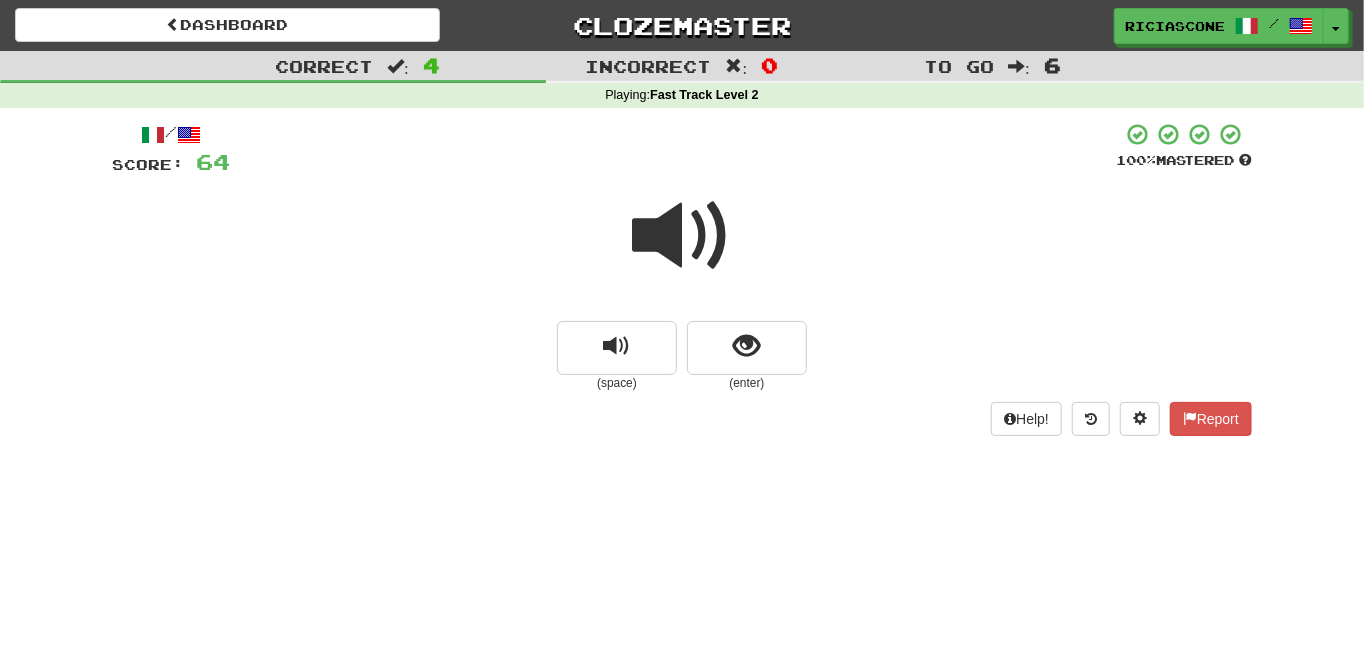 click at bounding box center (682, 236) 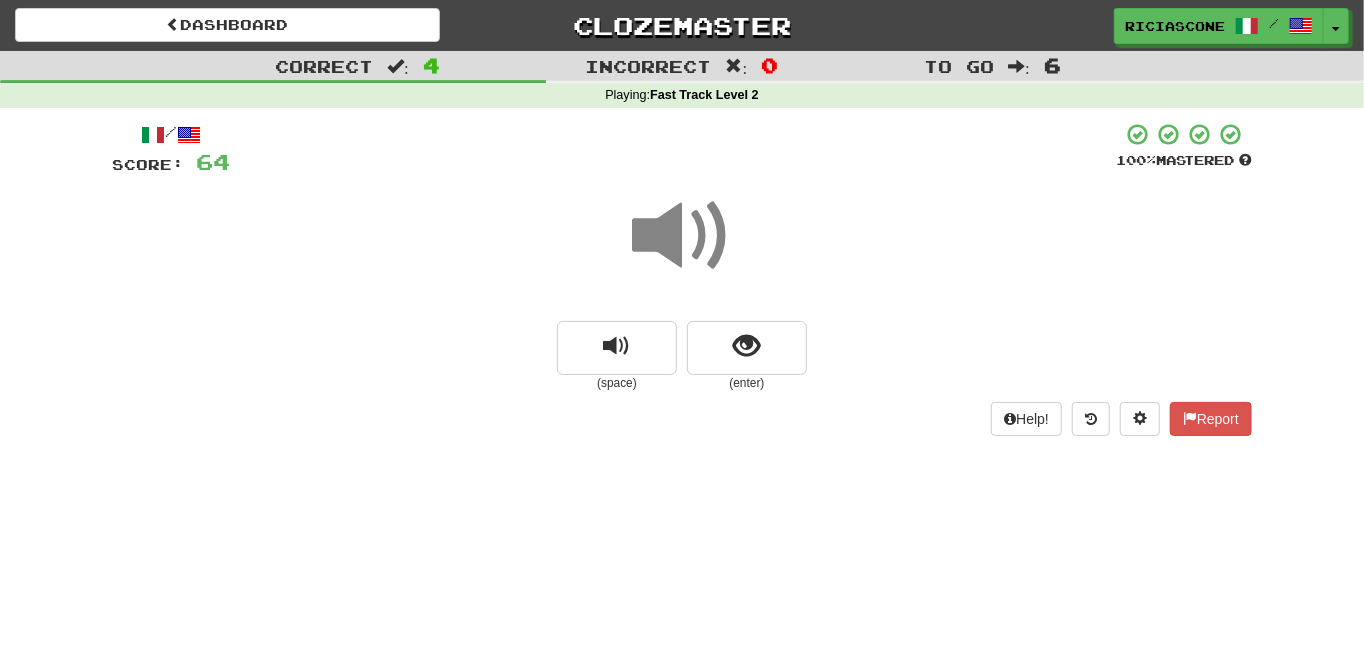 click at bounding box center (682, 236) 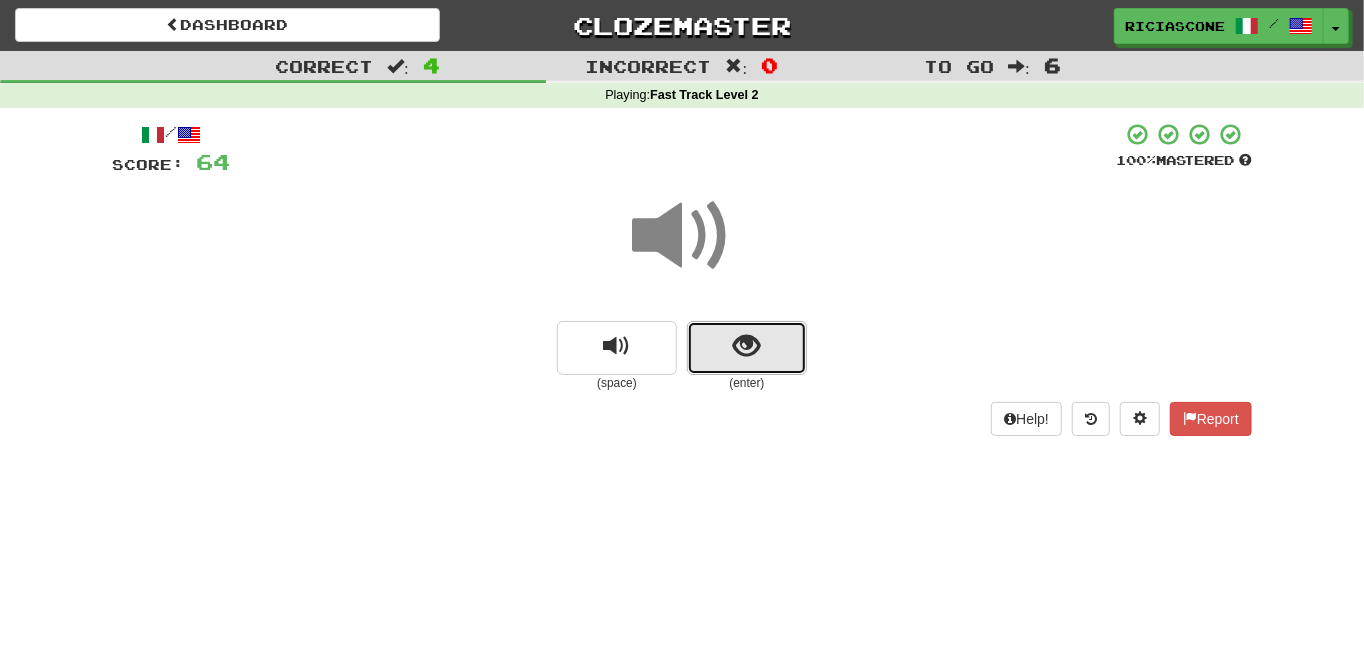 click at bounding box center (747, 346) 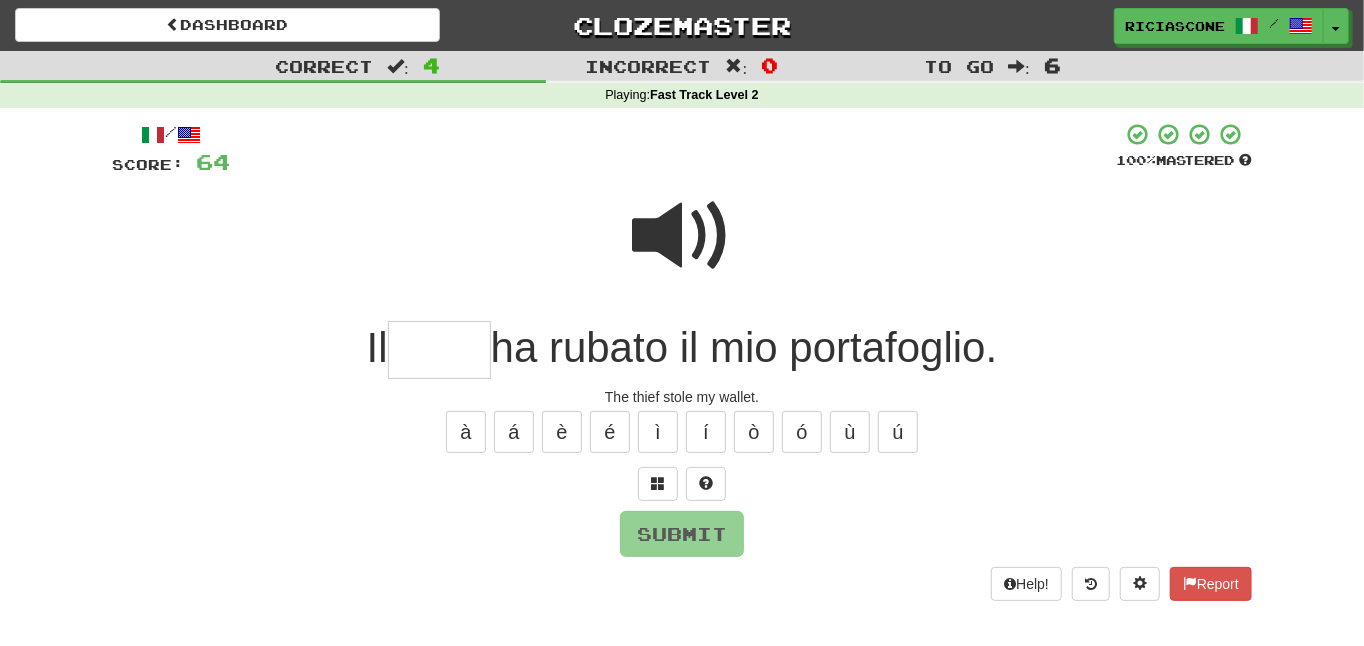 click at bounding box center (682, 236) 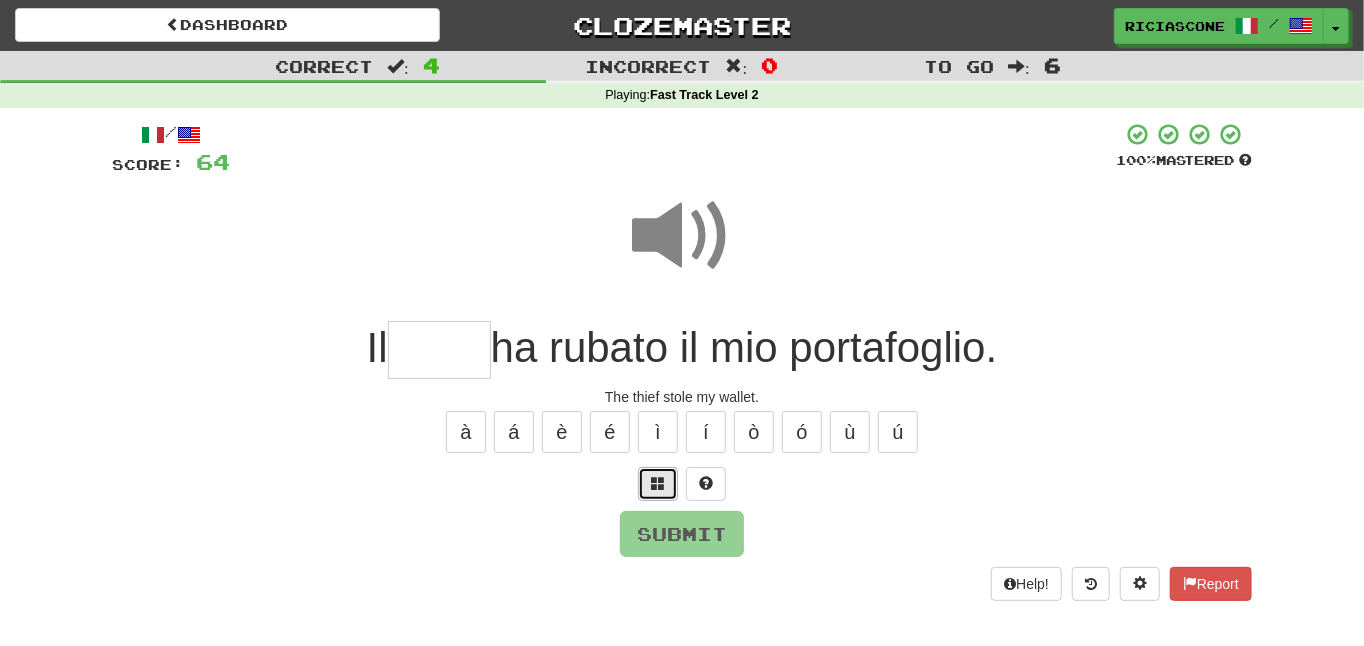 click at bounding box center [658, 484] 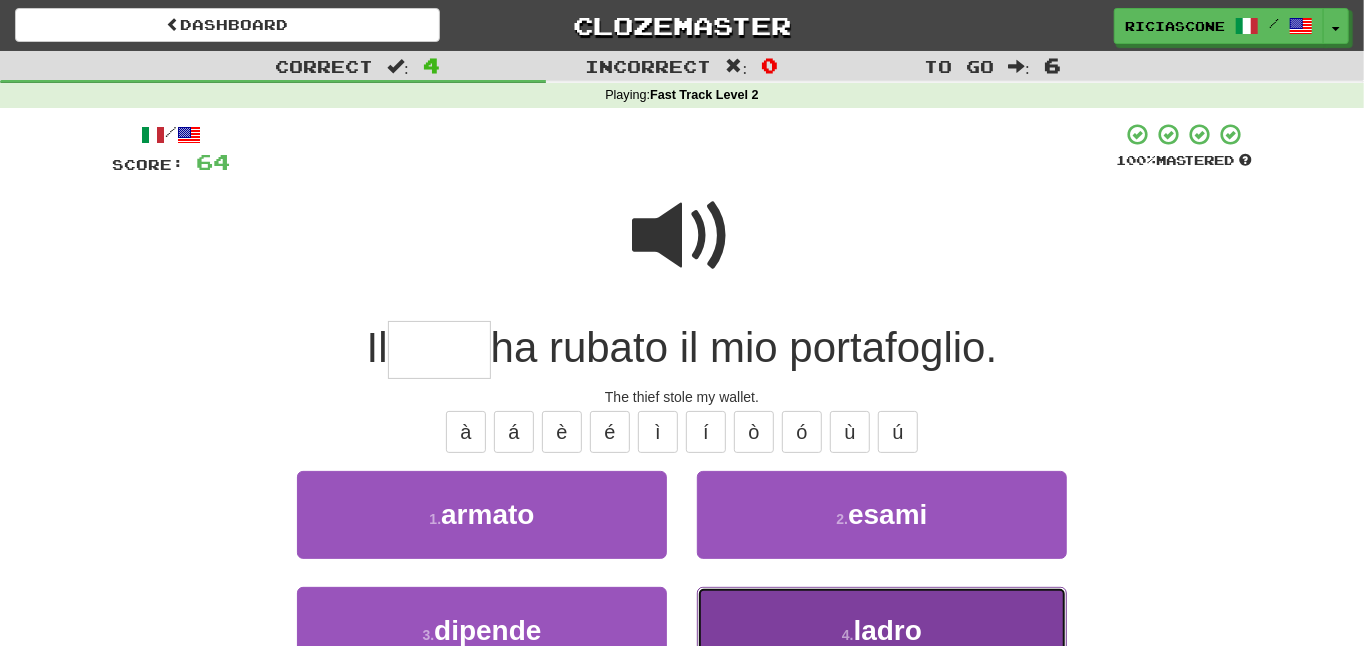 click on "4 .  ladro" at bounding box center (882, 630) 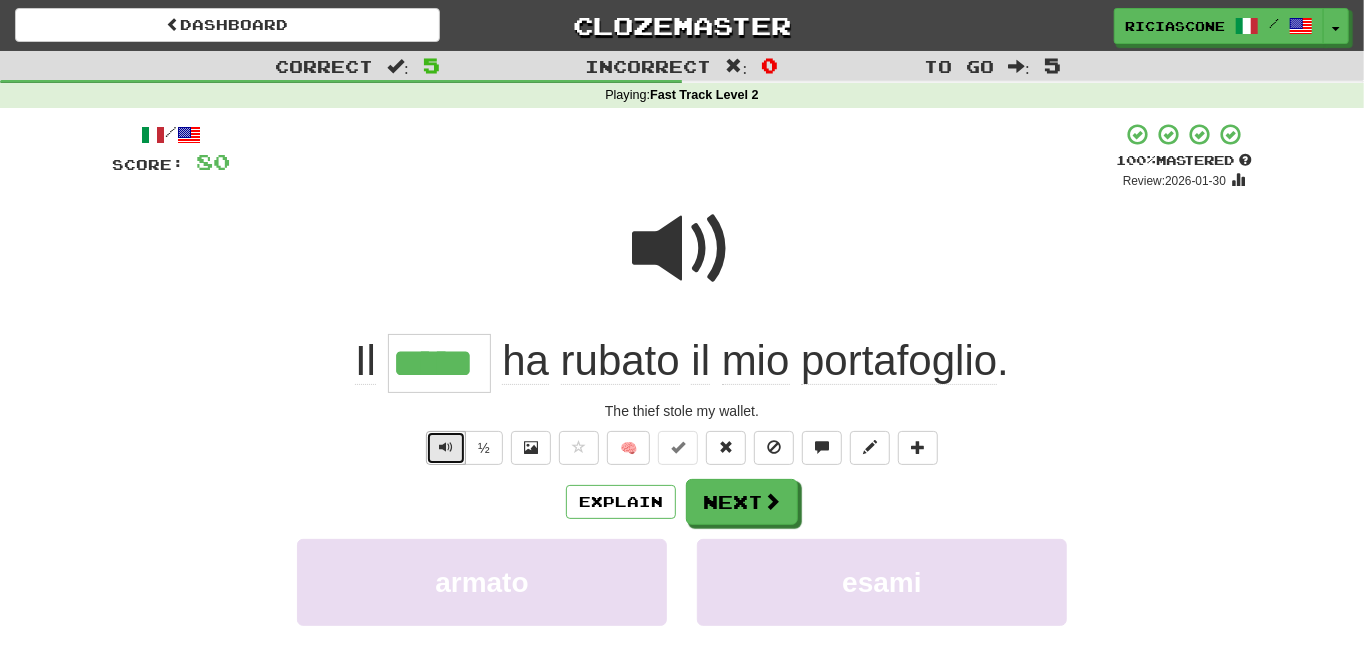 click at bounding box center (446, 447) 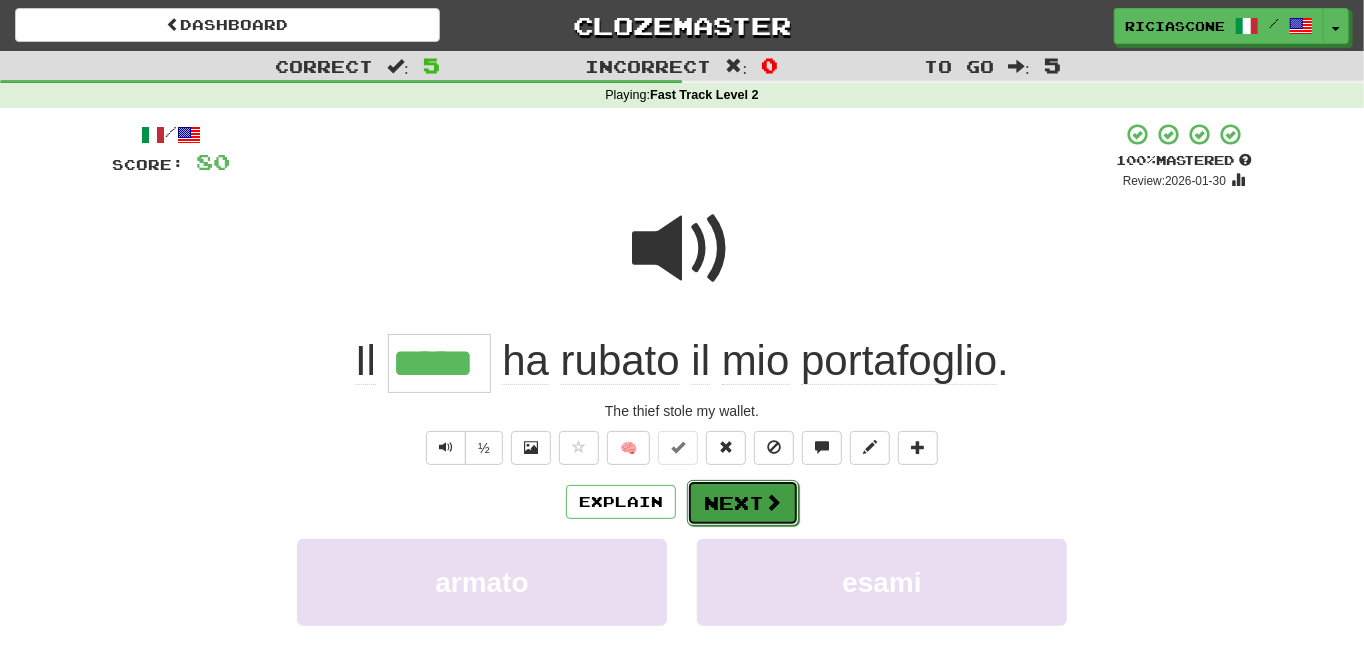 click on "Next" at bounding box center [743, 503] 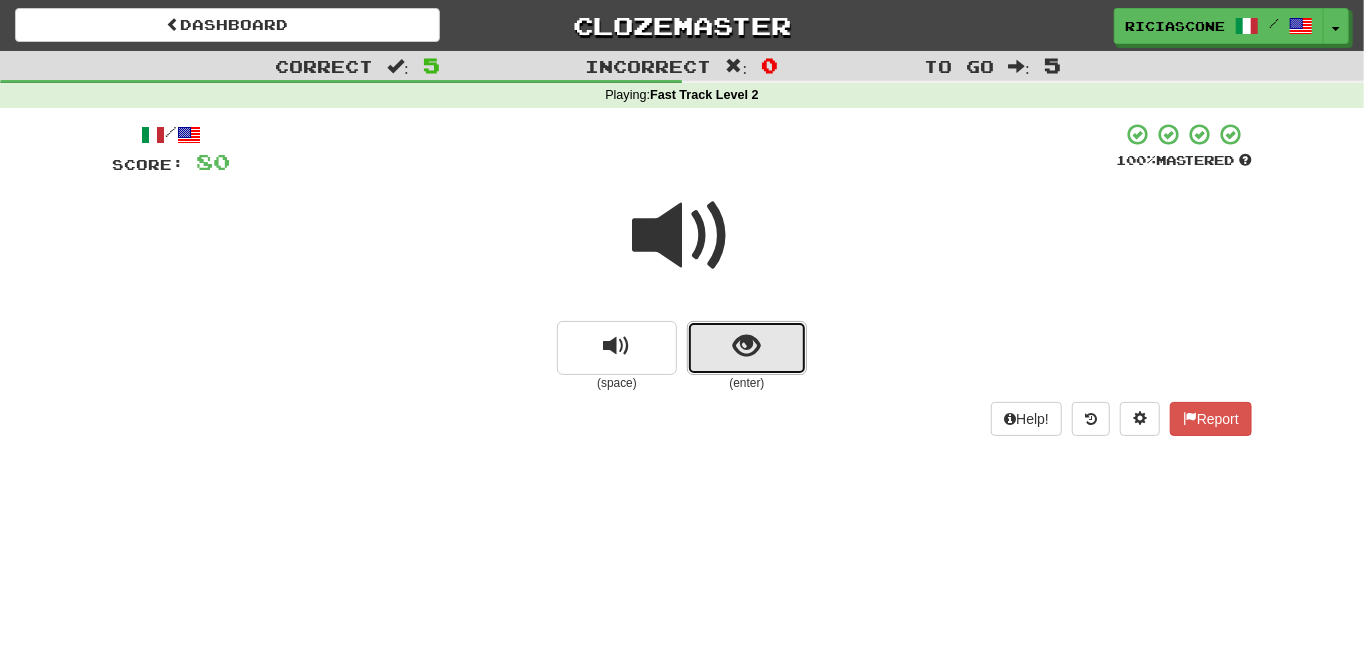 click at bounding box center [747, 348] 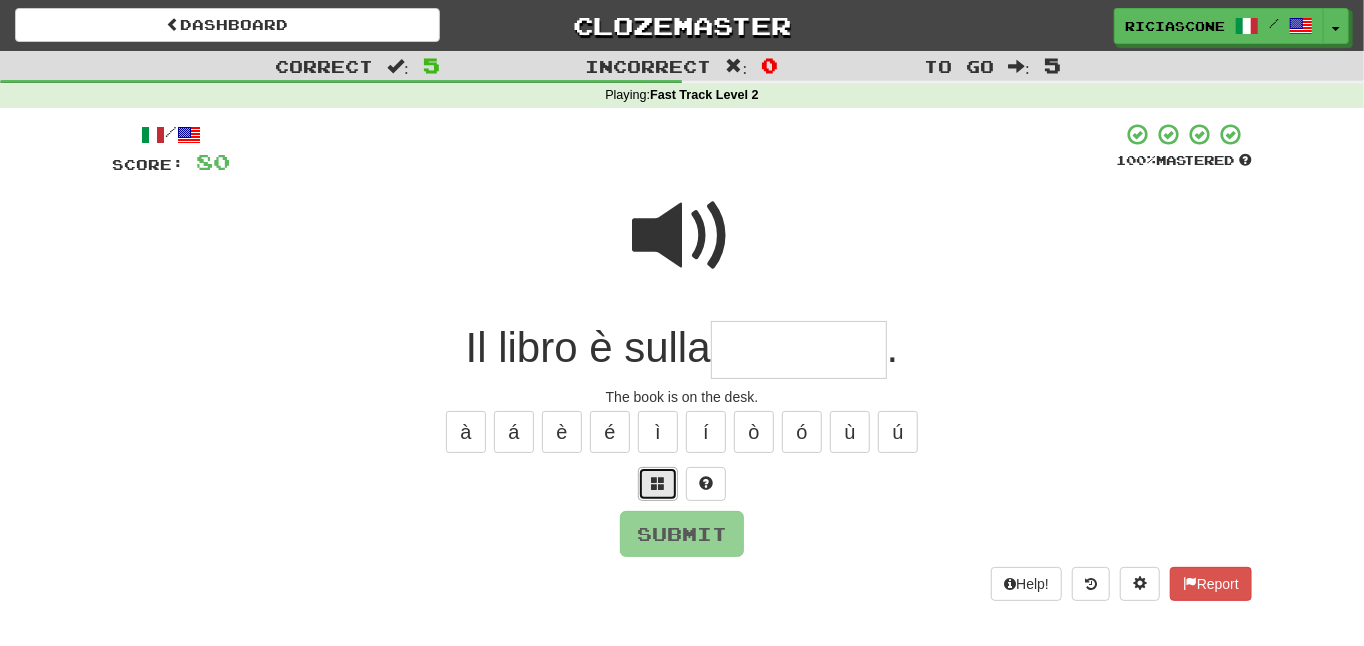 click at bounding box center [658, 484] 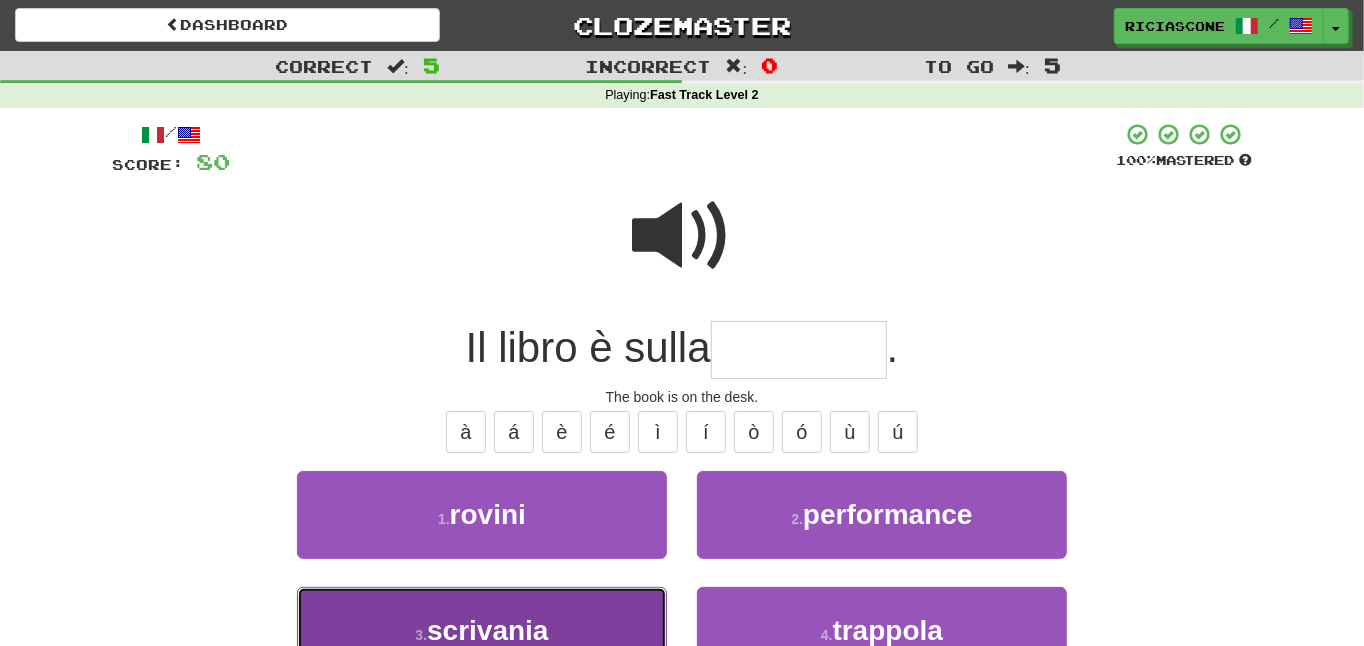 click on "3 .  scrivania" at bounding box center (482, 630) 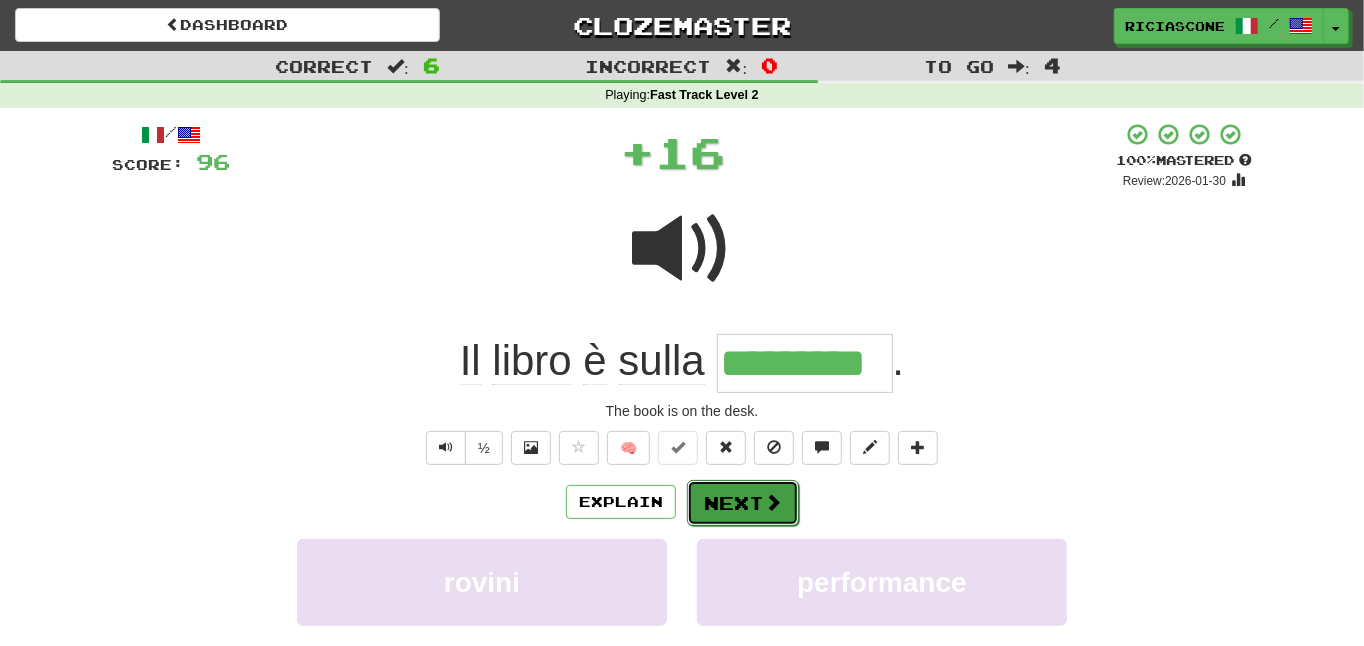 click on "Next" at bounding box center (743, 503) 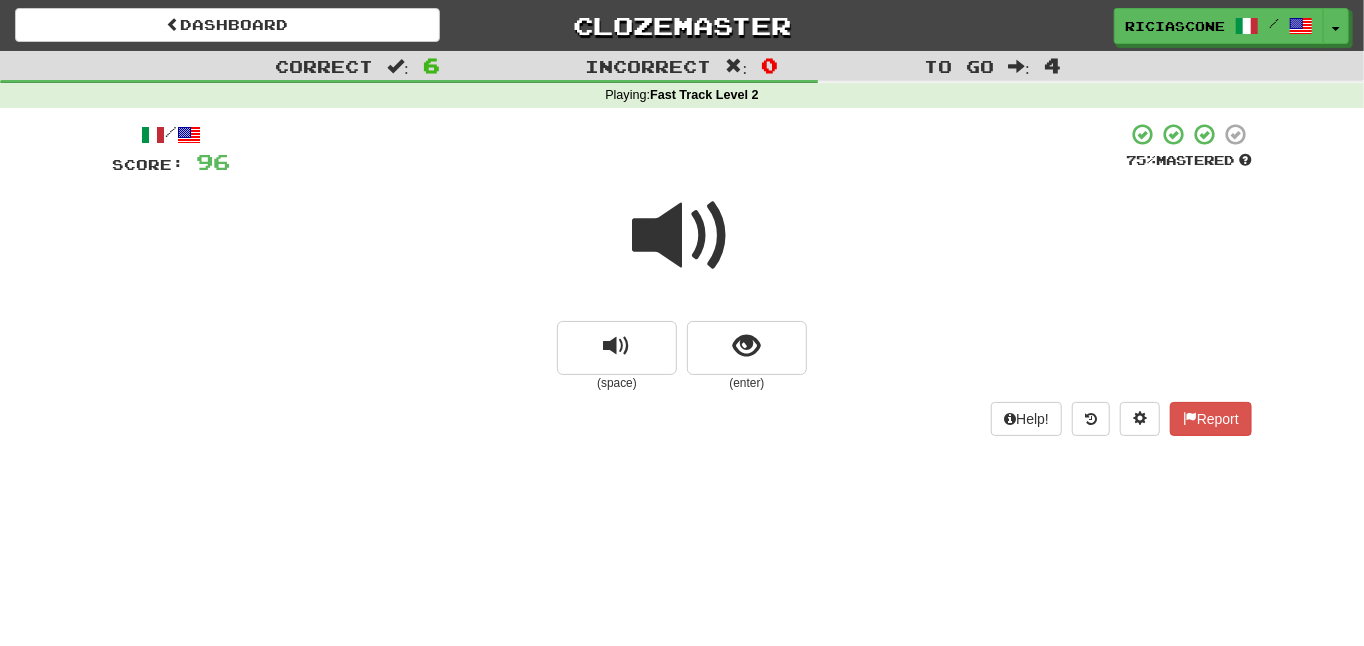 click at bounding box center [682, 236] 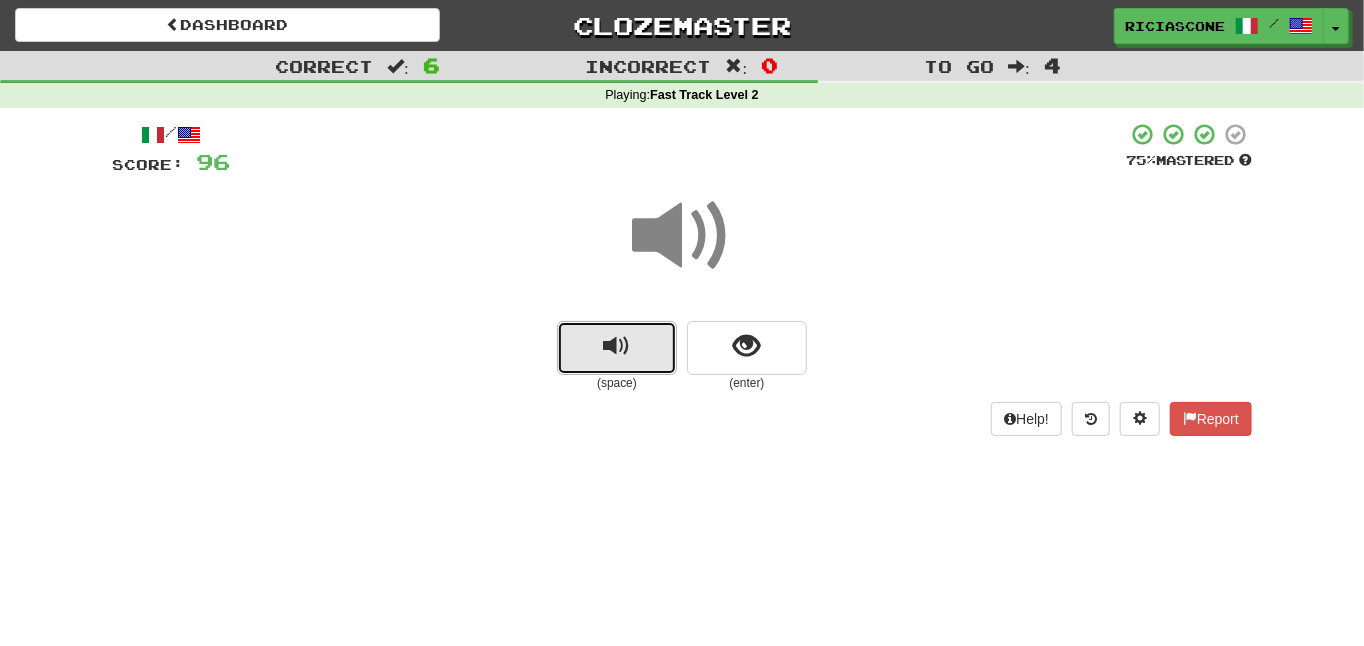 click at bounding box center [617, 346] 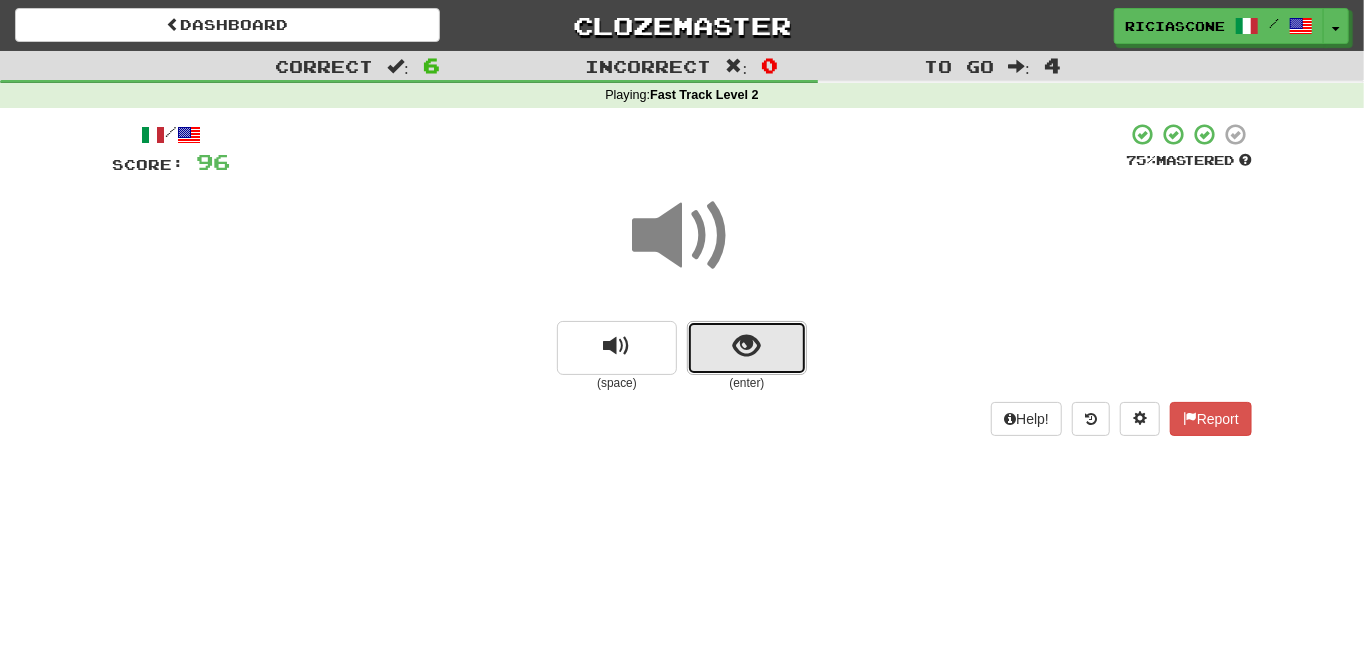 click at bounding box center [747, 346] 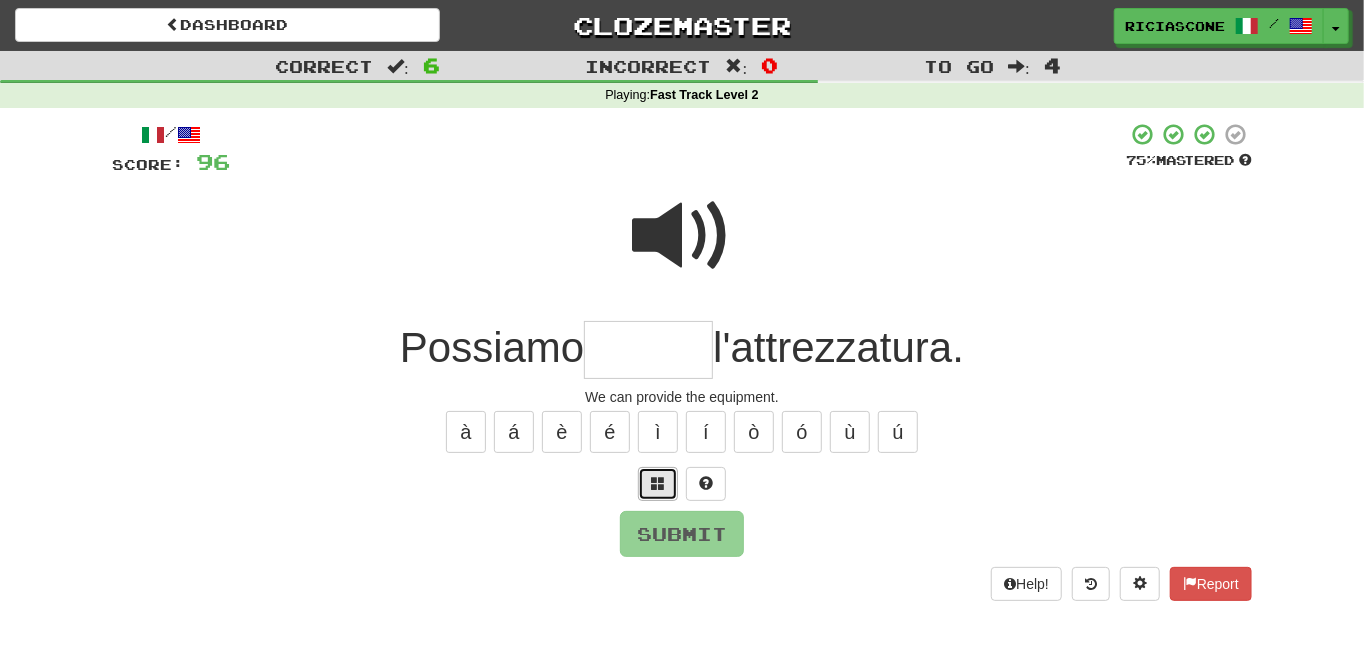 click at bounding box center (658, 483) 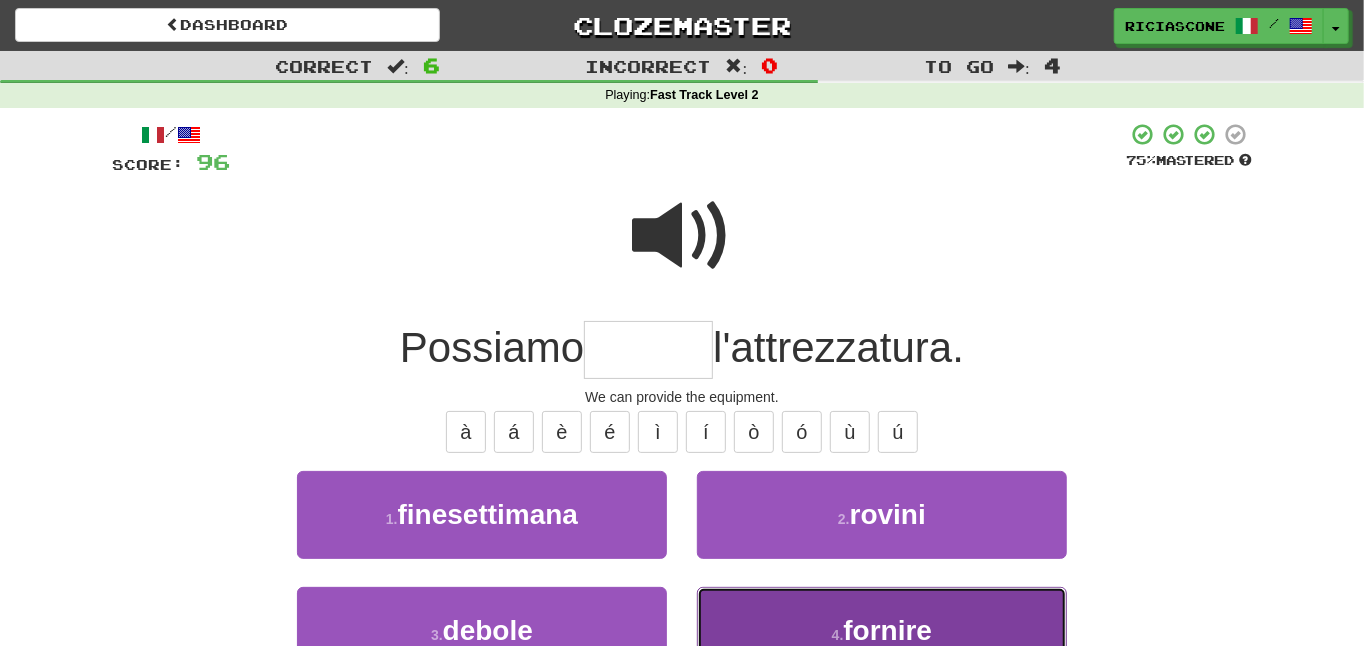 click on "4 .  fornire" at bounding box center (882, 630) 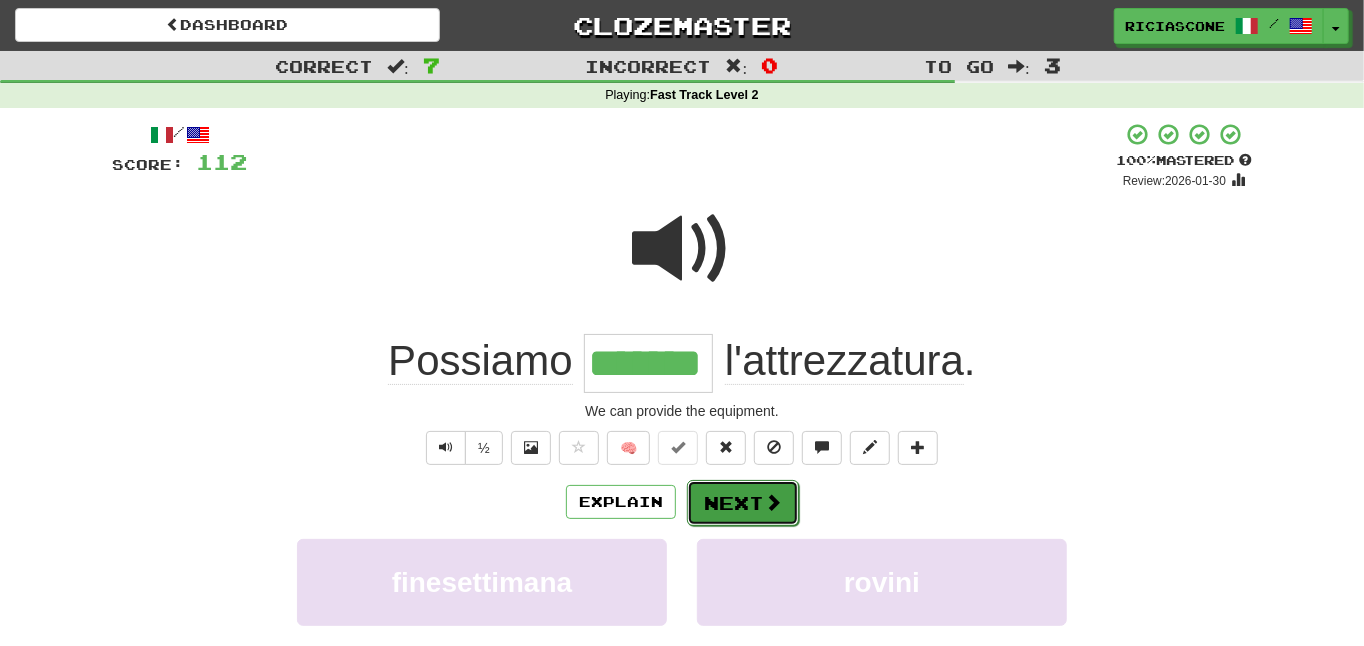 click on "Next" at bounding box center (743, 503) 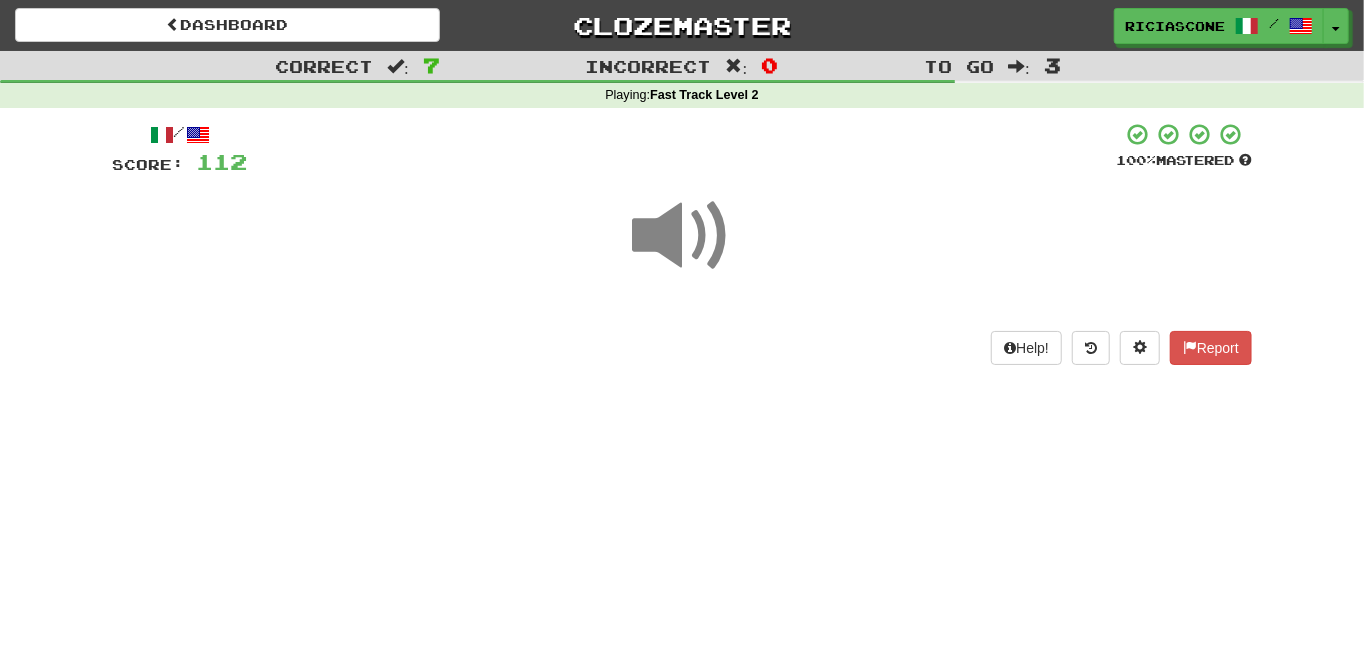 click at bounding box center [682, 236] 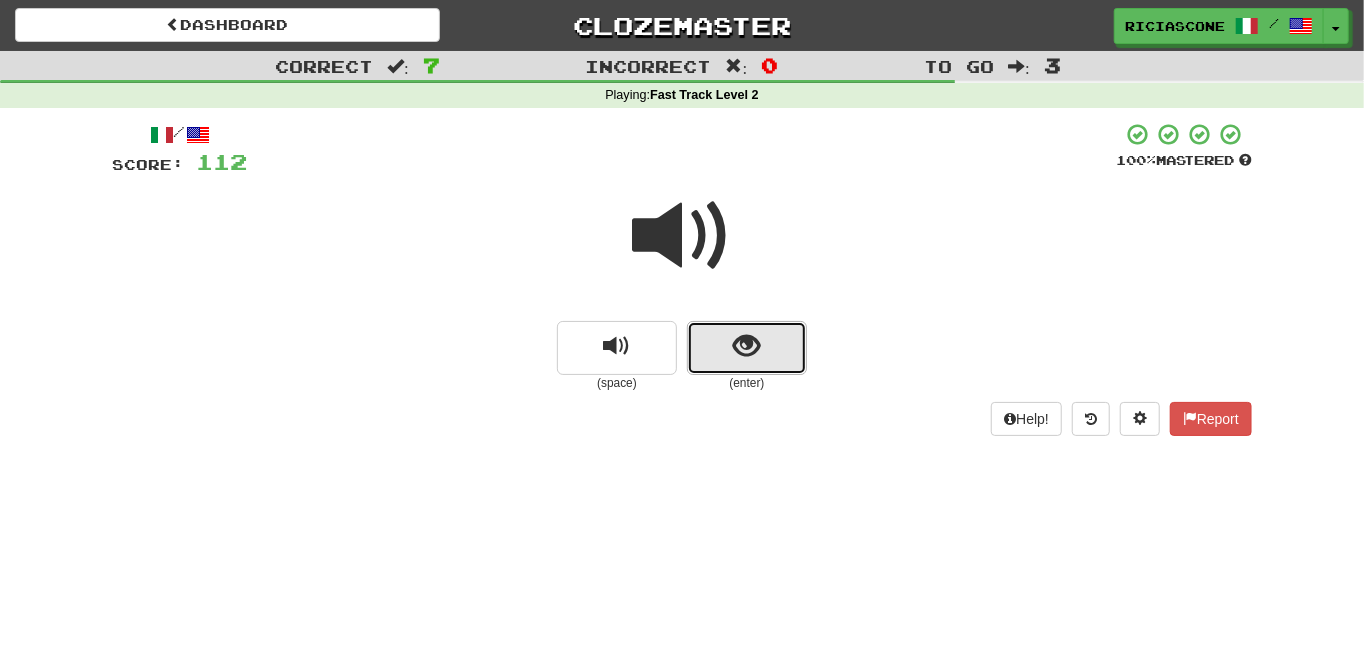 click at bounding box center (747, 348) 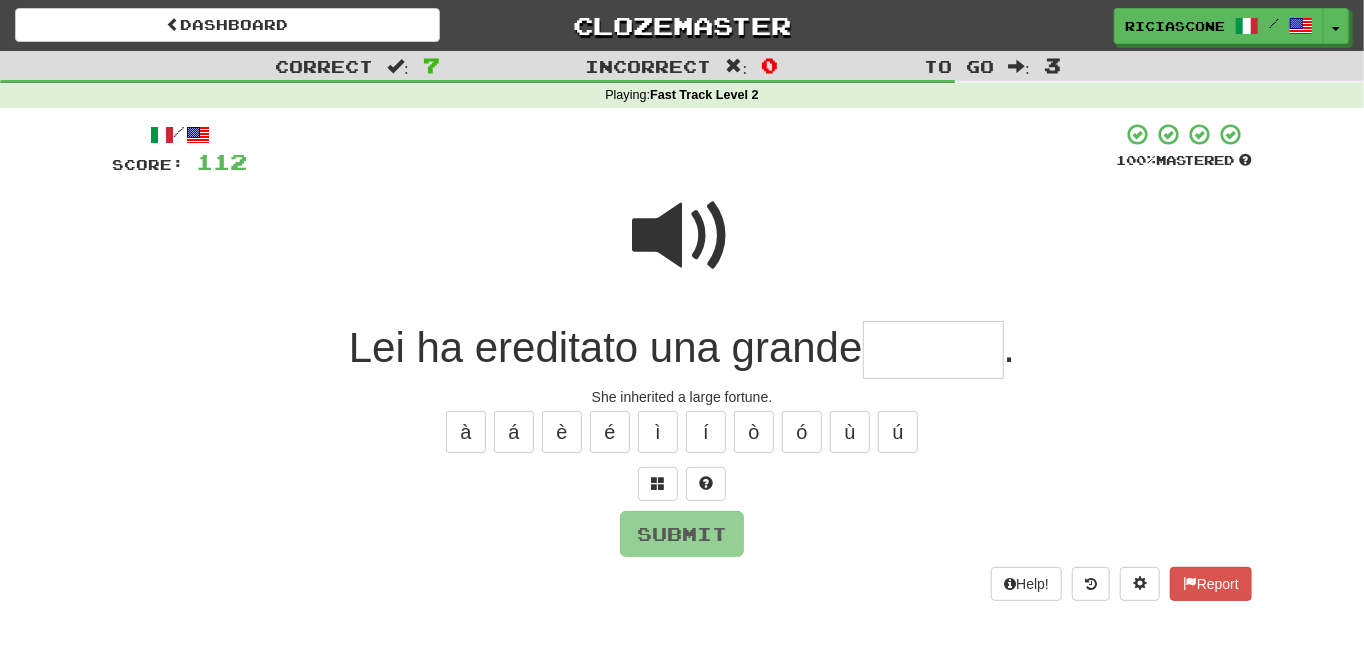 click at bounding box center [682, 236] 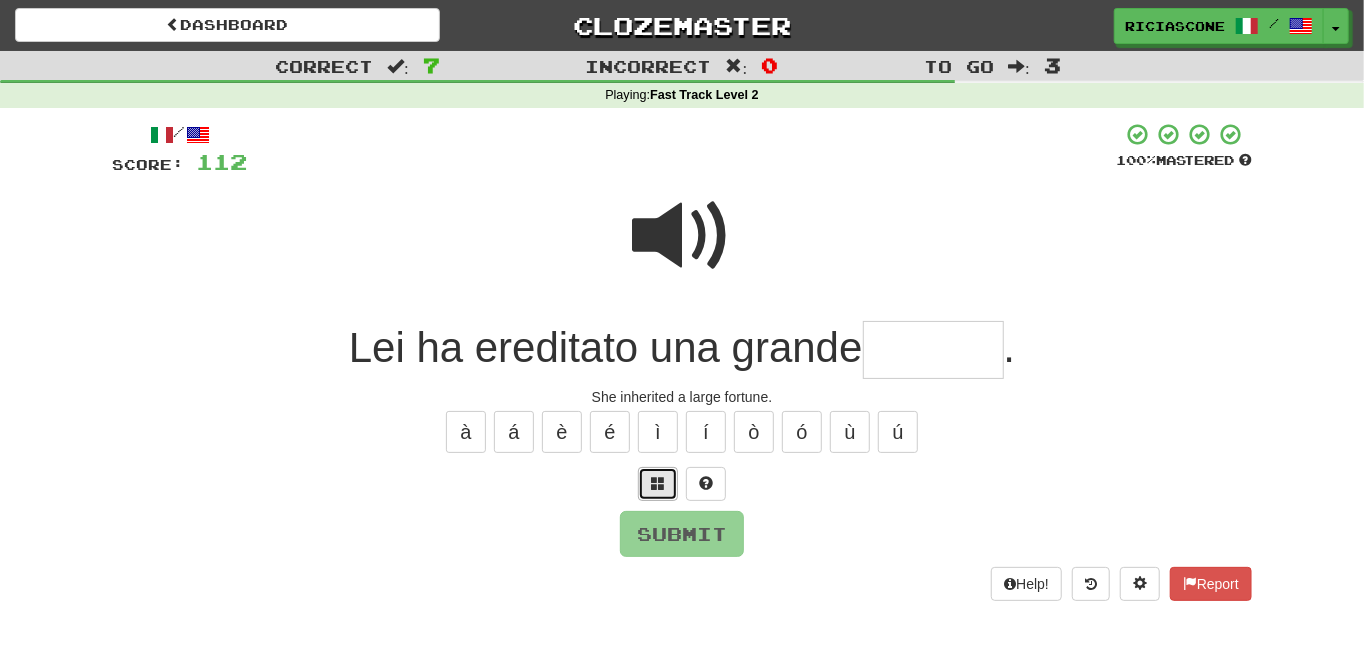 click at bounding box center (658, 483) 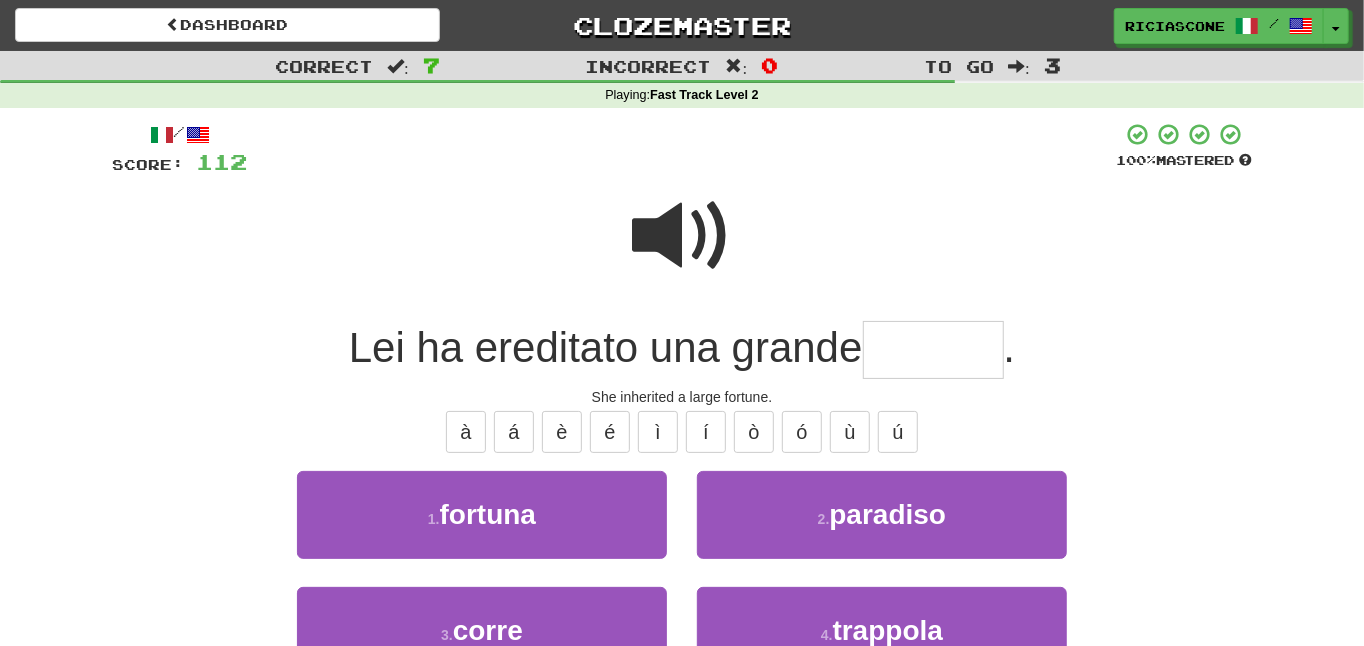 scroll, scrollTop: 100, scrollLeft: 0, axis: vertical 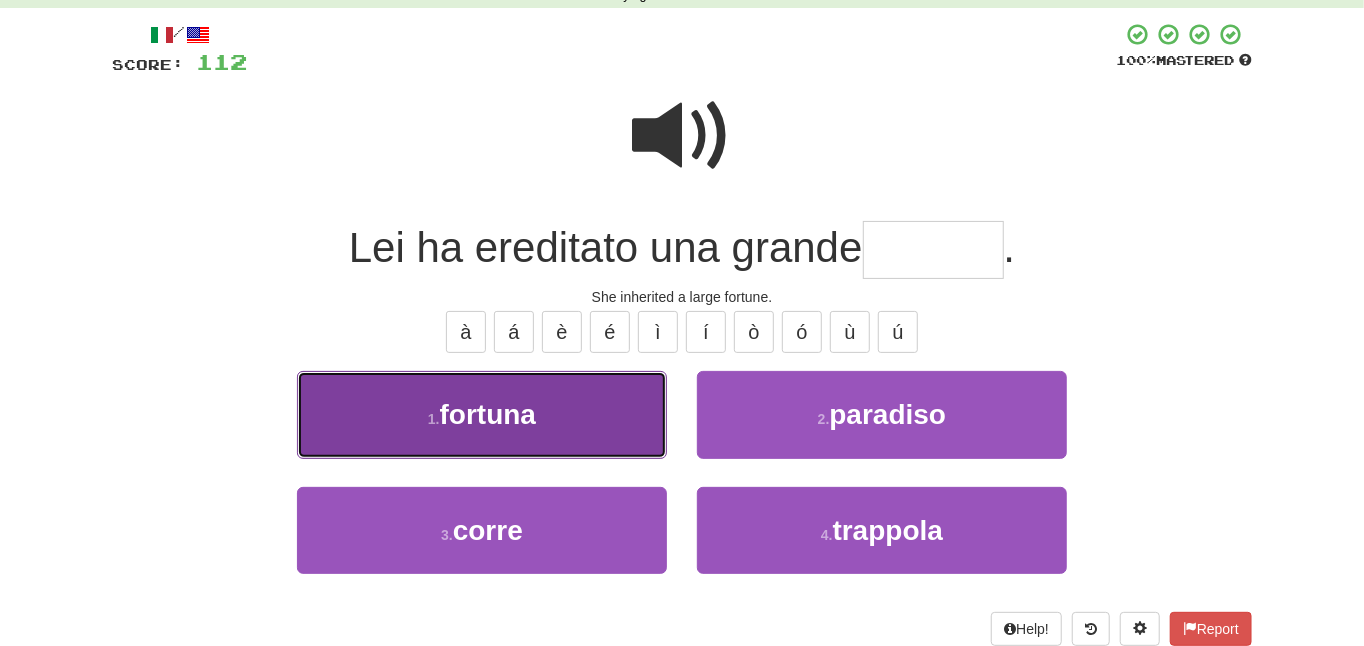 click on "1 .  fortuna" at bounding box center (482, 414) 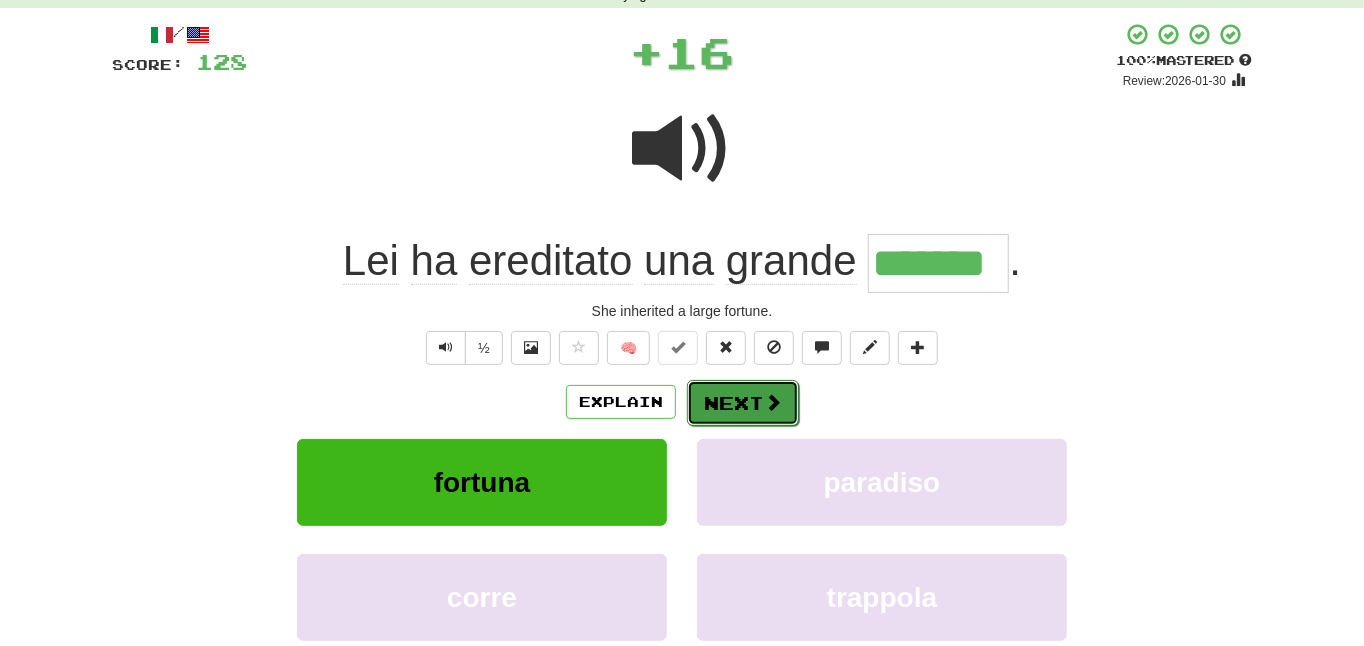 click on "Next" at bounding box center [743, 403] 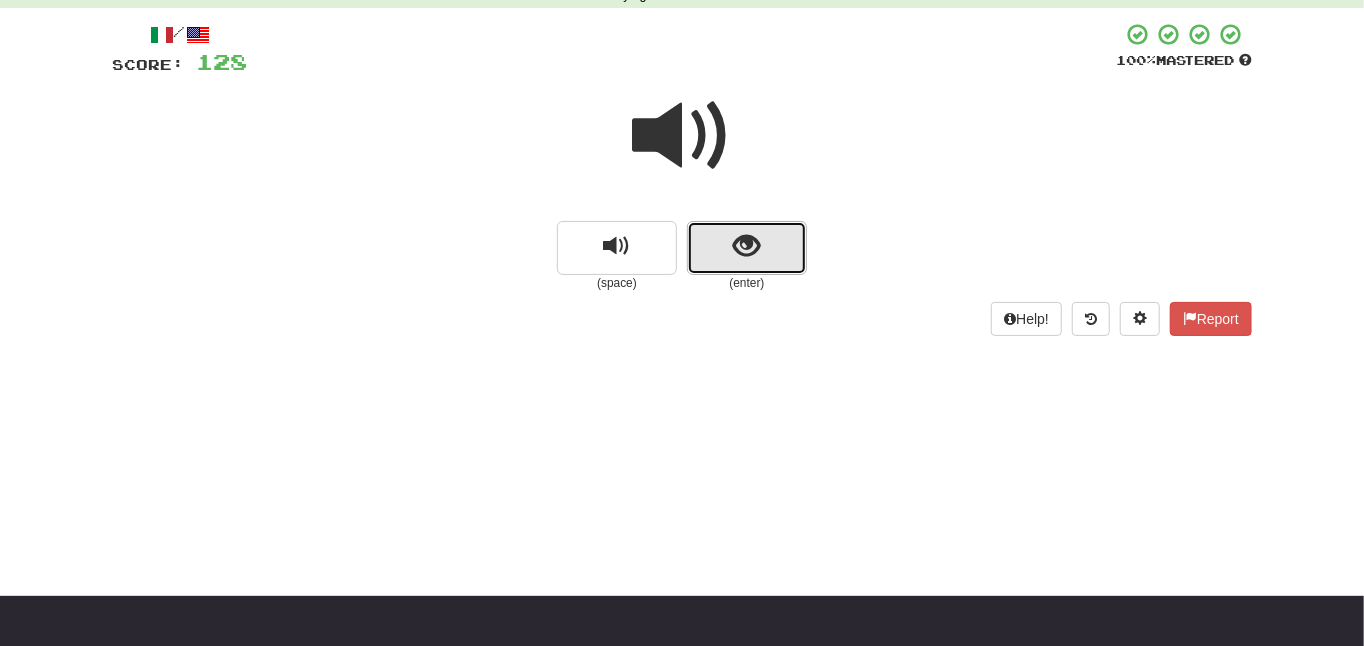 click at bounding box center [747, 248] 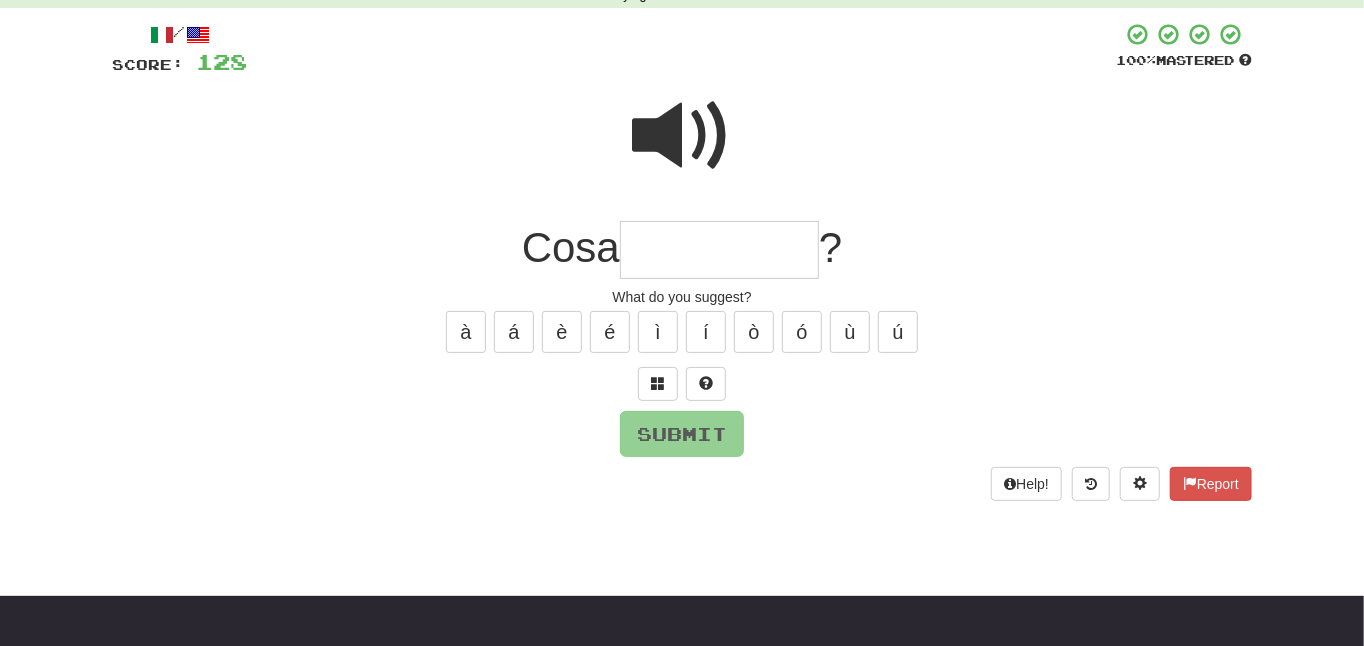 click at bounding box center [682, 136] 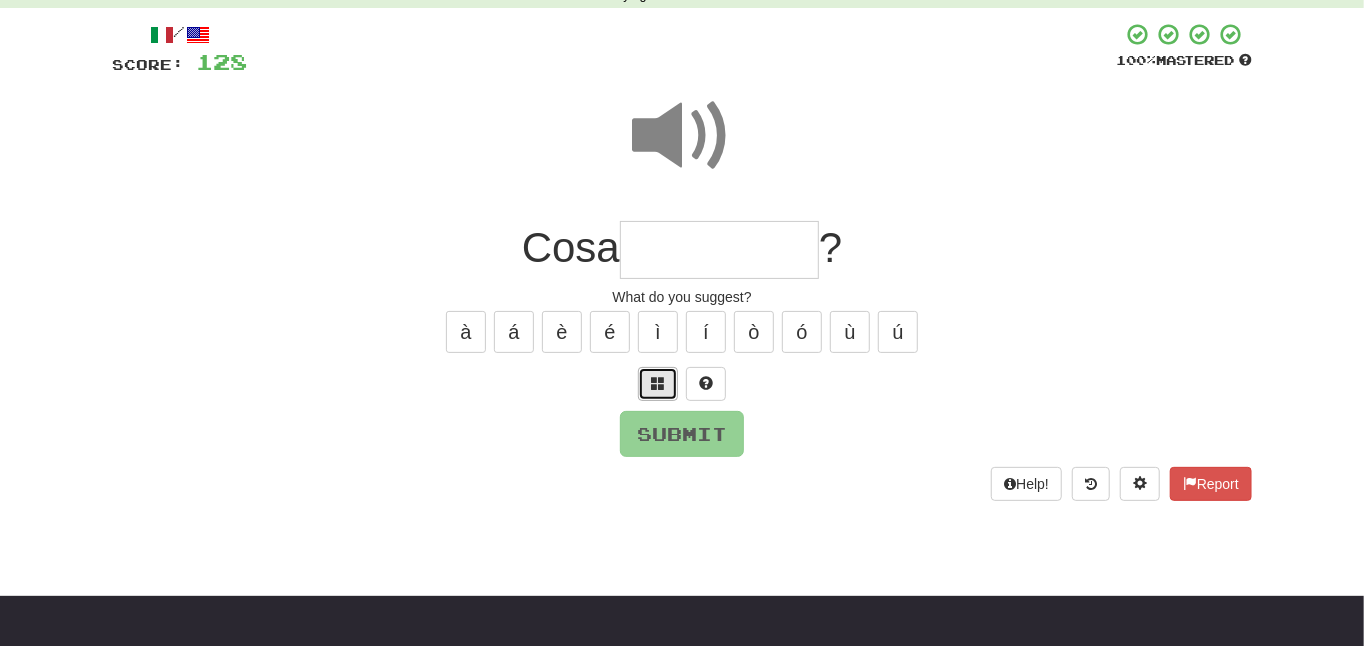 click at bounding box center [658, 384] 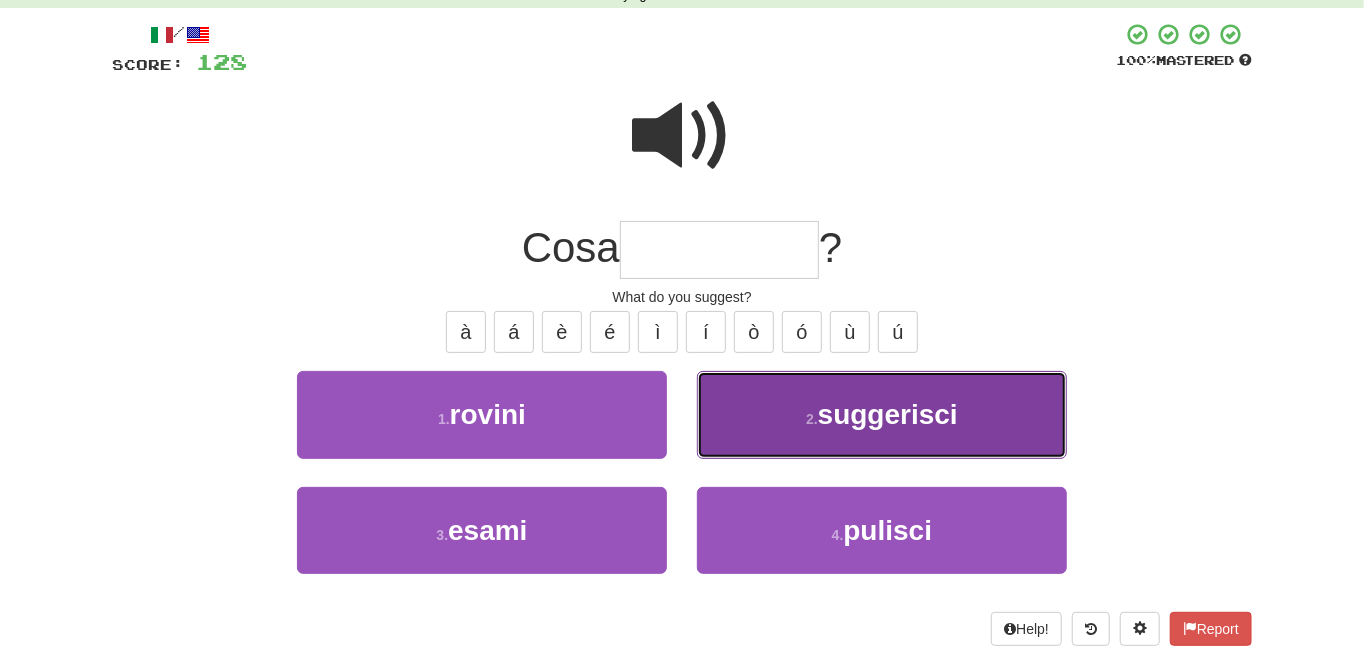 click on "2 .  suggerisci" at bounding box center [882, 414] 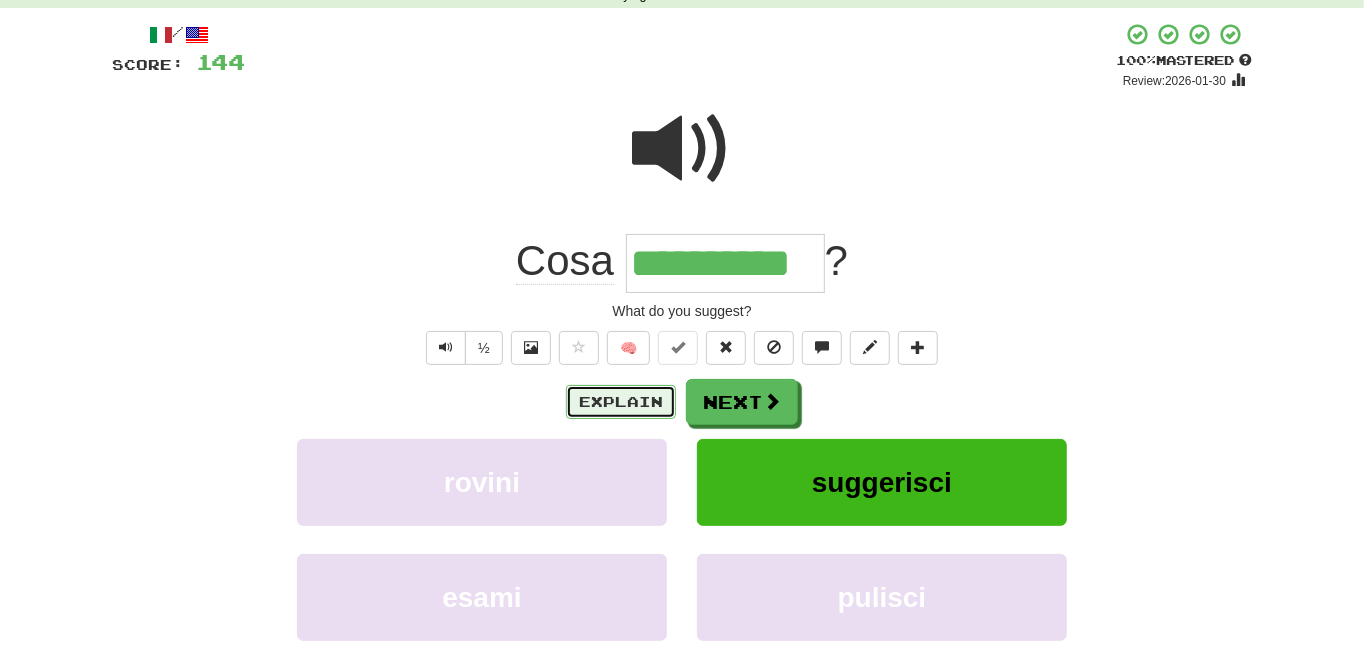 click on "Explain" at bounding box center [621, 402] 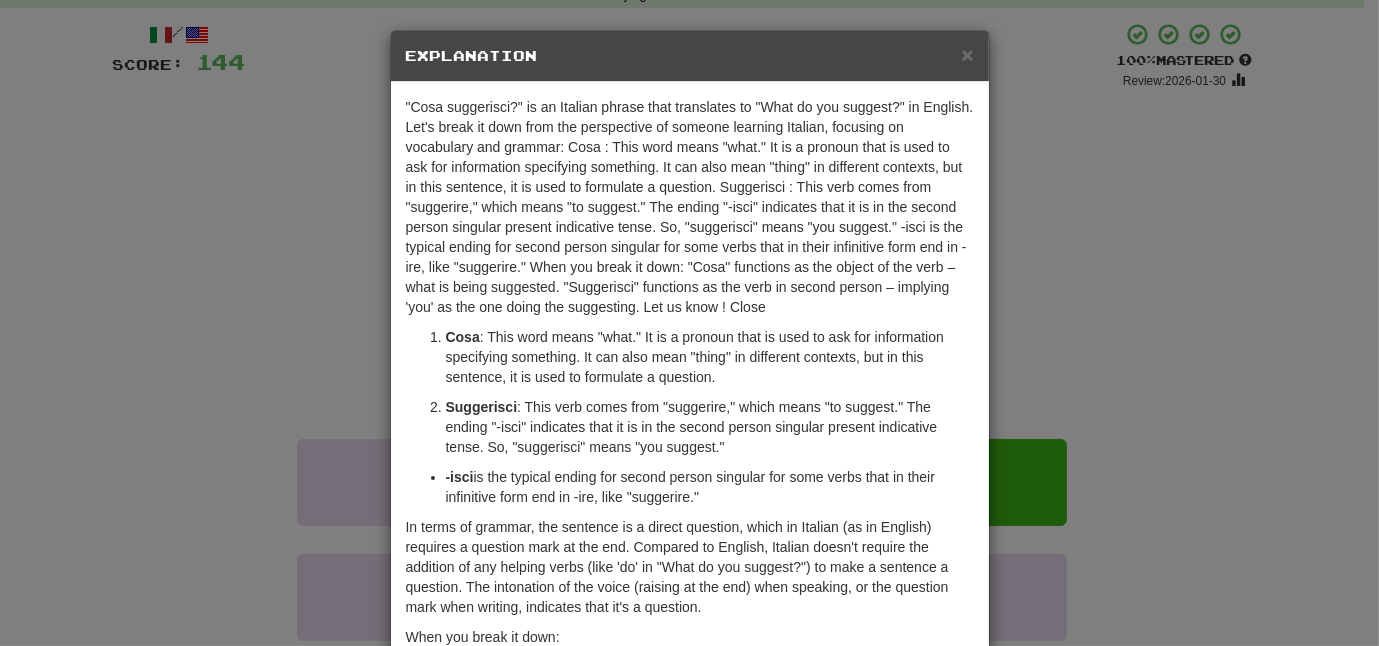 click on "× Explanation "Cosa suggerisci?" is an Italian phrase that translates to "What do you suggest?" in English. Let's break it down from the perspective of someone learning Italian, focusing on vocabulary and grammar:
Cosa : This word means "what." It is a pronoun that is used to ask for information specifying something. It can also mean "thing" in different contexts, but in this sentence, it is used to formulate a question.
Suggerisci : This verb comes from "suggerire," which means "to suggest." The ending "-isci" indicates that it is in the second person singular present indicative tense. So, "suggerisci" means "you suggest."
-isci  is the typical ending for second person singular for some verbs that in their infinitive form end in -ire, like "suggerire."
When you break it down:
"Cosa" functions as the object of the verb – what is being suggested.
"Suggerisci" functions as the verb in second person – implying 'you' as the one doing the suggesting.
Let us know ! Close" at bounding box center [689, 323] 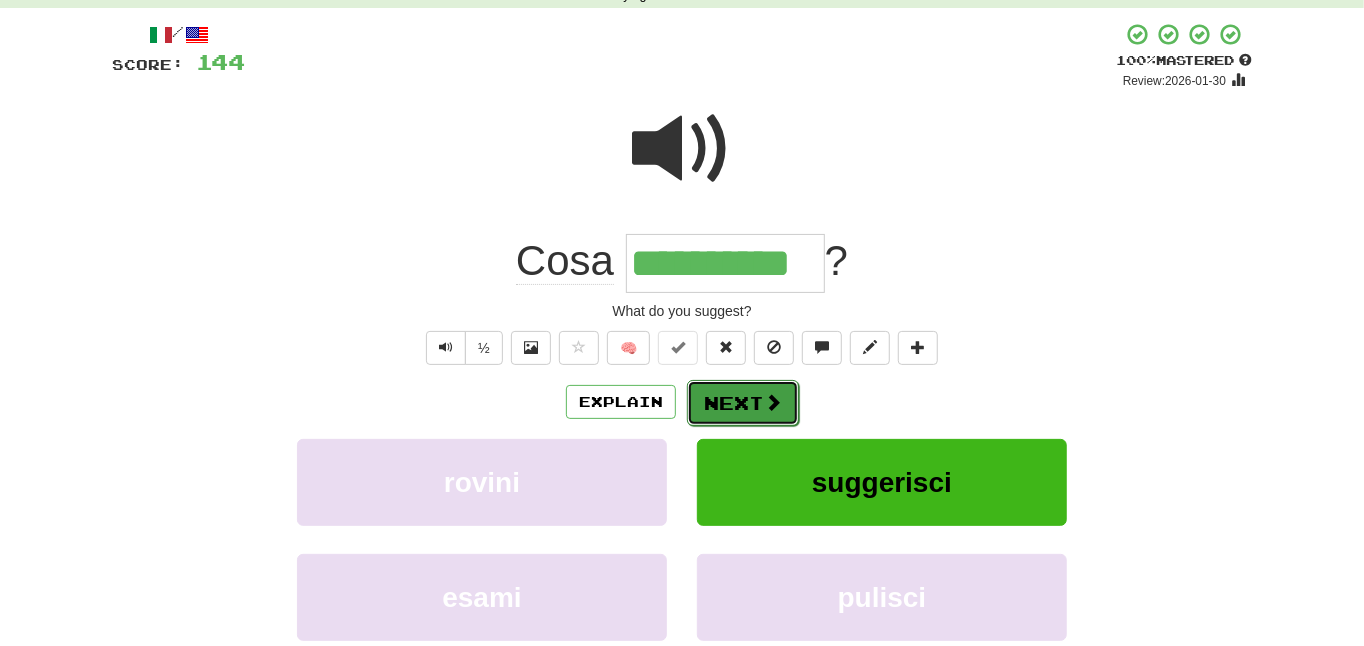 click on "Next" at bounding box center (743, 403) 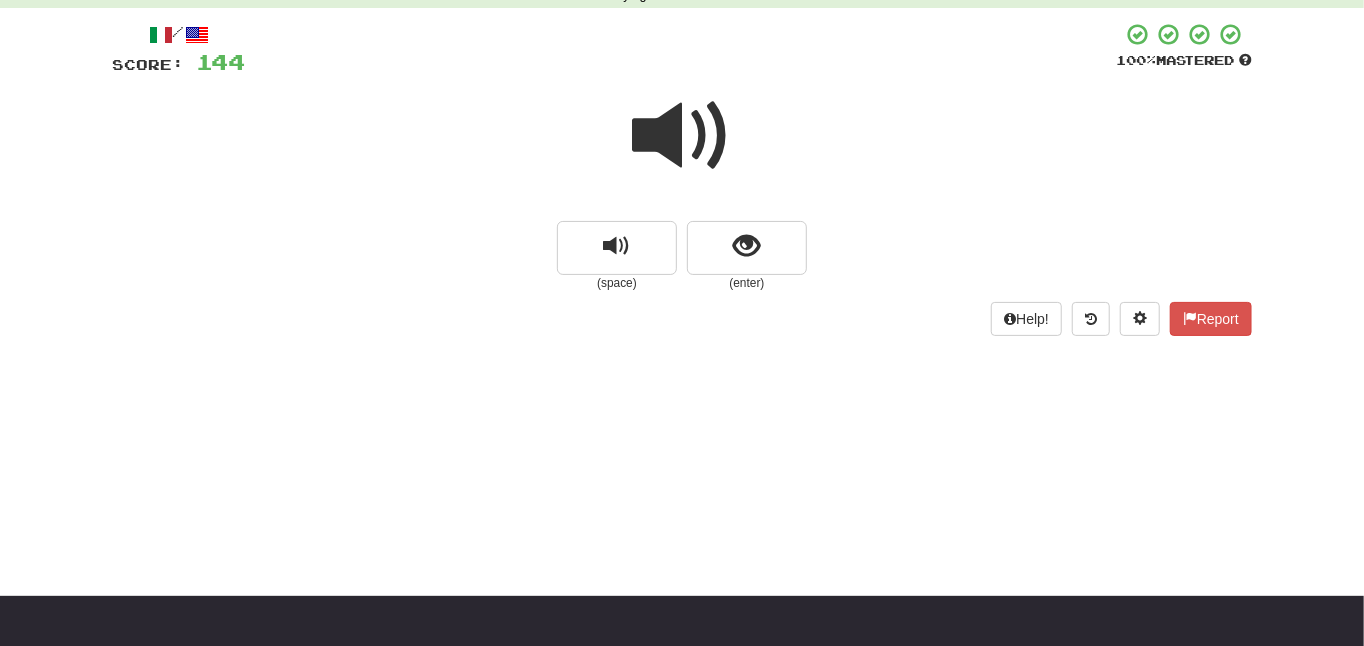 click at bounding box center (682, 136) 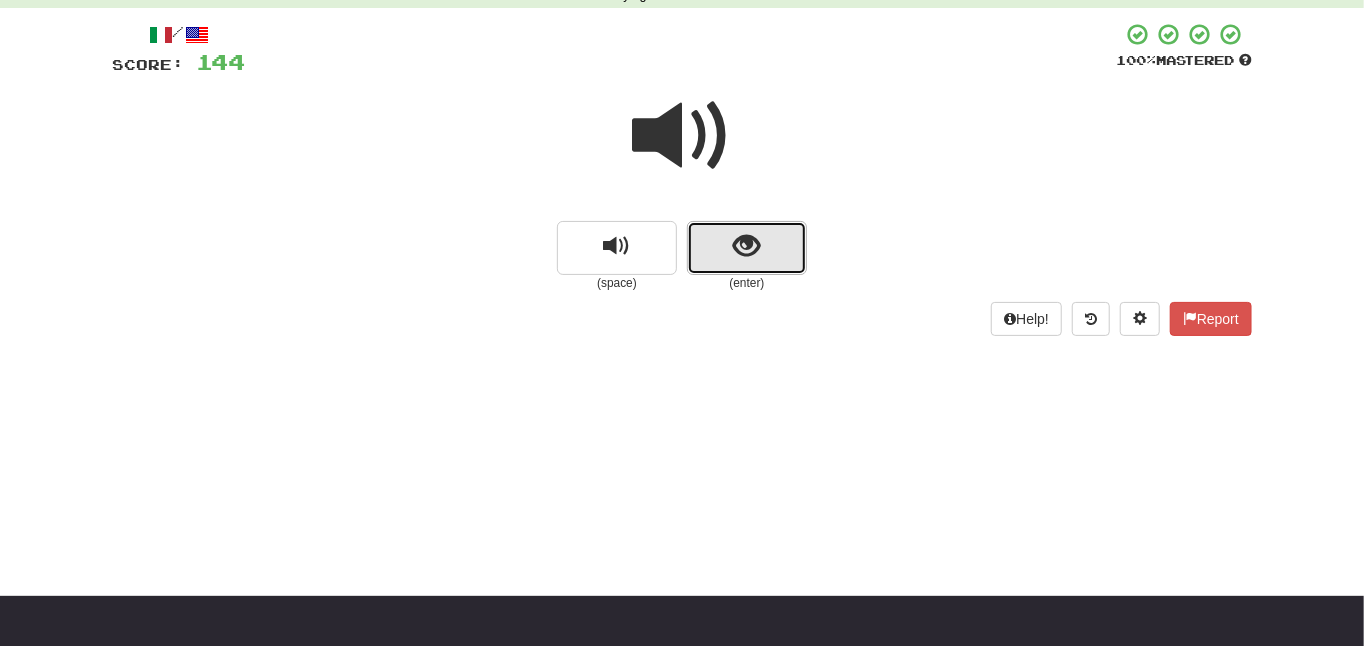 click at bounding box center [747, 248] 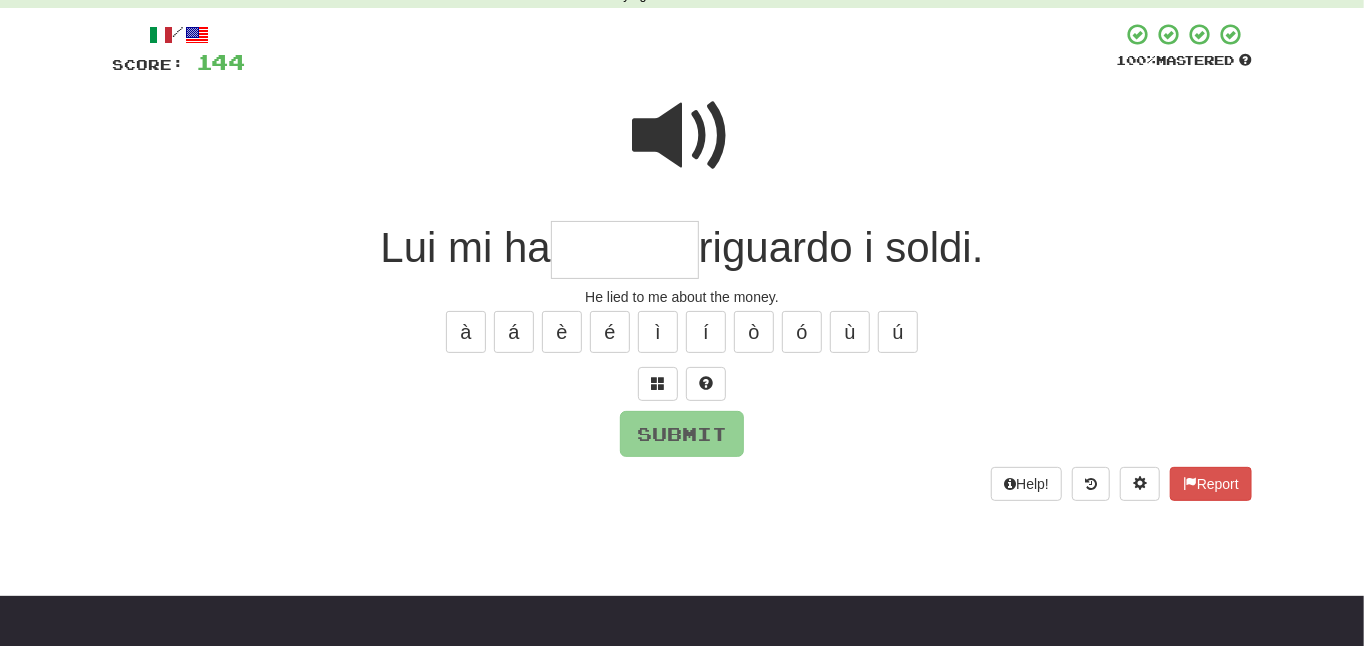 click at bounding box center [682, 136] 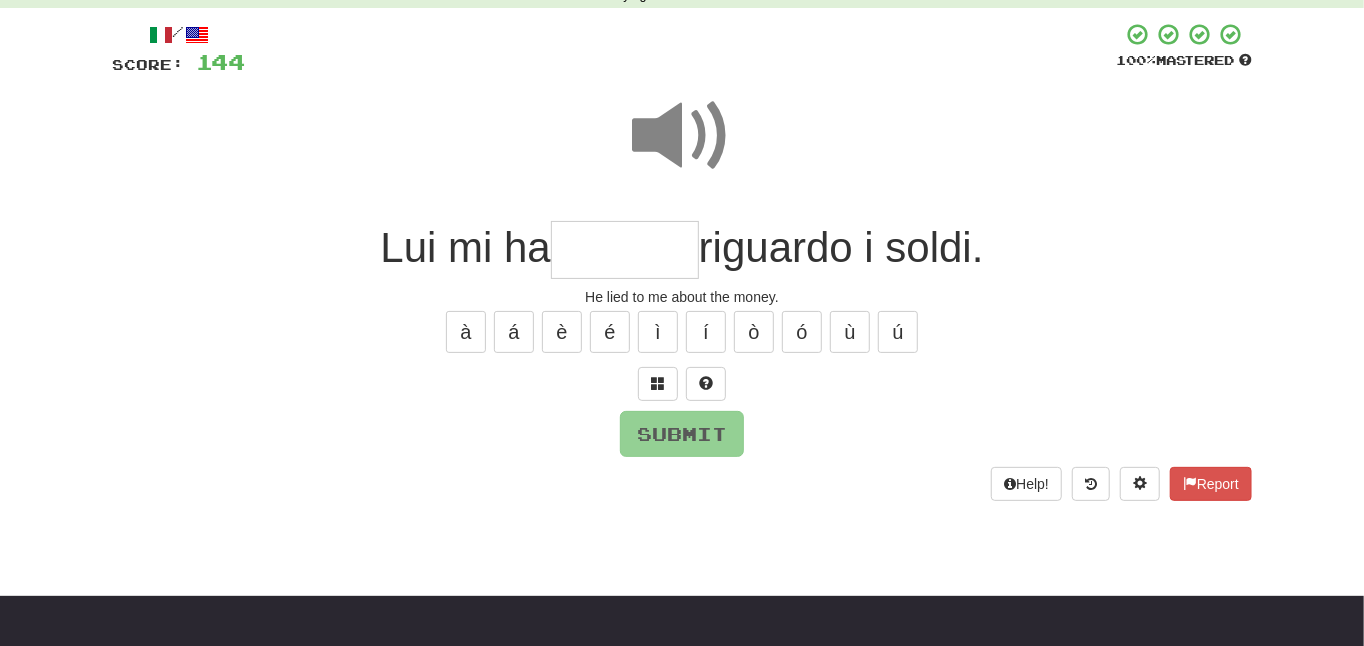 click at bounding box center [682, 136] 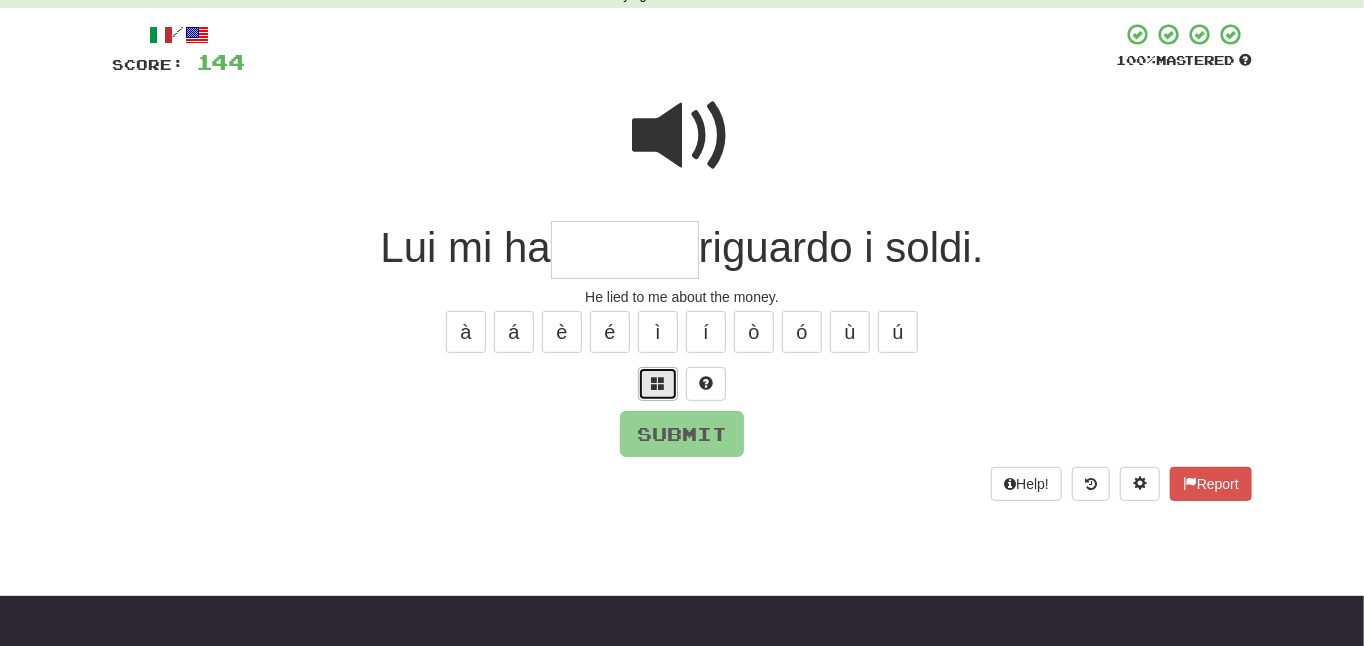 click at bounding box center (658, 383) 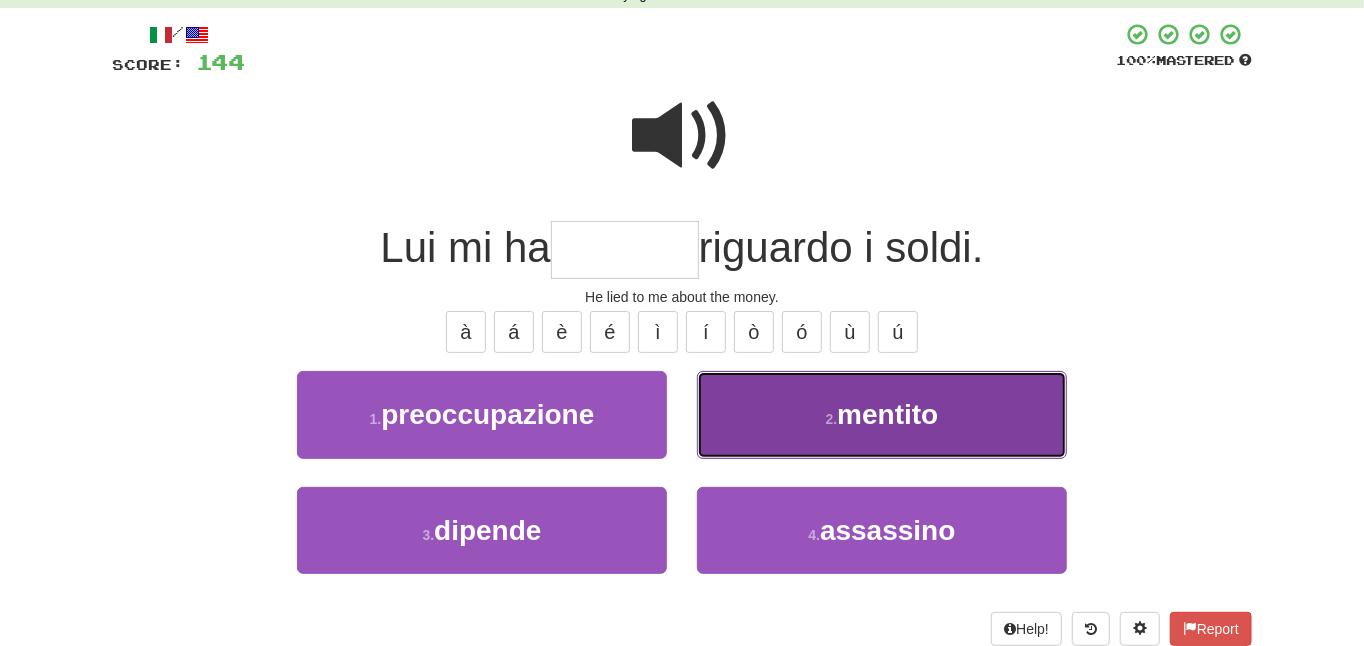 click on "2 .  mentito" at bounding box center [882, 414] 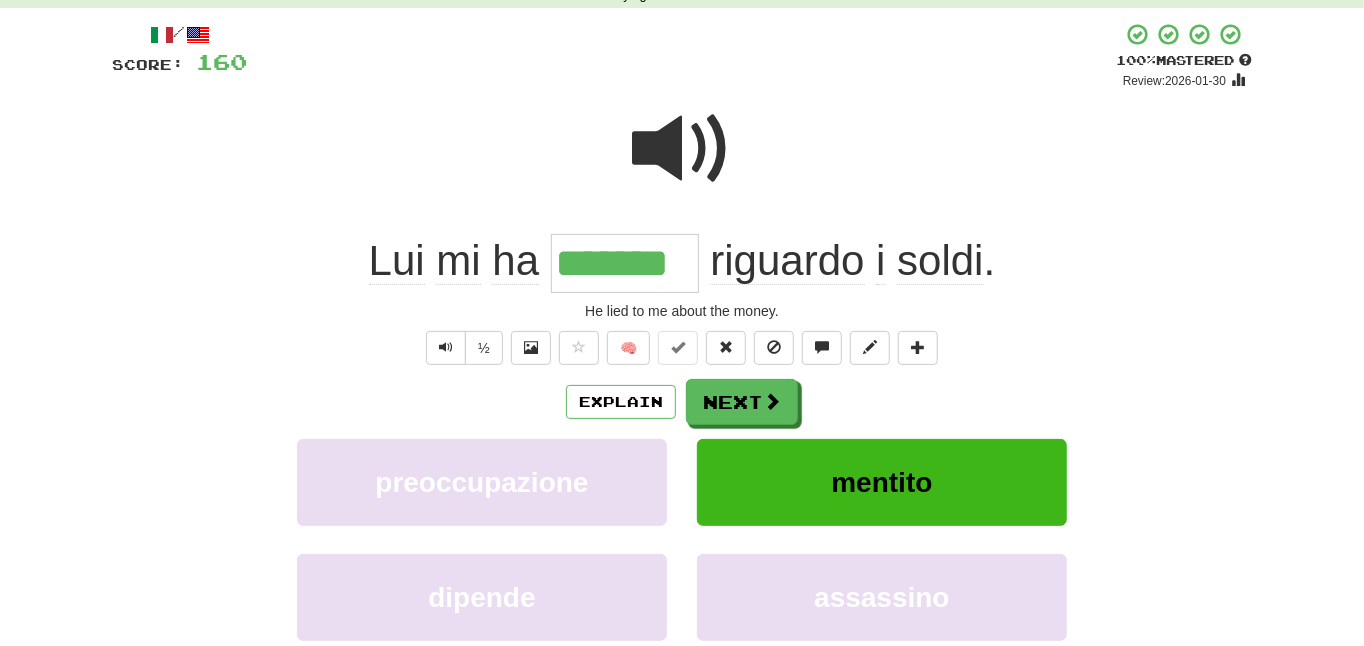 click at bounding box center [682, 149] 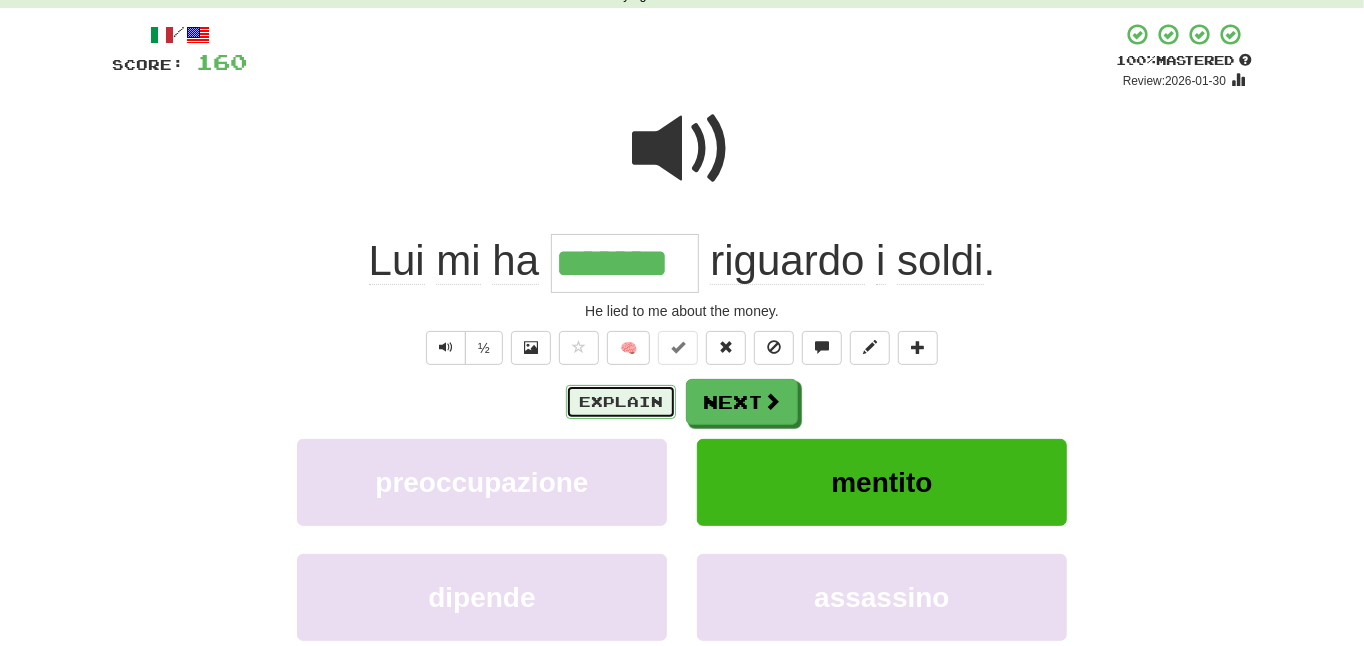 click on "Explain" at bounding box center (621, 402) 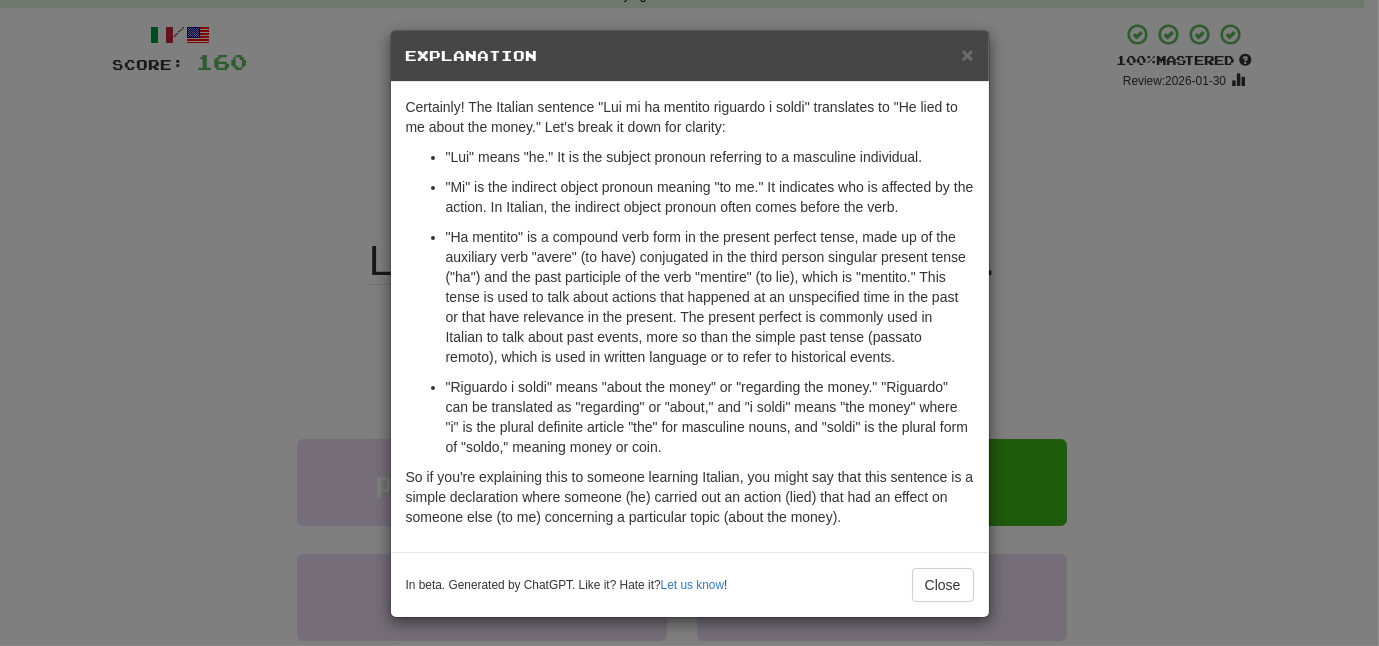 click on "× Explanation Certainly! The Italian sentence "Lui mi ha mentito riguardo i soldi" translates to "He lied to me about the money." Let's break it down for clarity:
"Lui" means "he." It is the subject pronoun referring to a masculine individual.
"Mi" is the indirect object pronoun meaning "to me." It indicates who is affected by the action. In Italian, the indirect object pronoun often comes before the verb.
"Ha mentito" is a compound verb form in the present perfect tense, made up of the auxiliary verb "avere" (to have) conjugated in the third person singular present tense ("ha") and the past participle of the verb "mentire" (to lie), which is "mentito." This tense is used to talk about actions that happened at an unspecified time in the past or that have relevance in the present. The present perfect is commonly used in Italian to talk about past events, more so than the simple past tense (passato remoto), which is used in written language or to refer to historical events.
!" at bounding box center [689, 323] 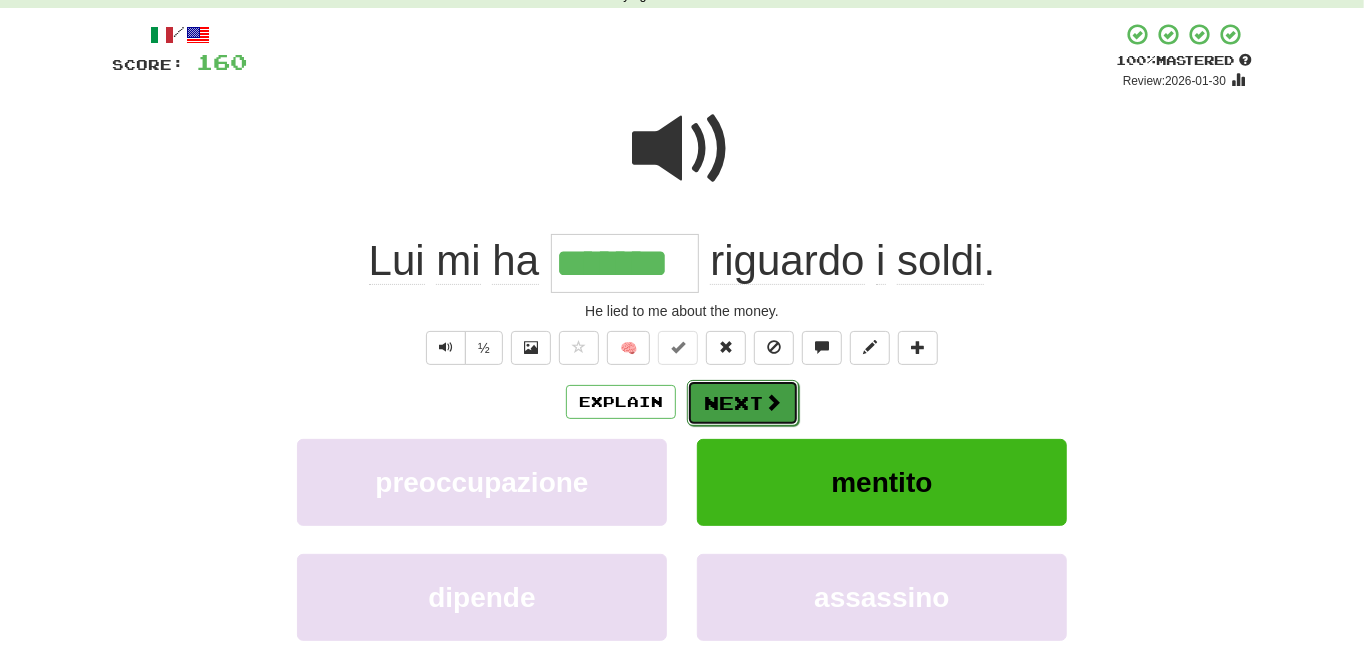 click on "Next" at bounding box center [743, 403] 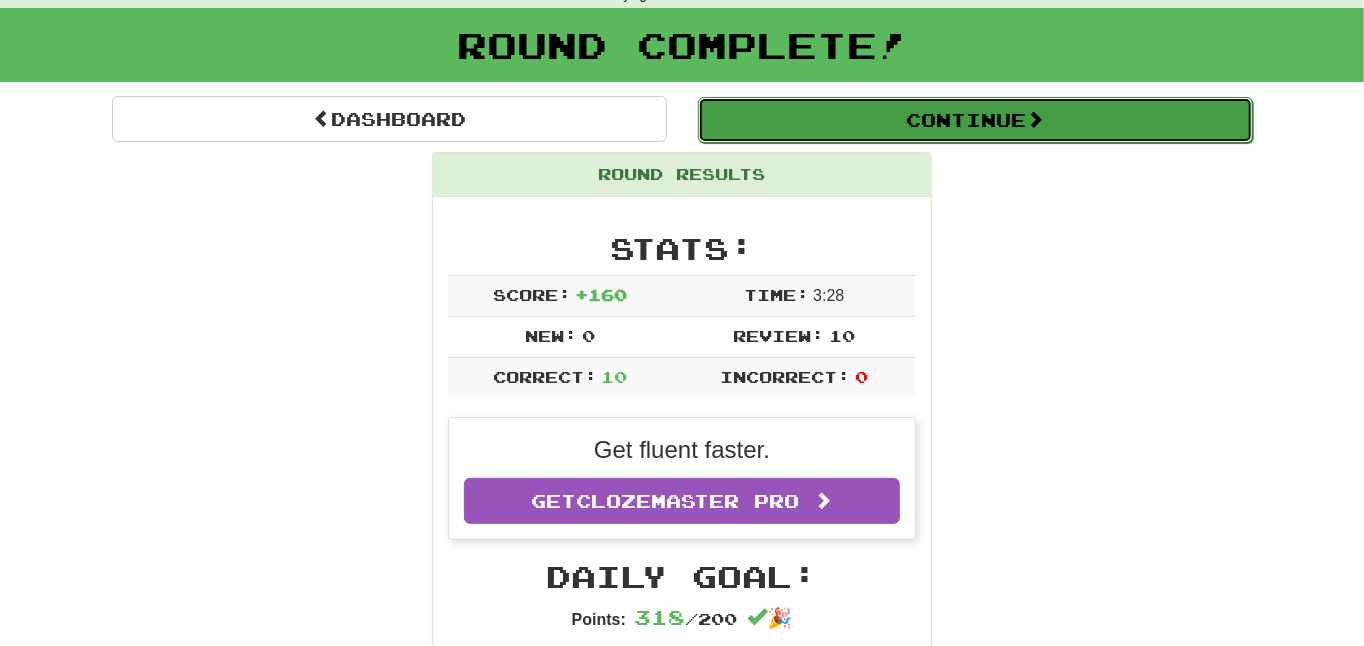 click on "Continue" at bounding box center [975, 120] 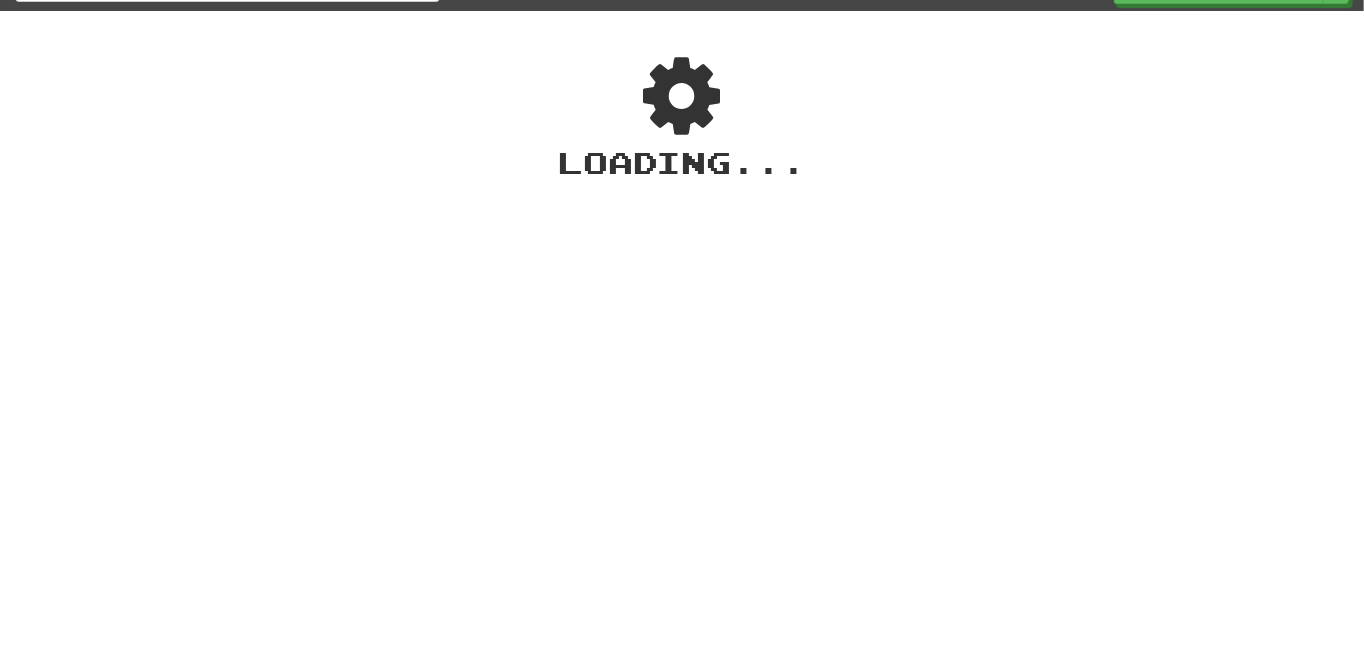 scroll, scrollTop: 0, scrollLeft: 0, axis: both 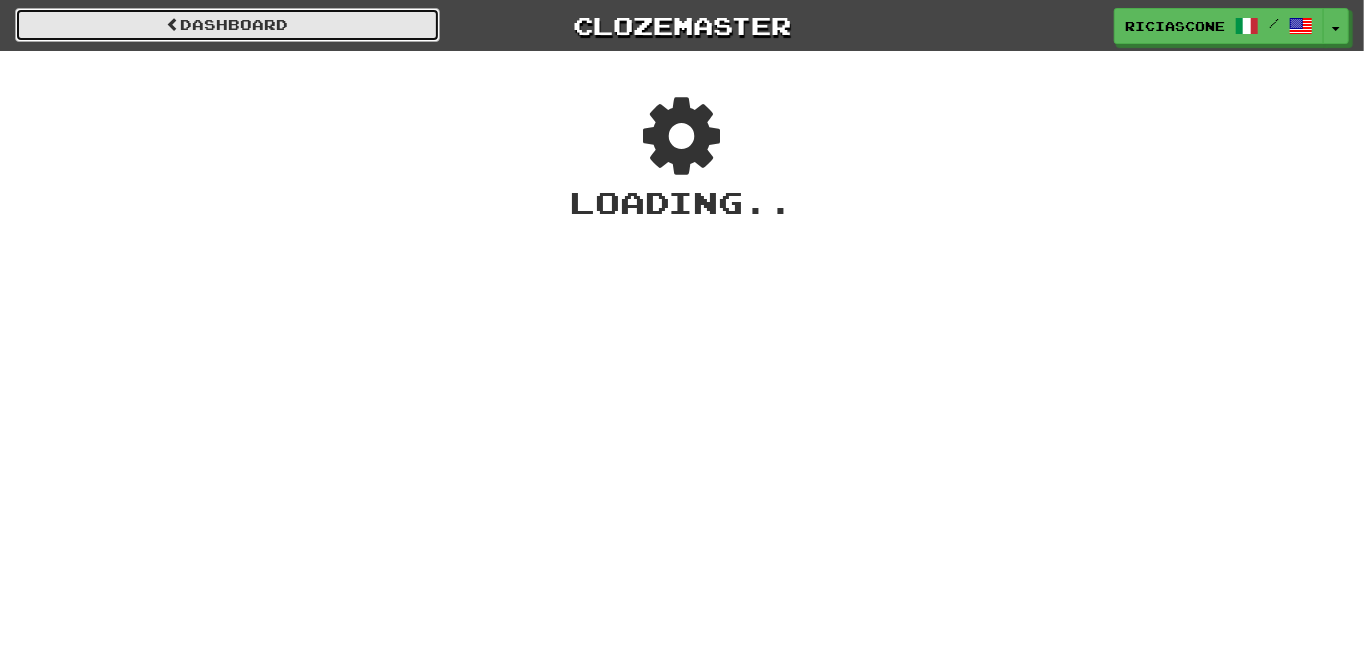 click on "Dashboard" at bounding box center [227, 25] 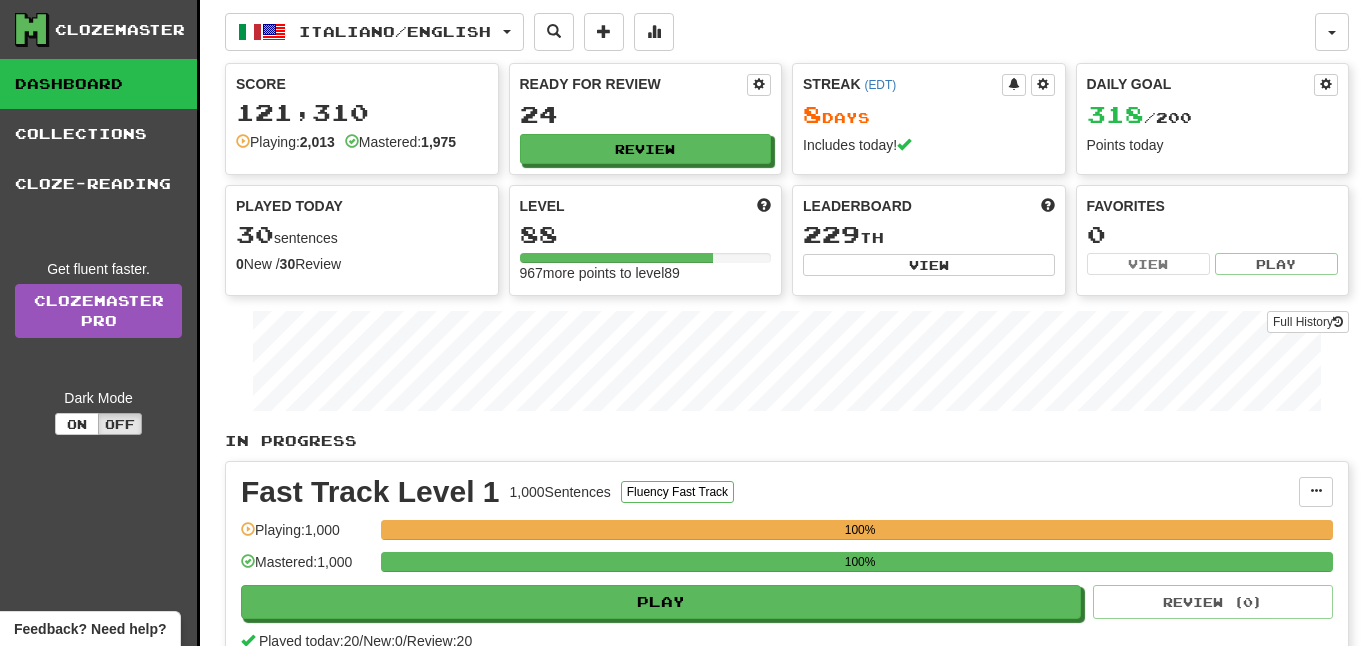 scroll, scrollTop: 0, scrollLeft: 0, axis: both 